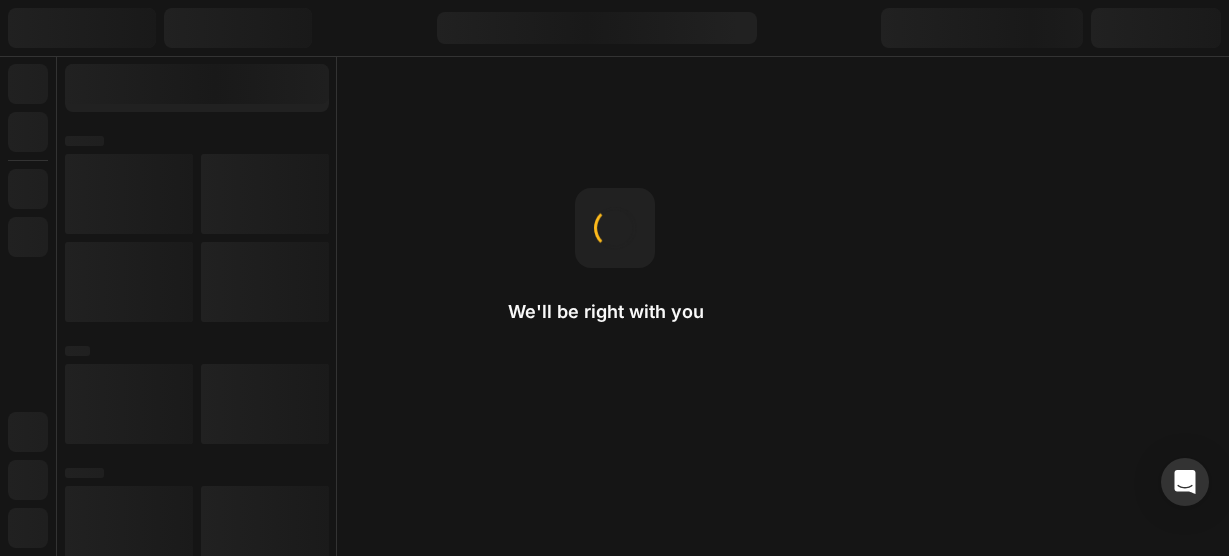 scroll, scrollTop: 0, scrollLeft: 0, axis: both 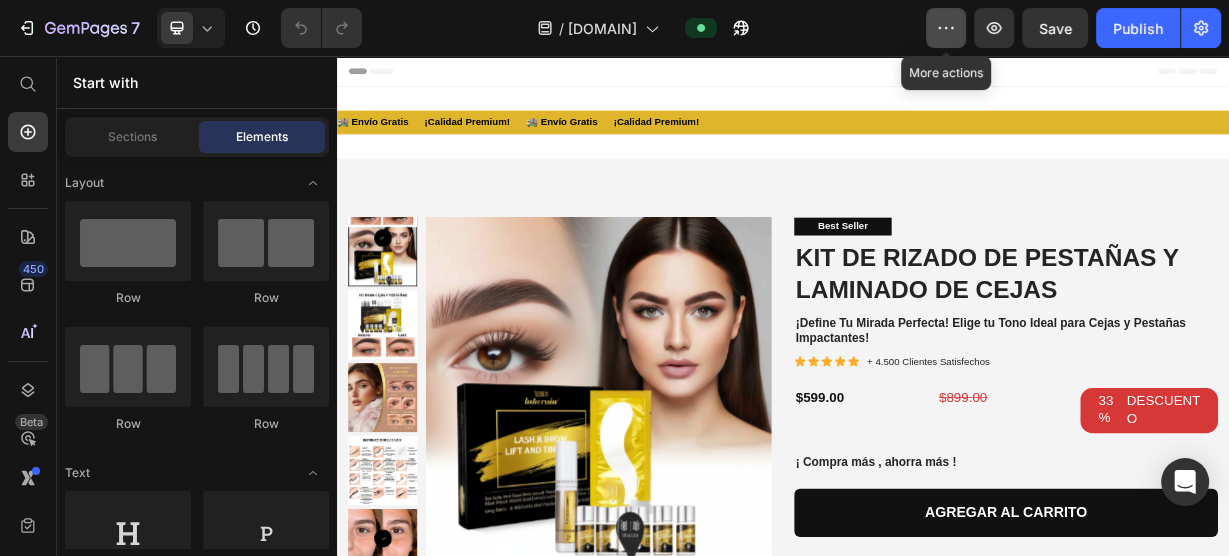 click 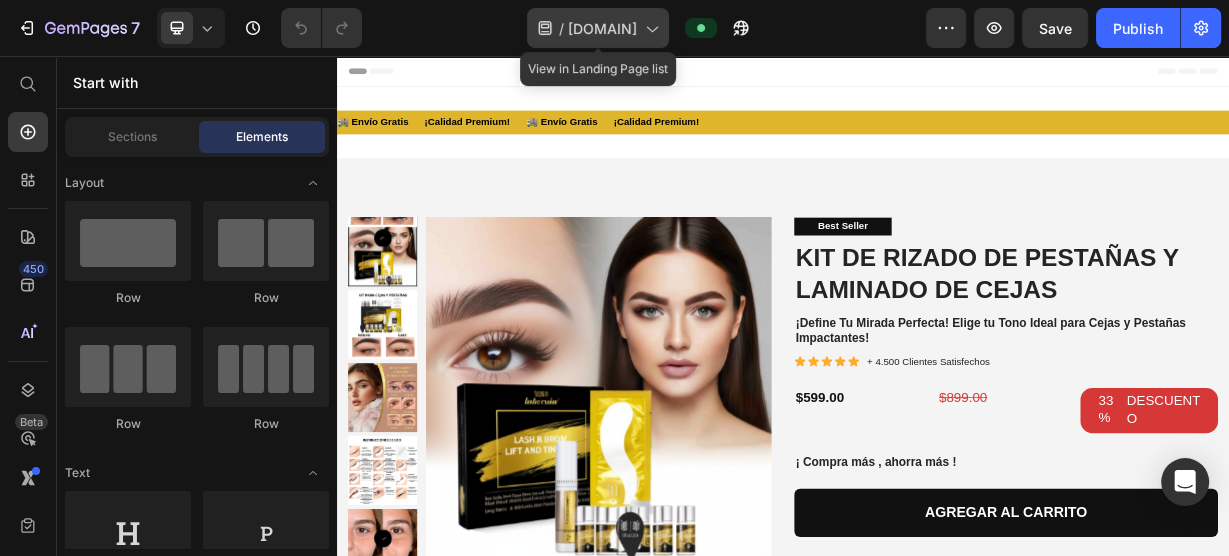 click 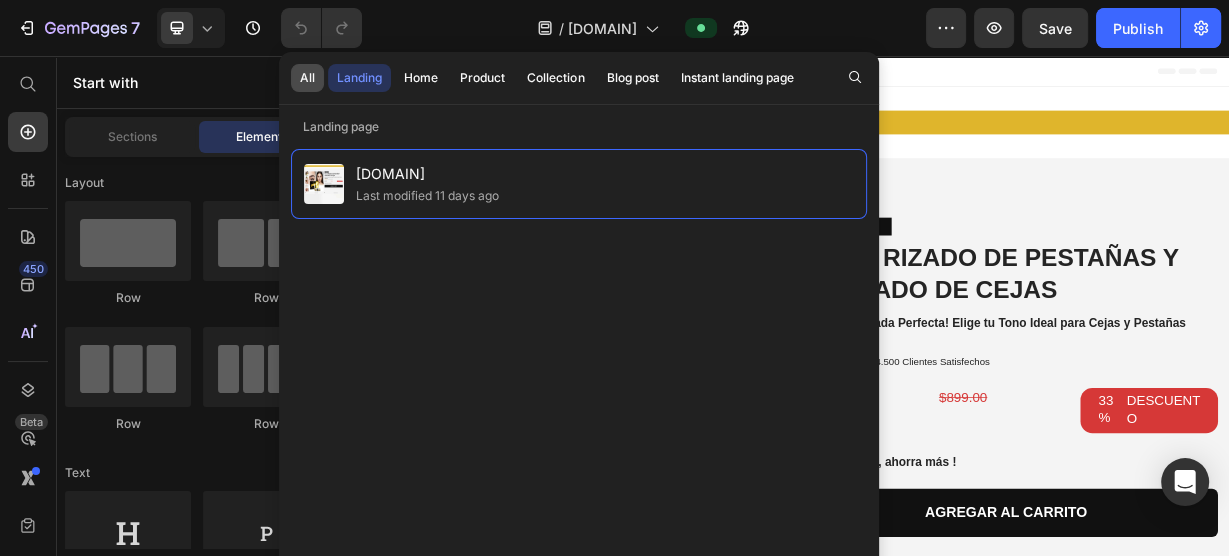 click on "All" at bounding box center [307, 78] 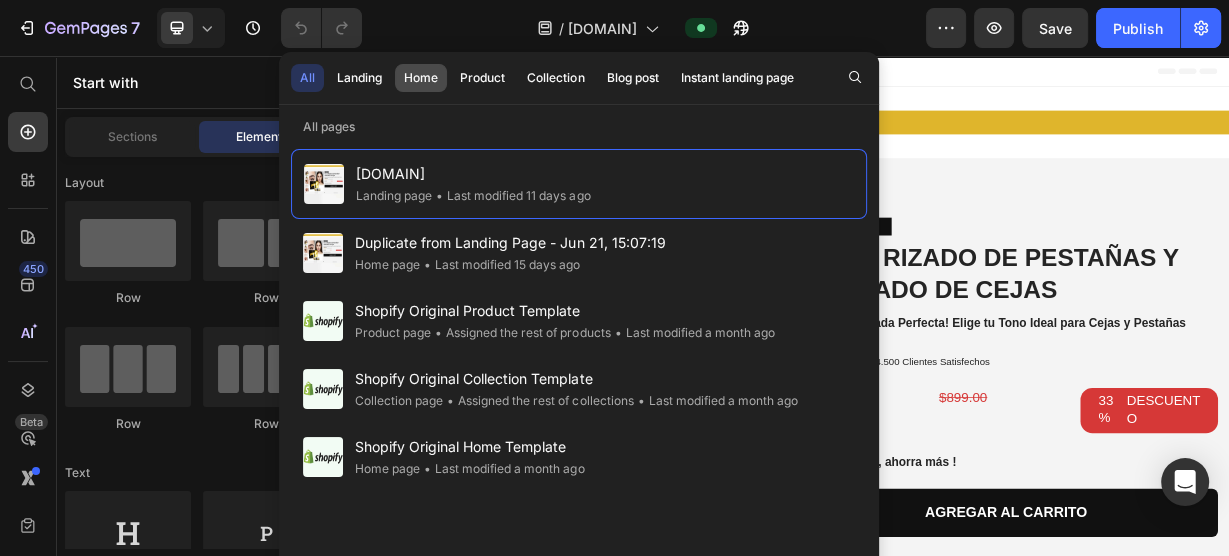 click on "Home" at bounding box center (421, 78) 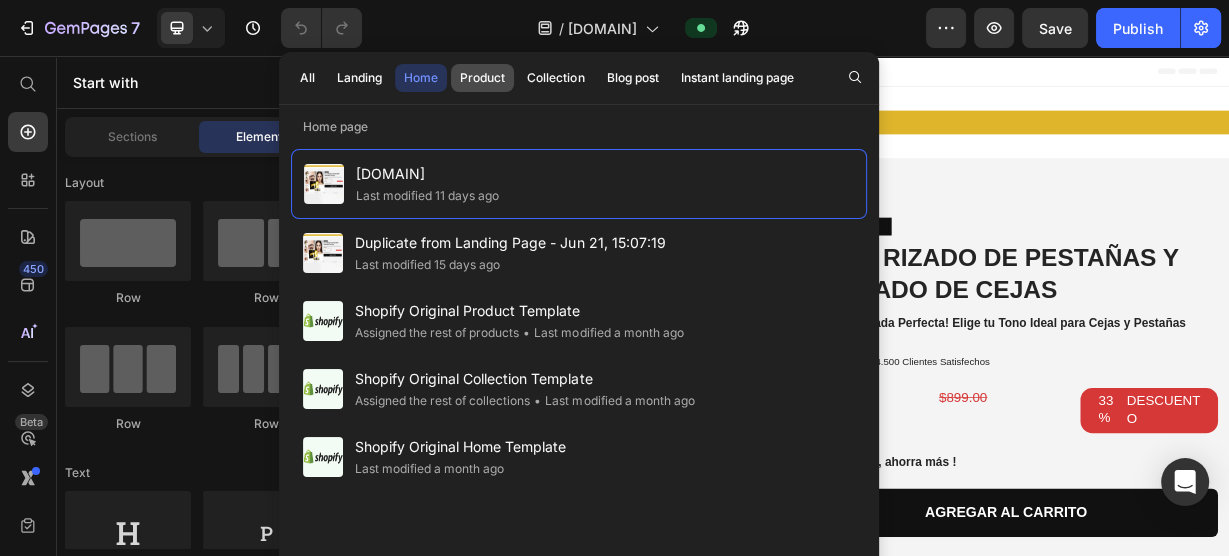 click on "Product" at bounding box center (482, 78) 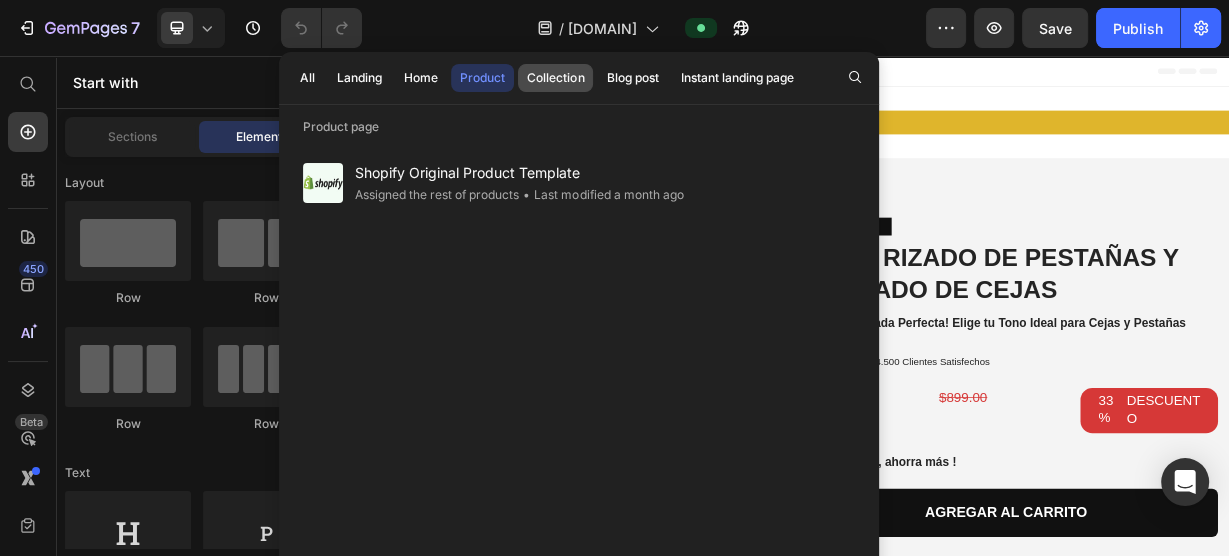 click on "Collection" at bounding box center (555, 78) 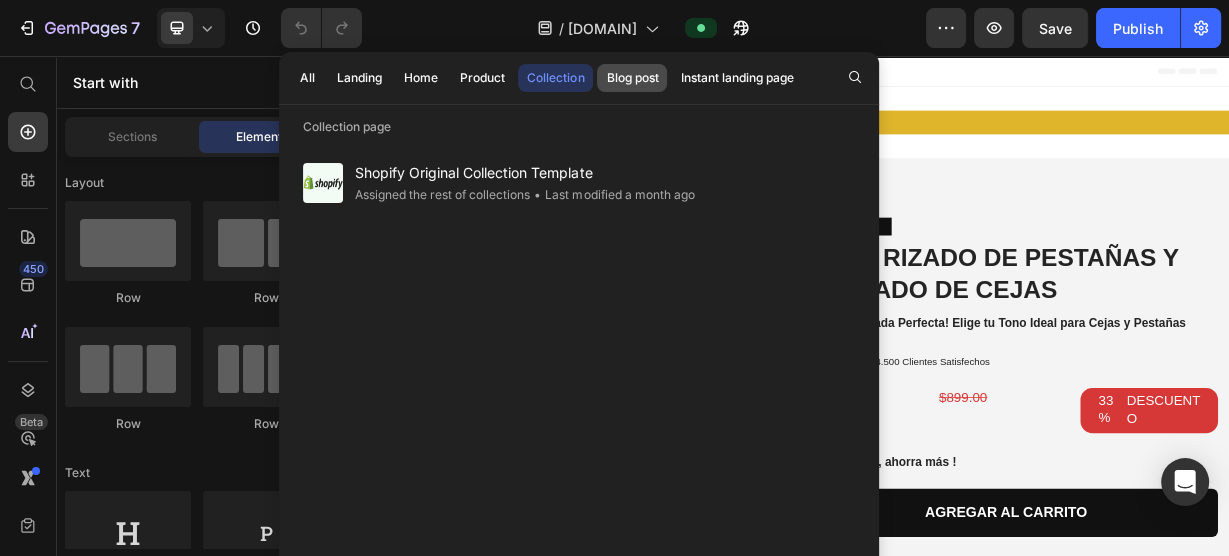 click on "Blog post" at bounding box center (632, 78) 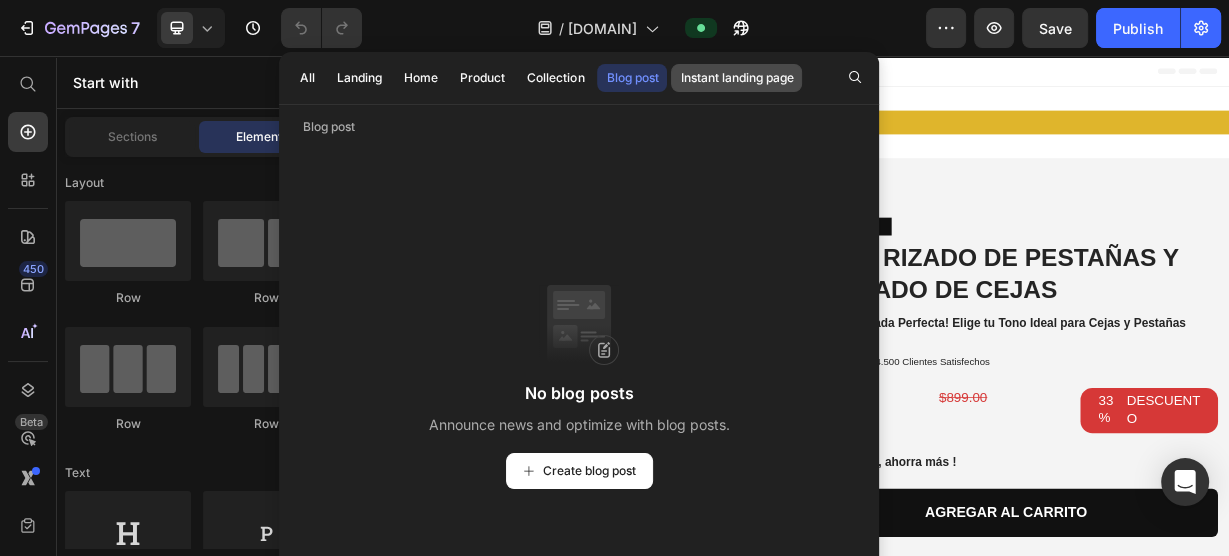 click on "Instant landing page" at bounding box center (736, 78) 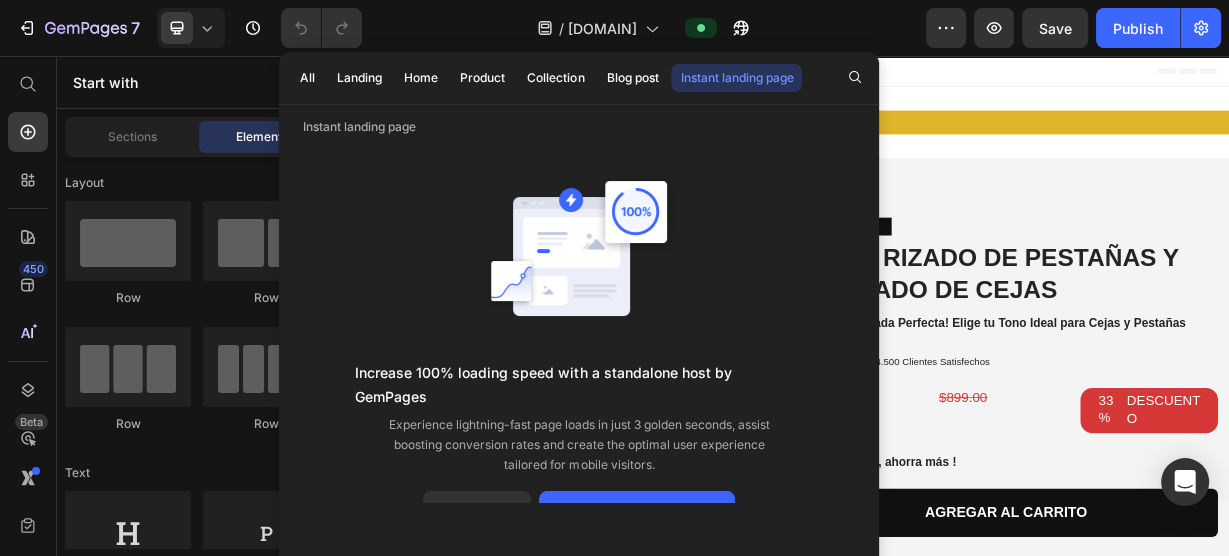 scroll, scrollTop: 41, scrollLeft: 0, axis: vertical 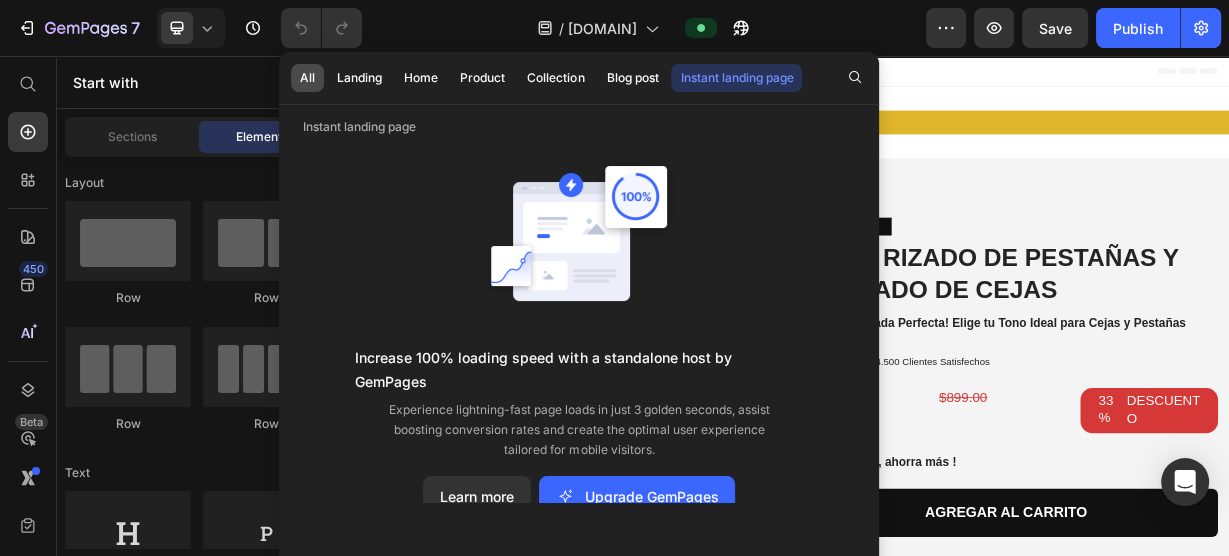 click on "All" at bounding box center [307, 78] 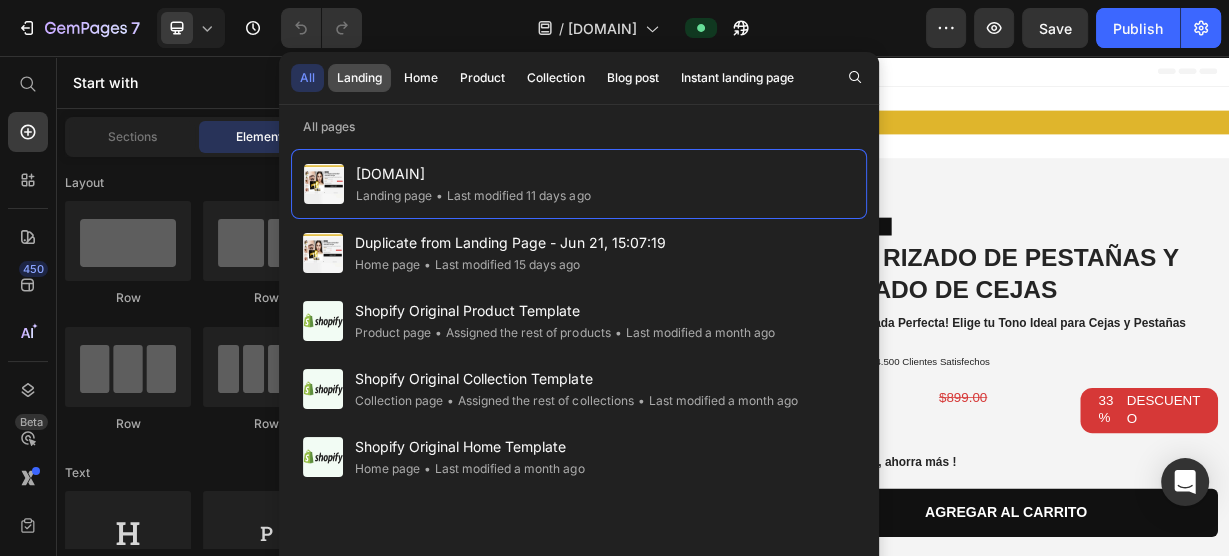 click on "Landing" at bounding box center [359, 78] 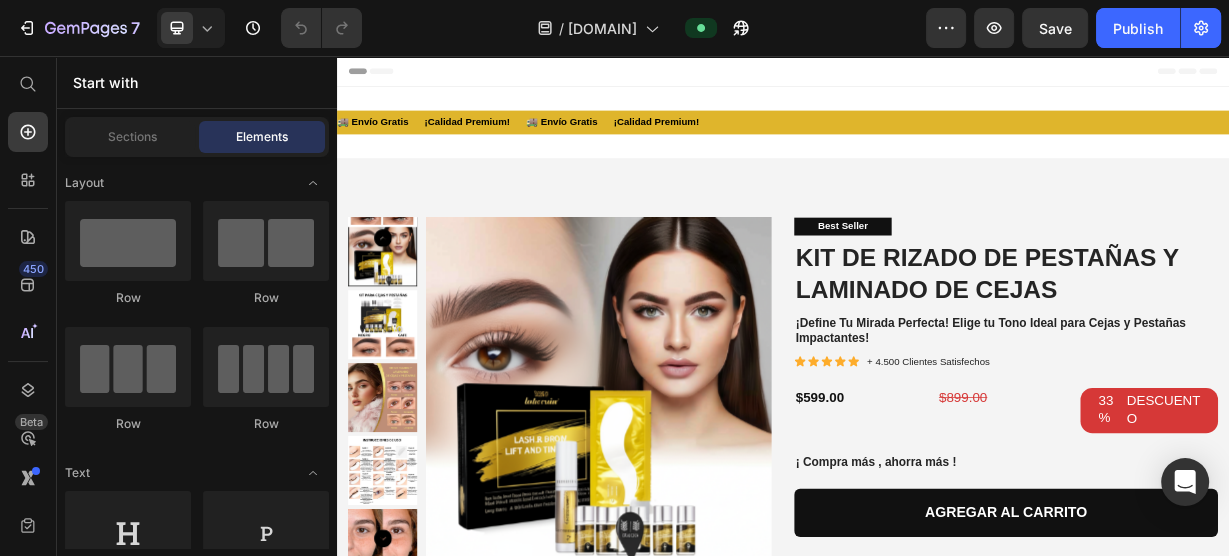 click on "Header" at bounding box center [937, 76] 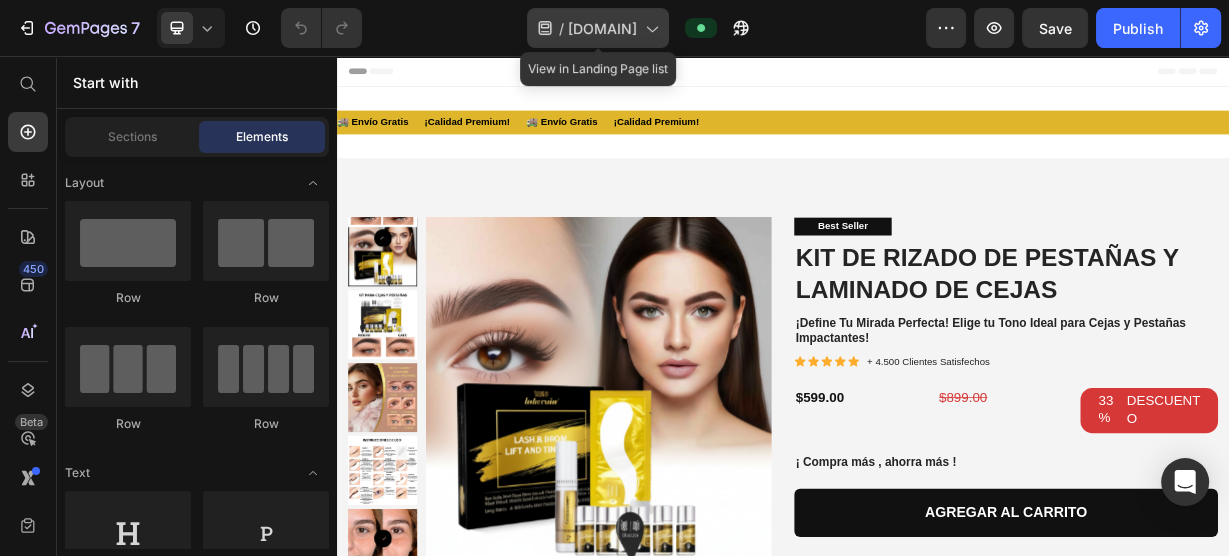 click 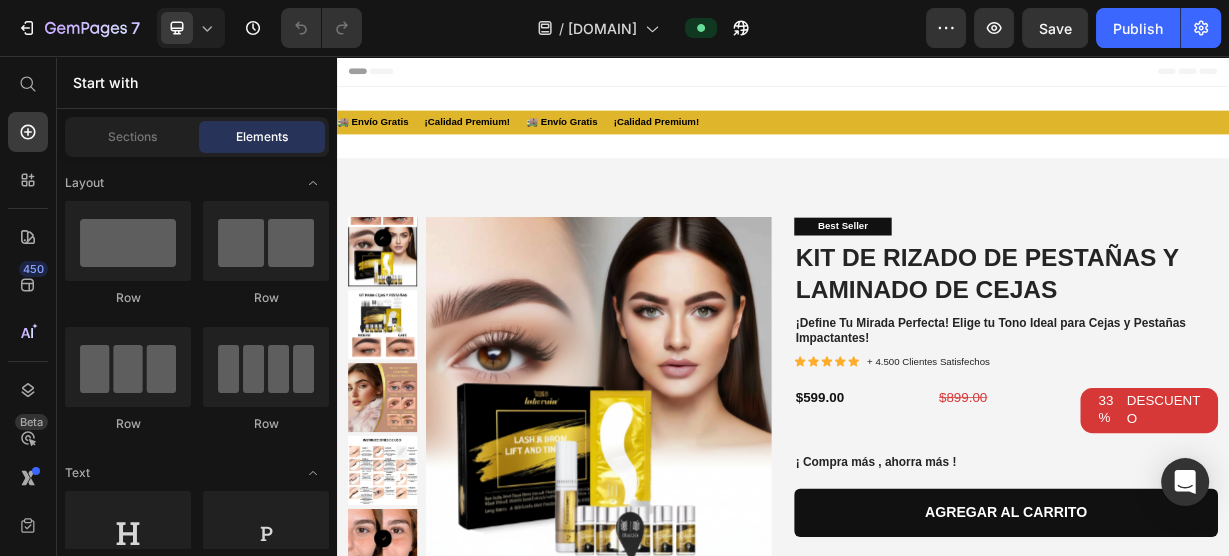 click on "Header" at bounding box center [937, 76] 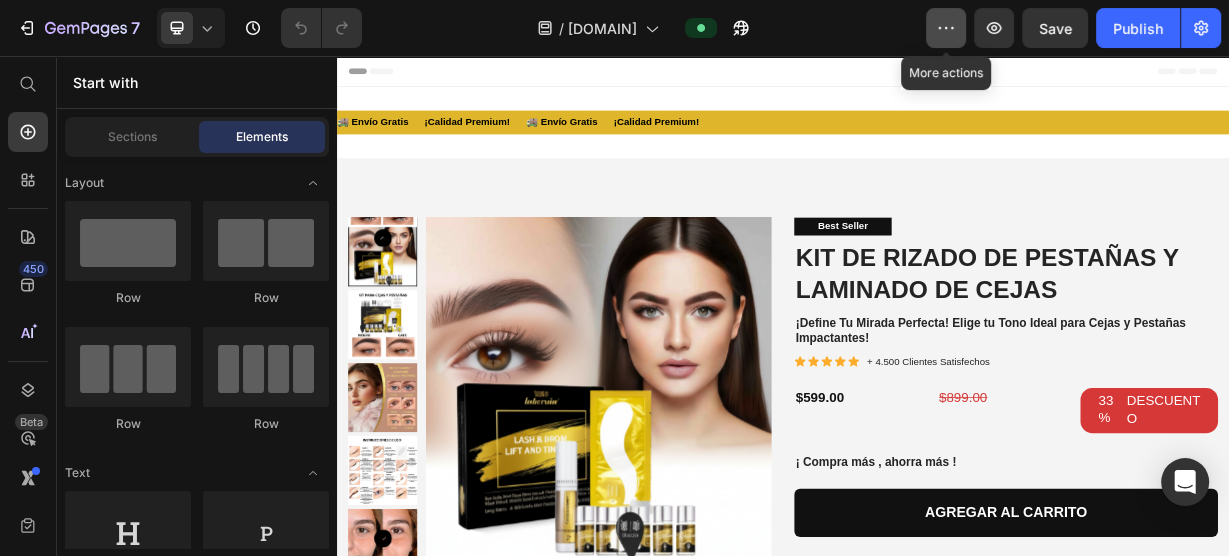 click 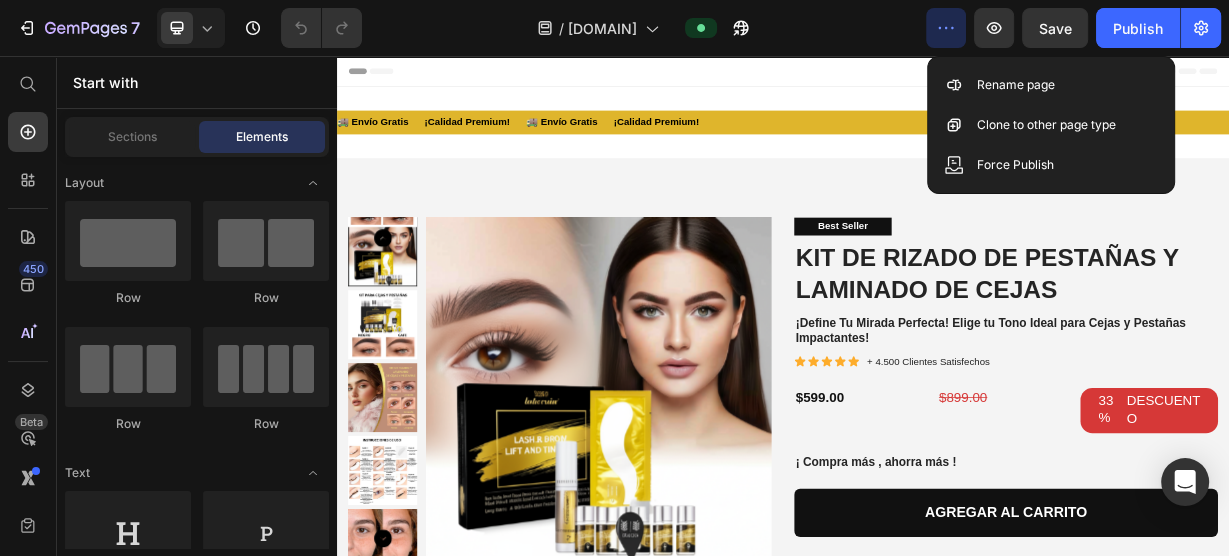 click on "Header" at bounding box center (937, 76) 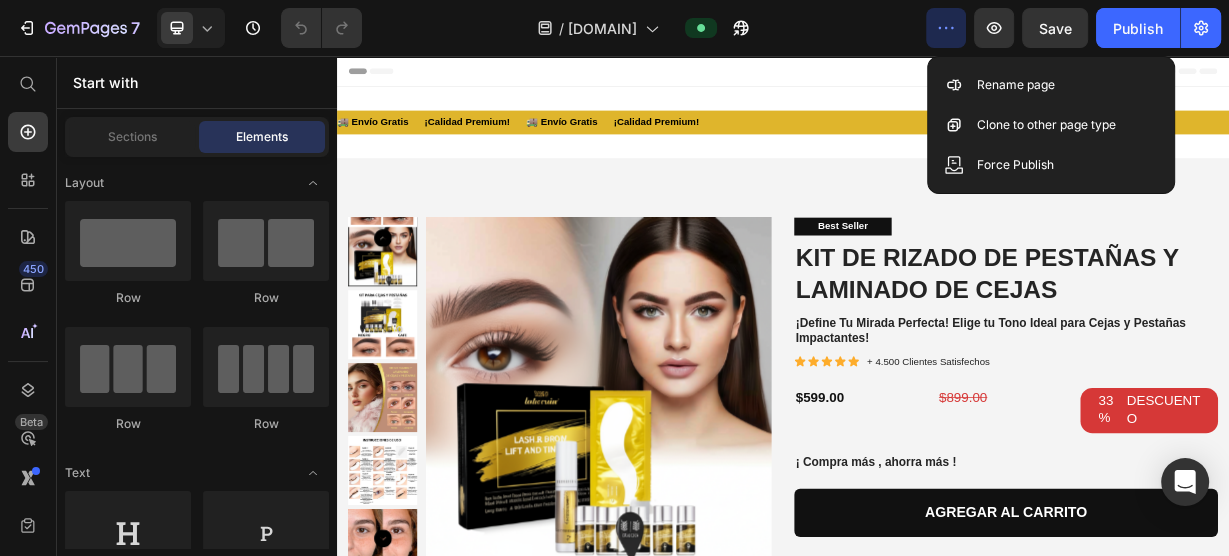 click on "Header" at bounding box center (937, 76) 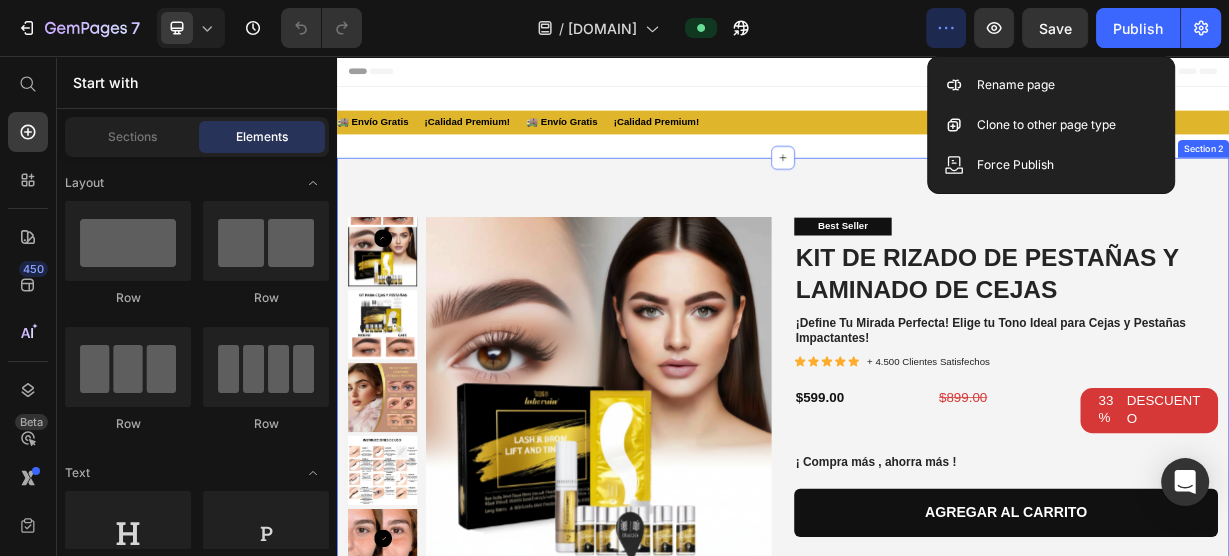 click on "Product Images Best Seller Text Block KIT DE RIZADO DE PESTAÑAS Y LAMINADO DE CEJAS Product Title ¡Define Tu Mirada Perfecta! Elige tu Tono Ideal para Cejas y Pestañas Impactantes! Text Block Icon Icon Icon Icon Icon Icon List + 4.500 Clientes Satisfechos Text Block Row $599.00 Product Price $899.00 Product Price 33% DESCUENTO Discount Tag Row ¡ Compra más , ahorra más ! Text Block Negro Café Paq 1 - 2 Kits Negro Paq 2 - 2 Kits Café Paq 3 - 2 Kits Negro y Café Product Variants & Swatches Row agregar al carrito Add to Cart Row Product Icon Envios gratis Text Block
Icon Calidad premium Text Block Row Image ✨ Kit de Rizado y Laminado de Cejas y Pestañas Luce una mirada impactante en minutos desde casa. Este kit profesional define tus cejas, riza tus pestañas y te da resultados duraderos por hasta 6 semanas. Ideal para todo tipo de vello, fácil de aplicar y sin necesidad de ir al salón. ✔️ Cejas más definidas ✔️ Pestañas rizadas naturalmente Row Row" at bounding box center [937, 1633] 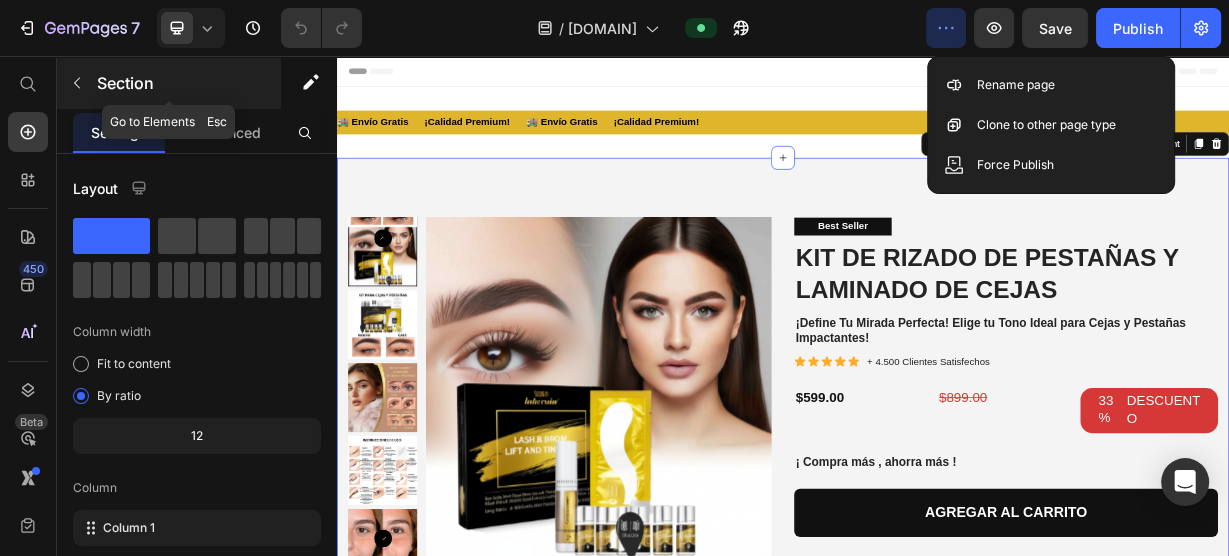 click 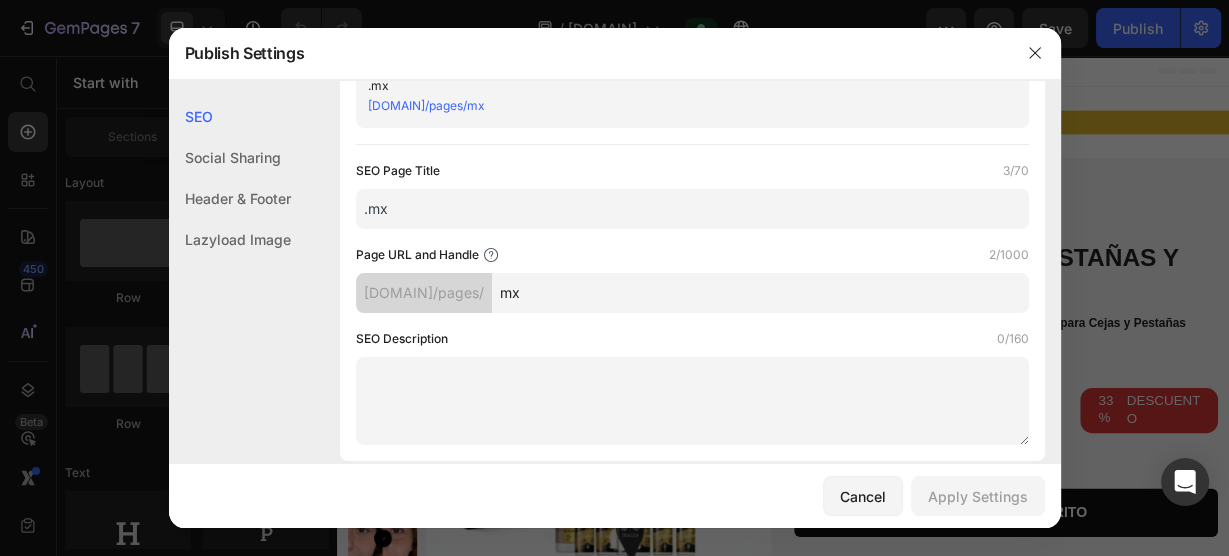 scroll, scrollTop: 0, scrollLeft: 0, axis: both 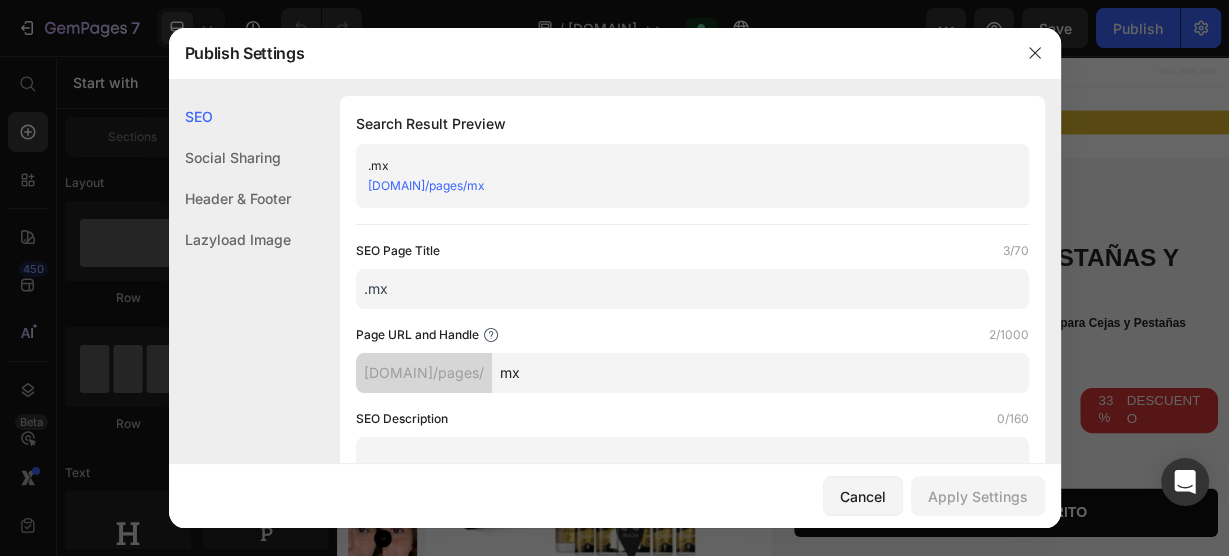 click on "fbxnca-eg.myshopify.com/pages/mx" at bounding box center (426, 185) 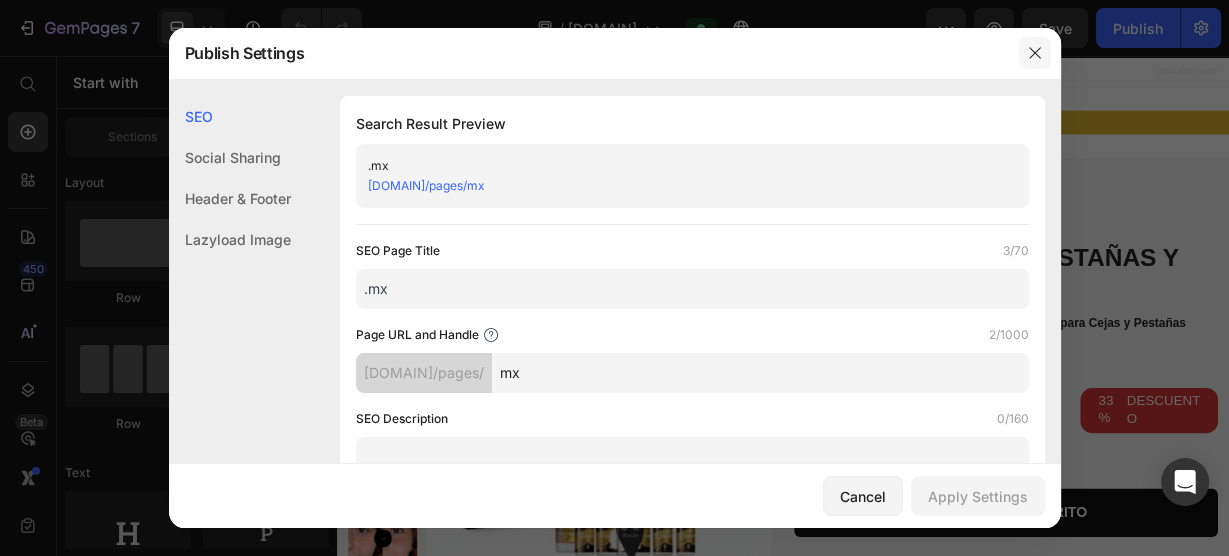 click 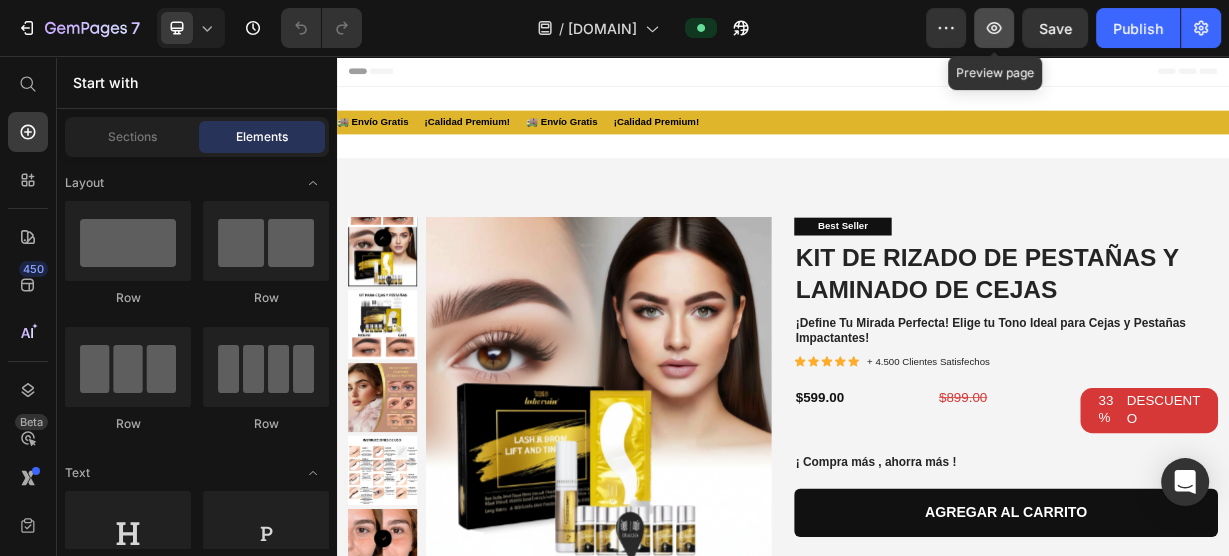 click 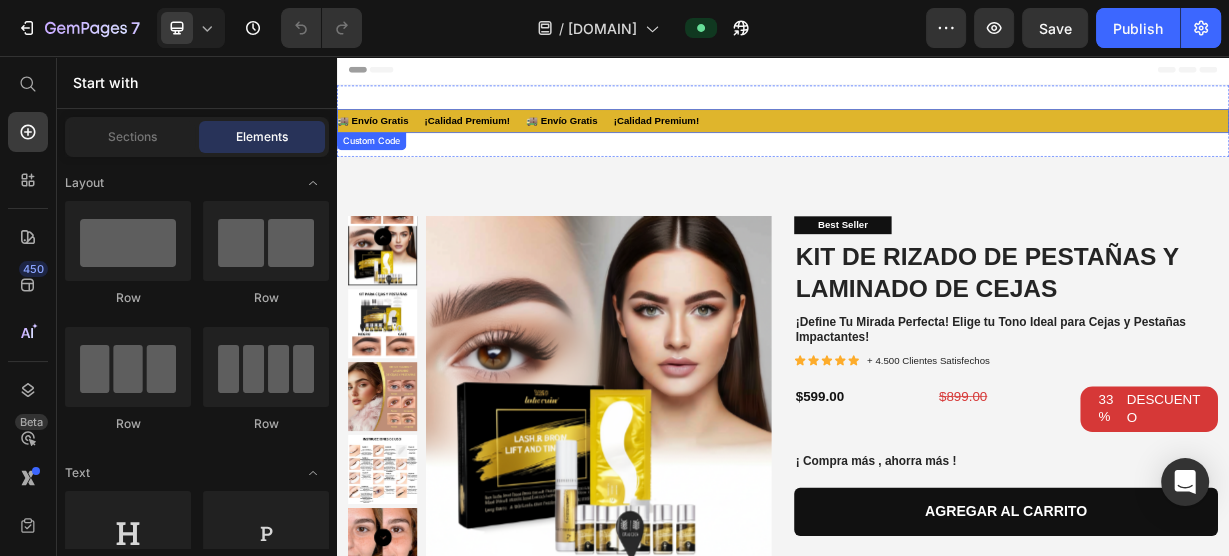 scroll, scrollTop: 0, scrollLeft: 0, axis: both 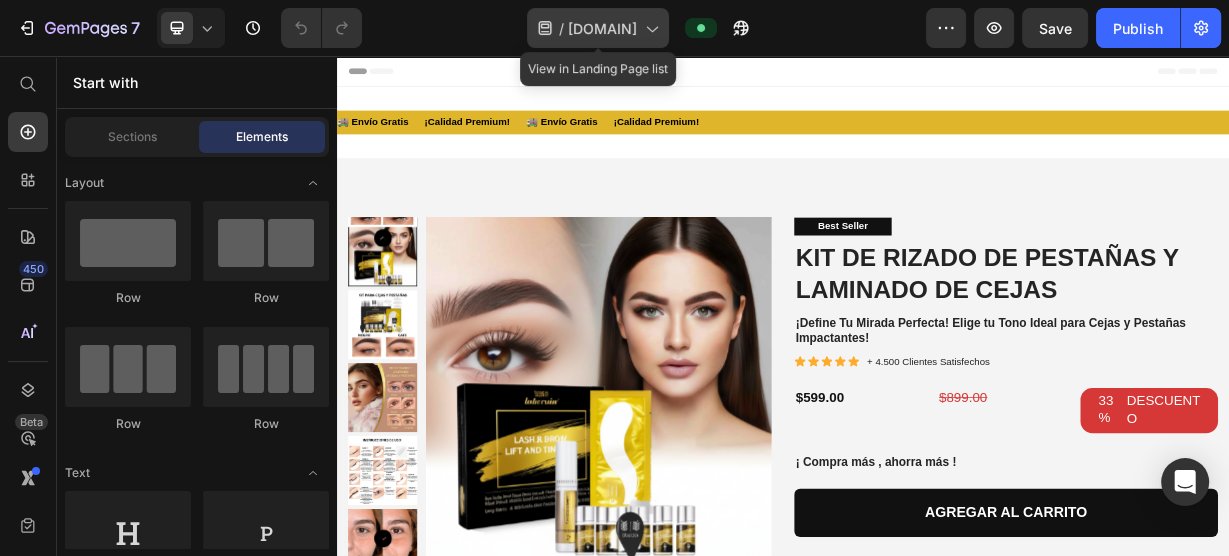 click 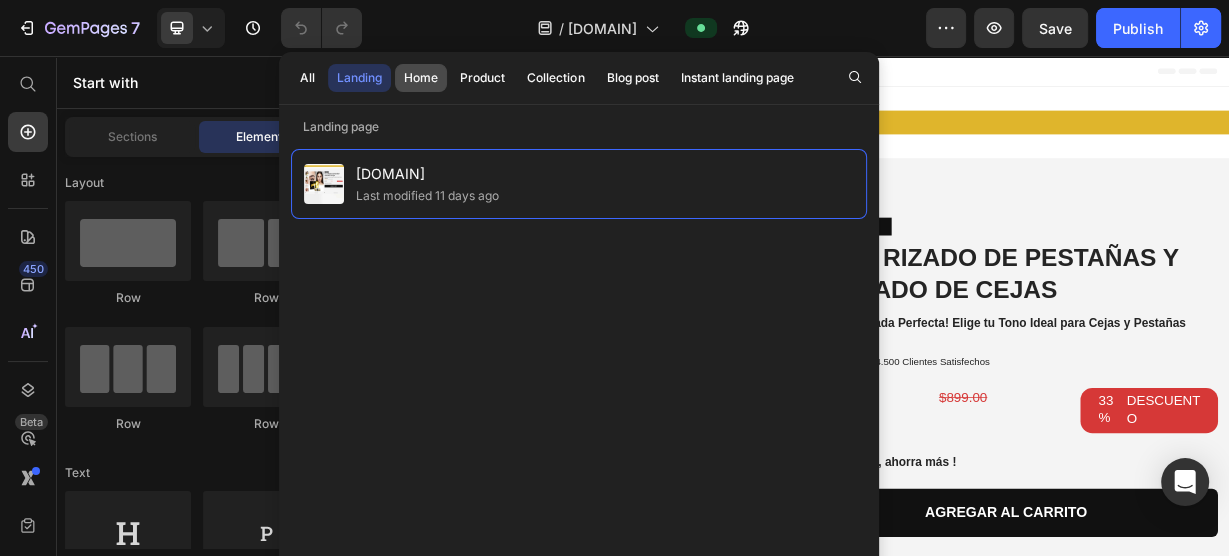click on "Home" at bounding box center (421, 78) 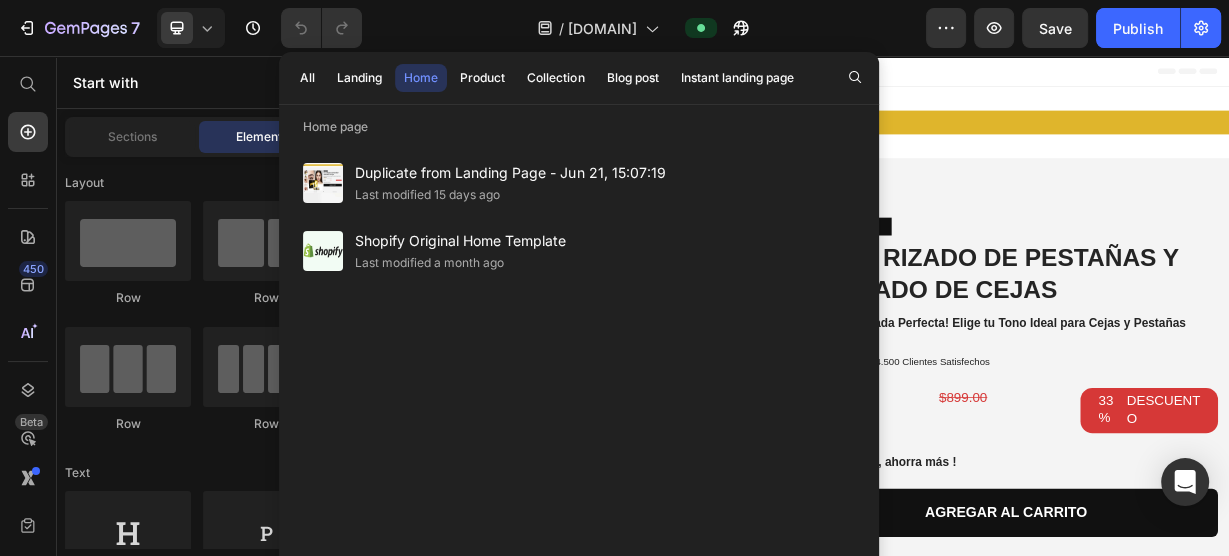 click on "/  beyessa.com" 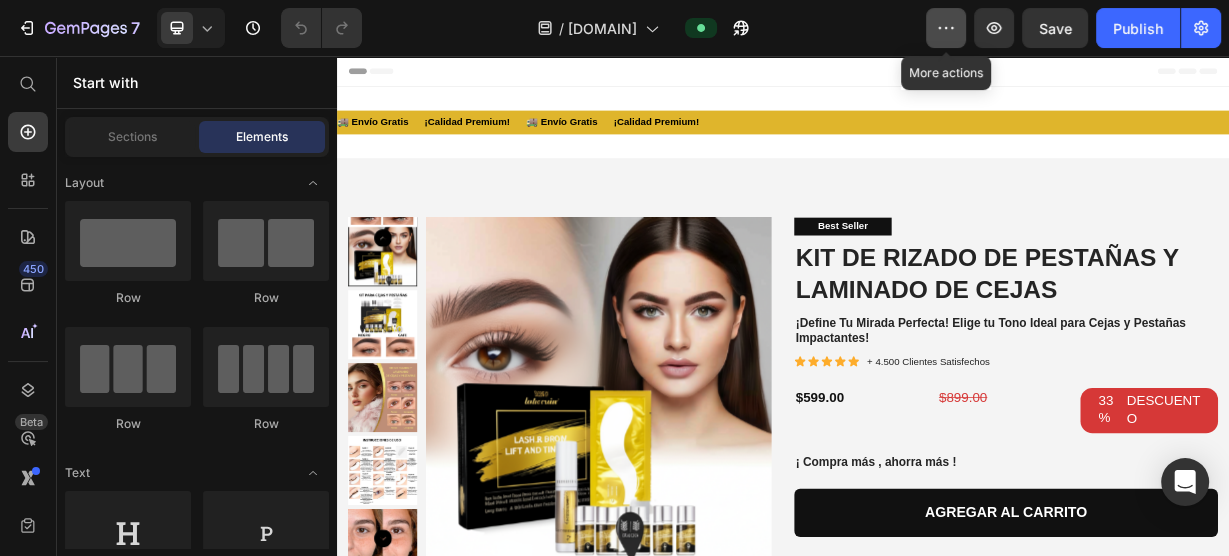 click 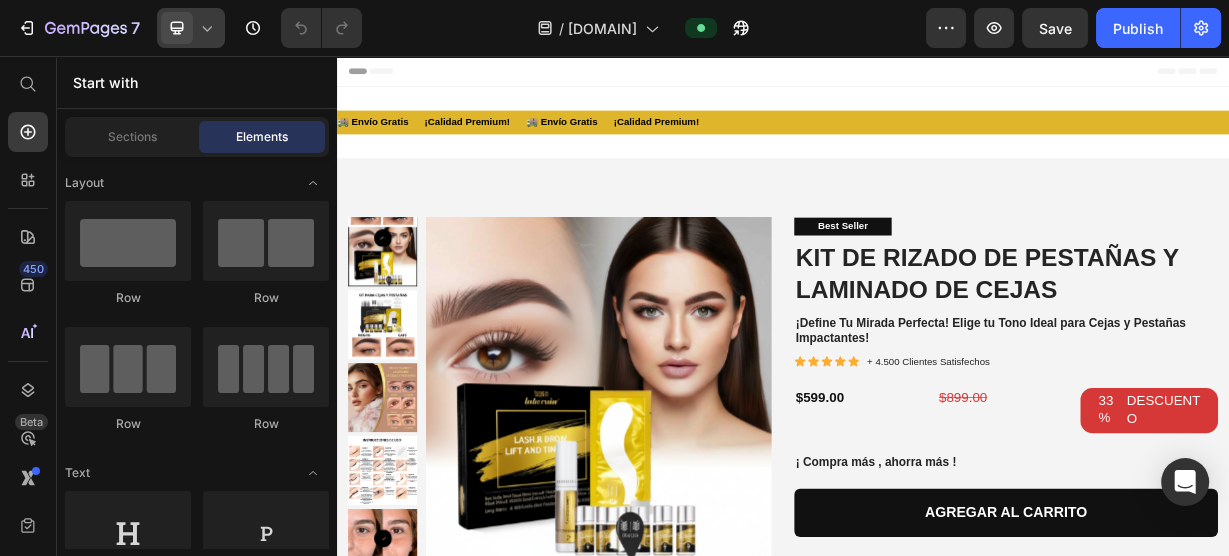 click 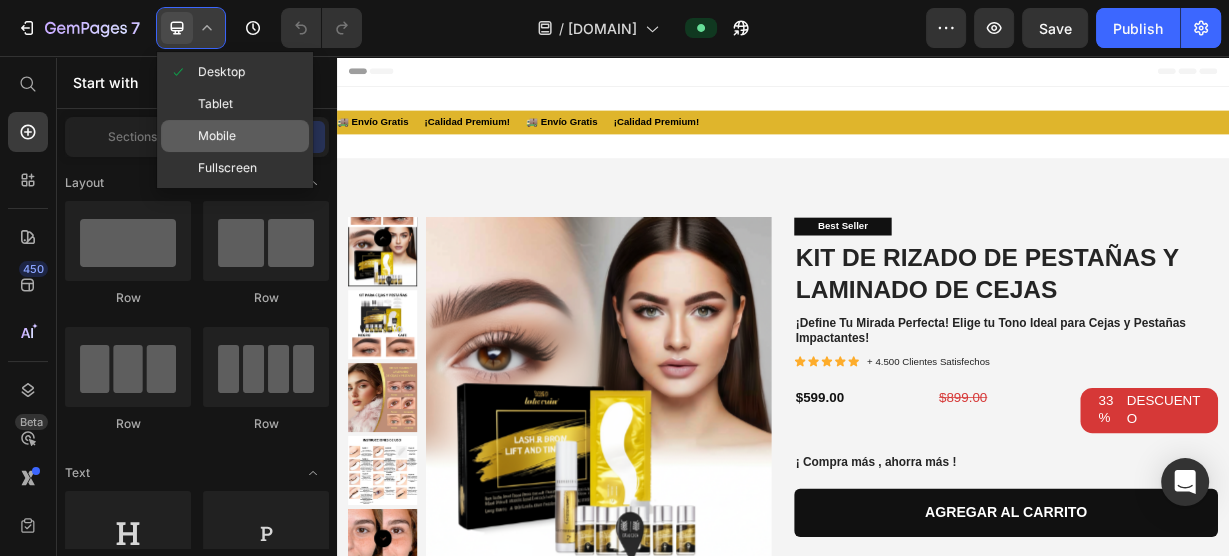 click on "Mobile" 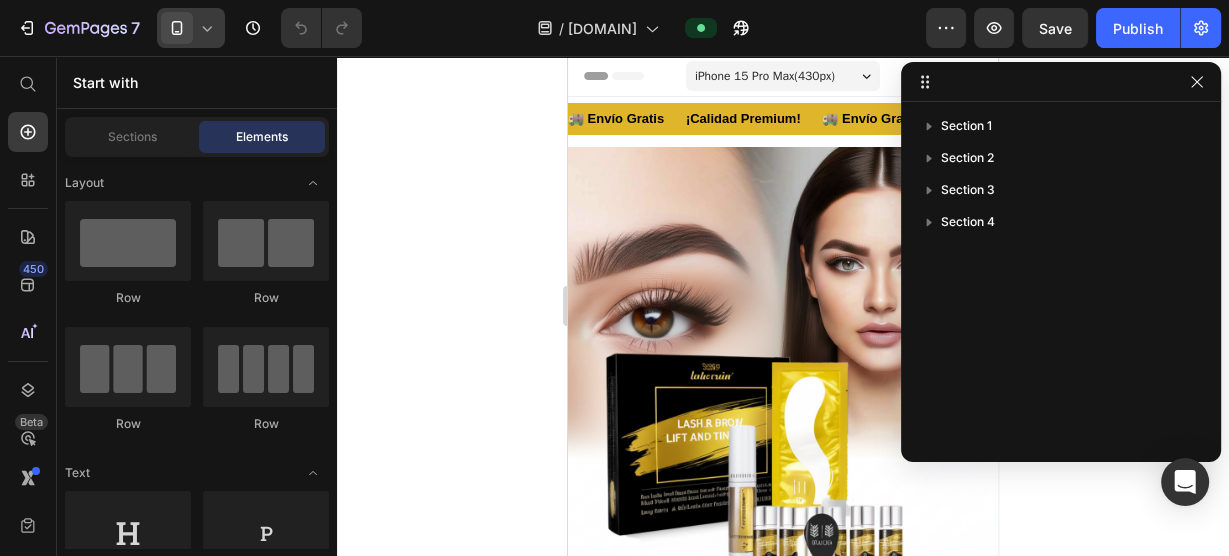 click 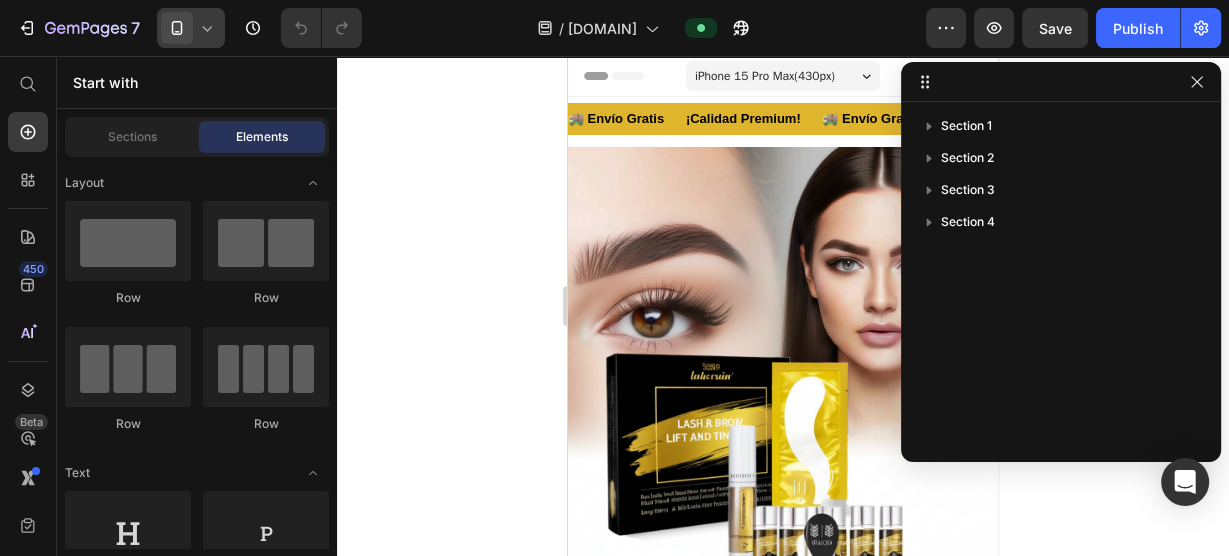 click on "Layout" 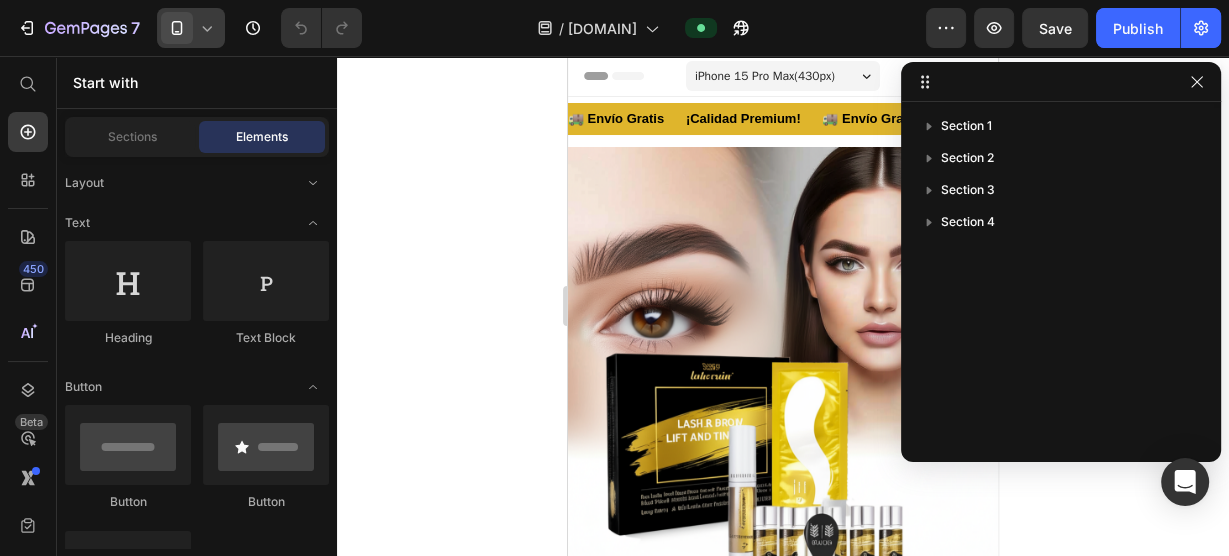click 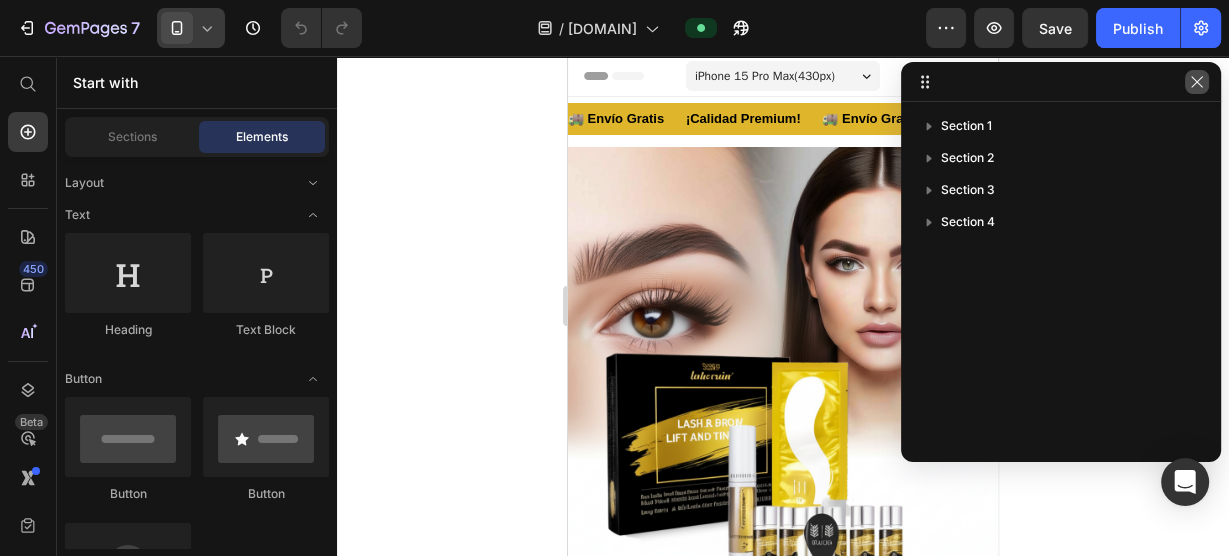 click 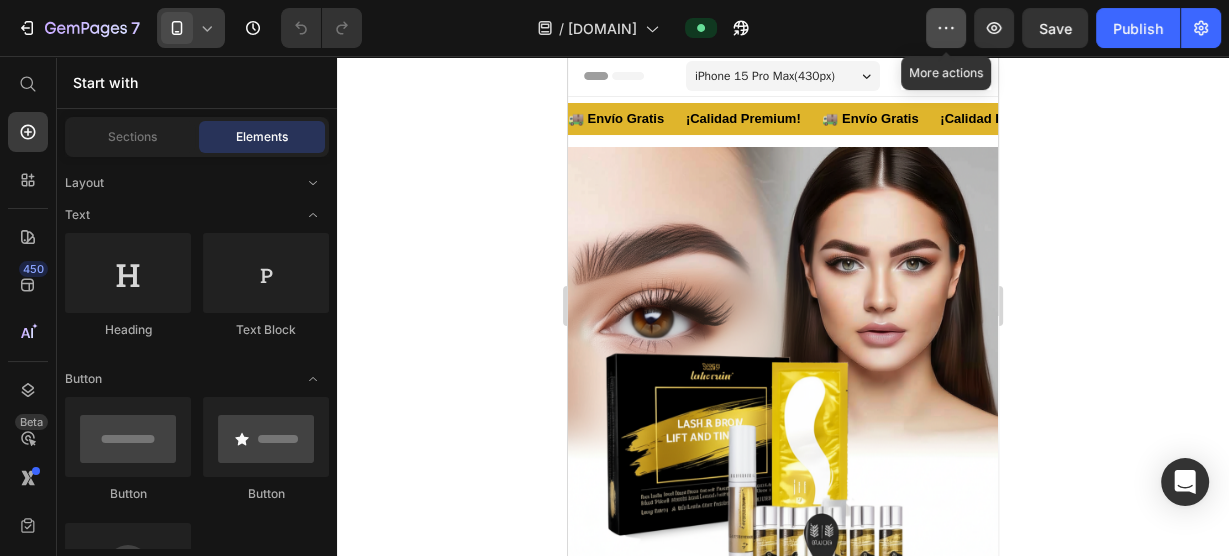 click 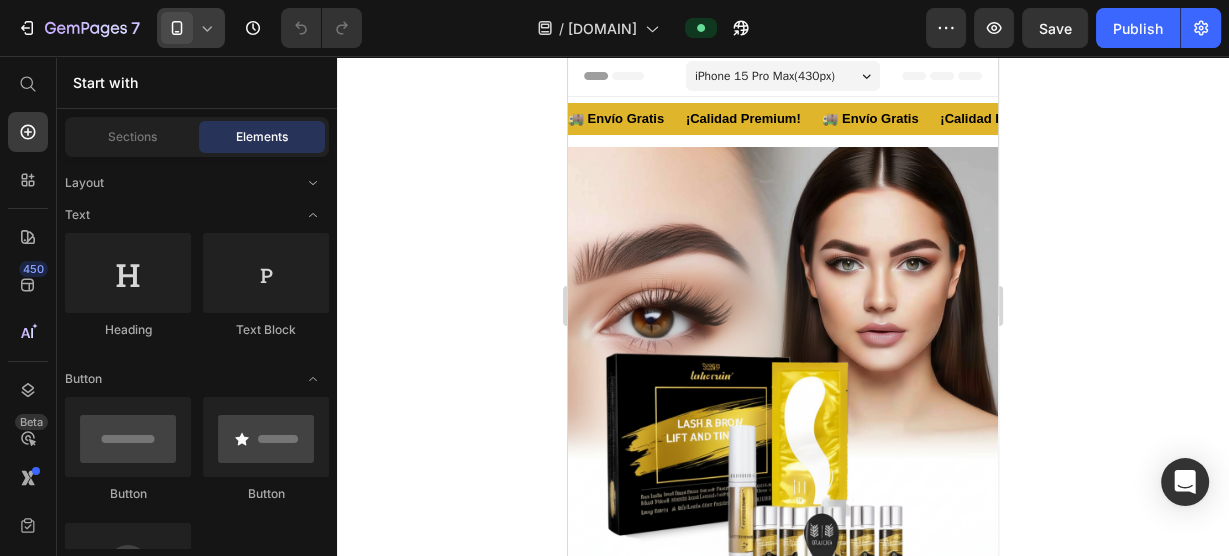 drag, startPoint x: 1076, startPoint y: 264, endPoint x: 1103, endPoint y: 246, distance: 32.449963 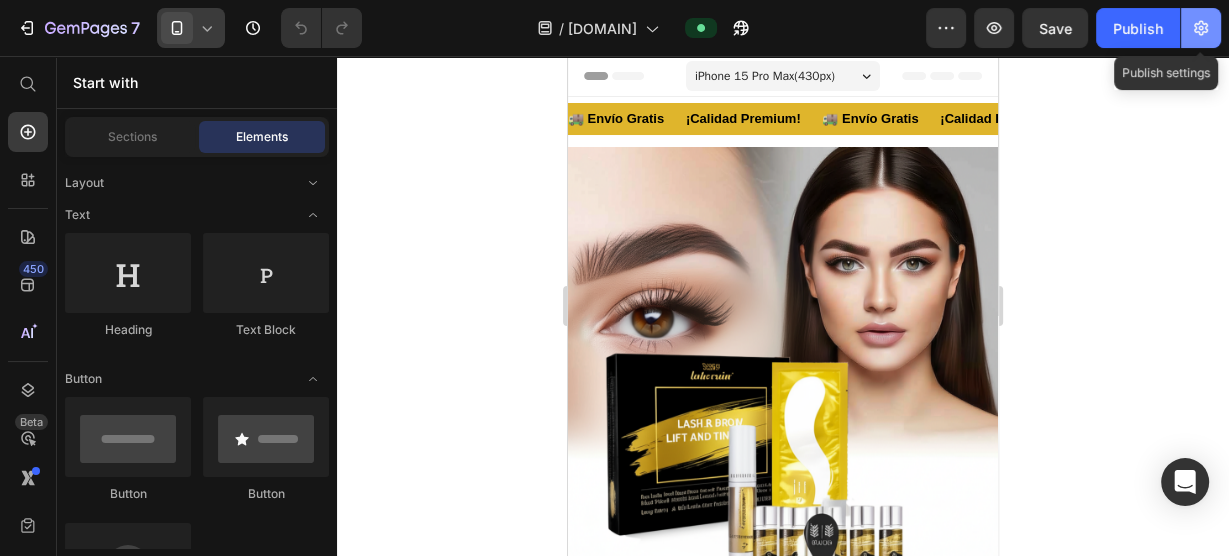 click 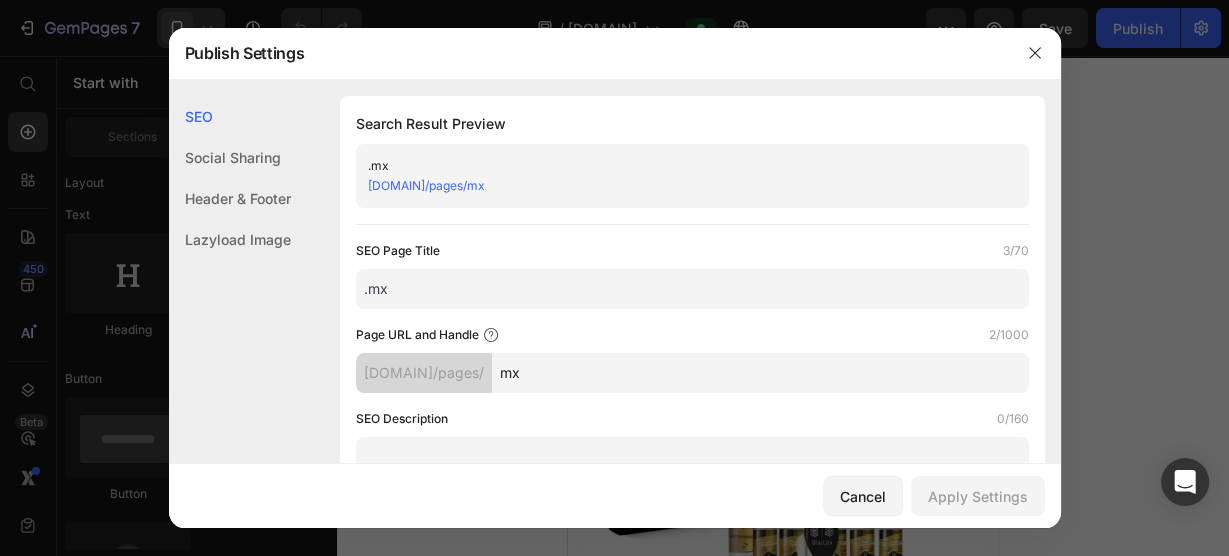 click on "Lazyload Image" 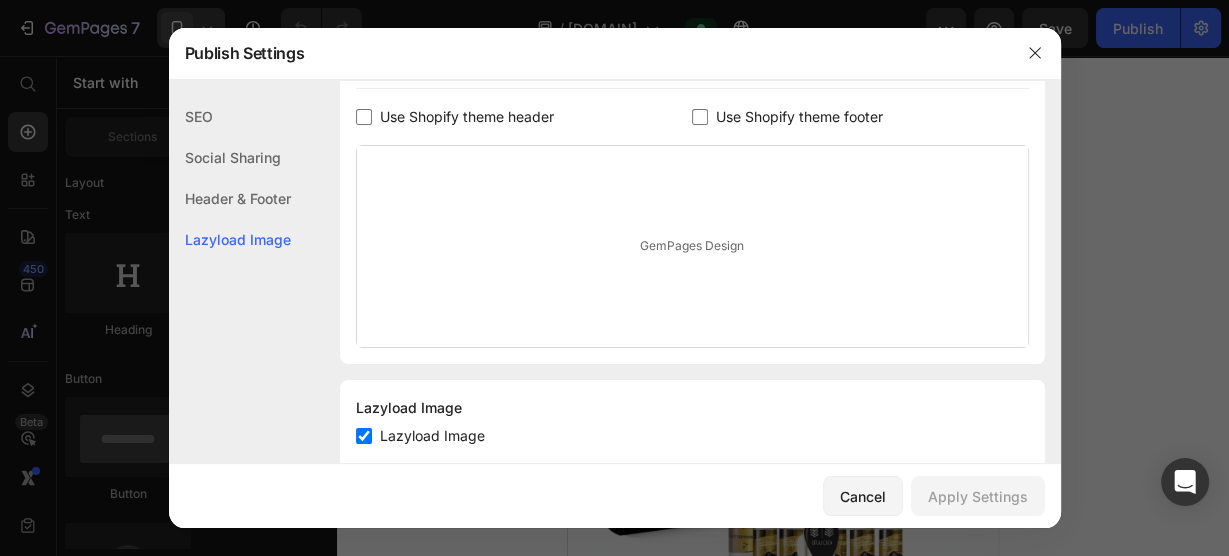 scroll, scrollTop: 1072, scrollLeft: 0, axis: vertical 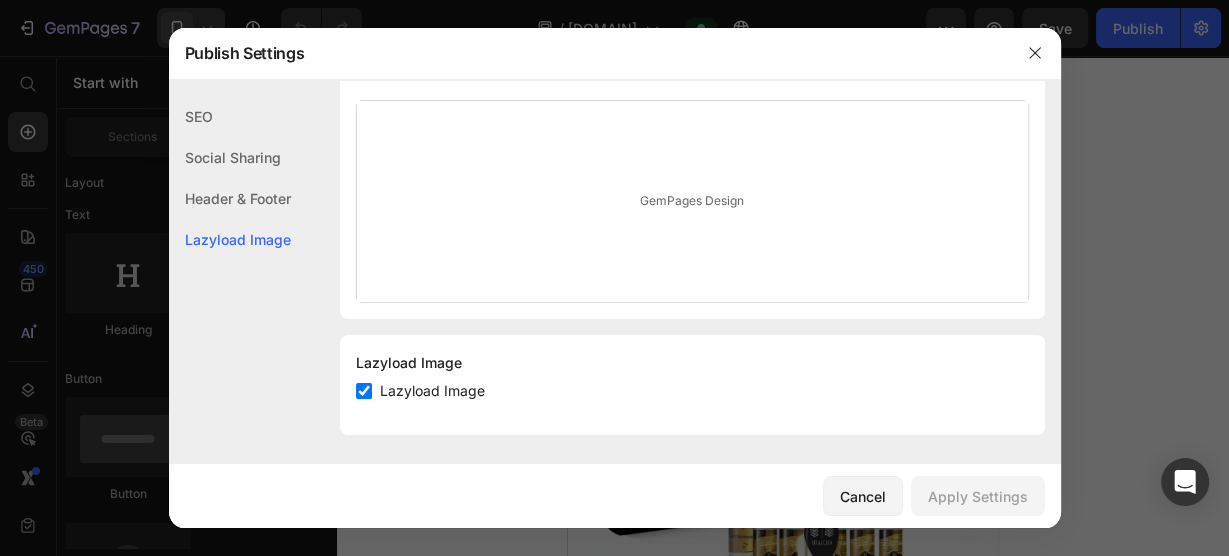 click on "Header & Footer" 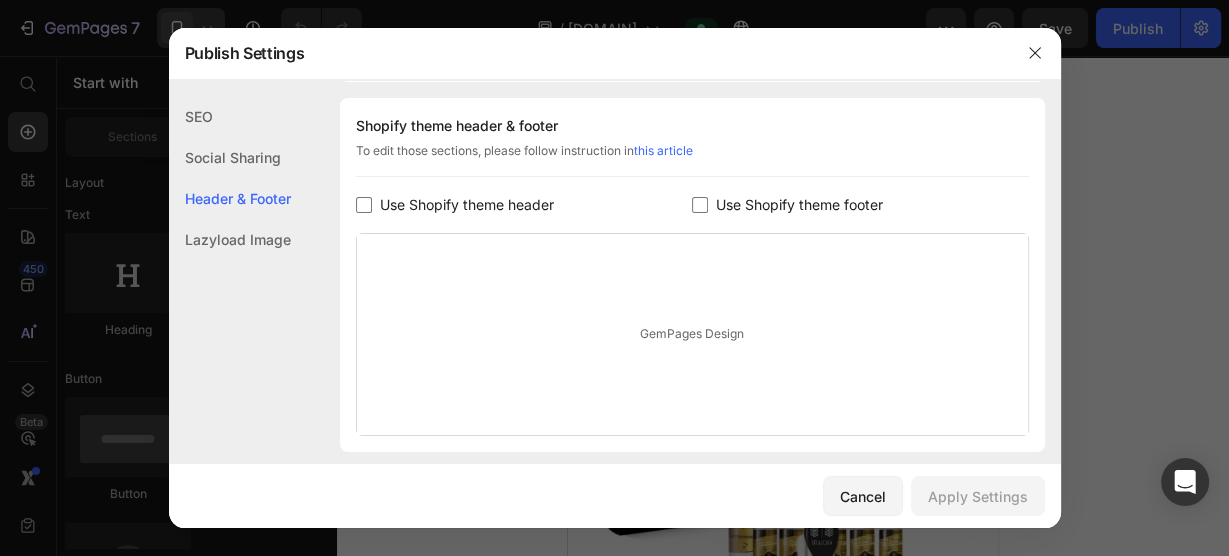 scroll, scrollTop: 936, scrollLeft: 0, axis: vertical 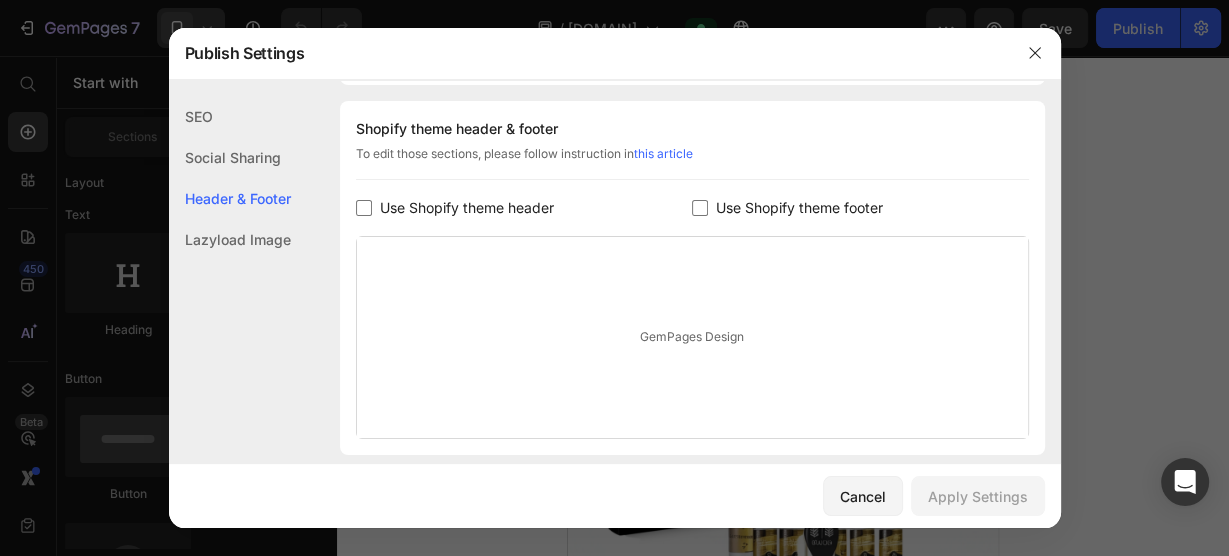click on "Social Sharing" 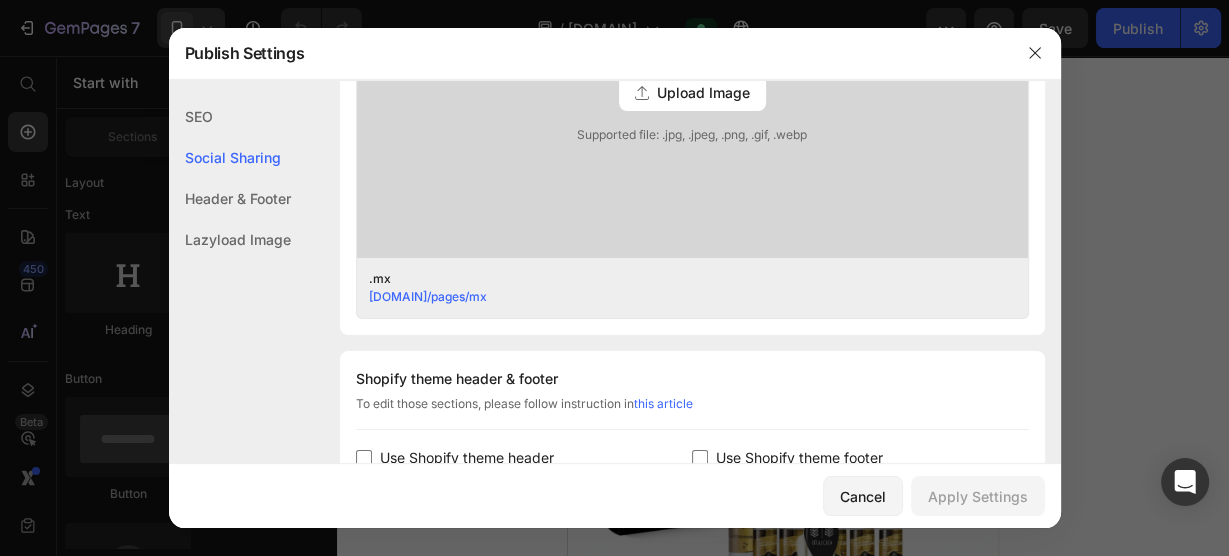 scroll, scrollTop: 456, scrollLeft: 0, axis: vertical 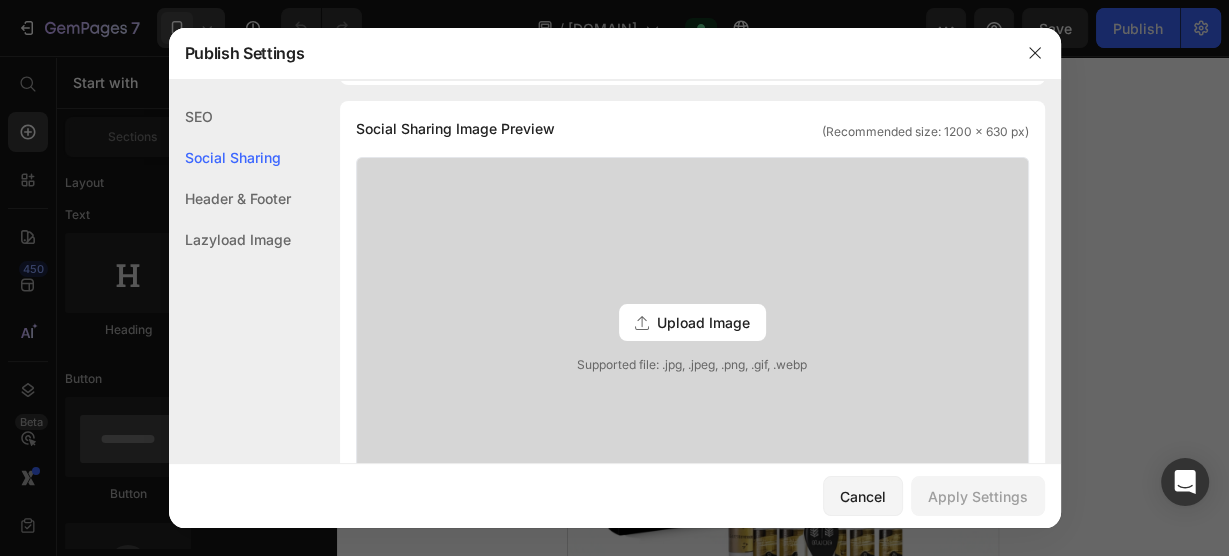 click on "SEO" 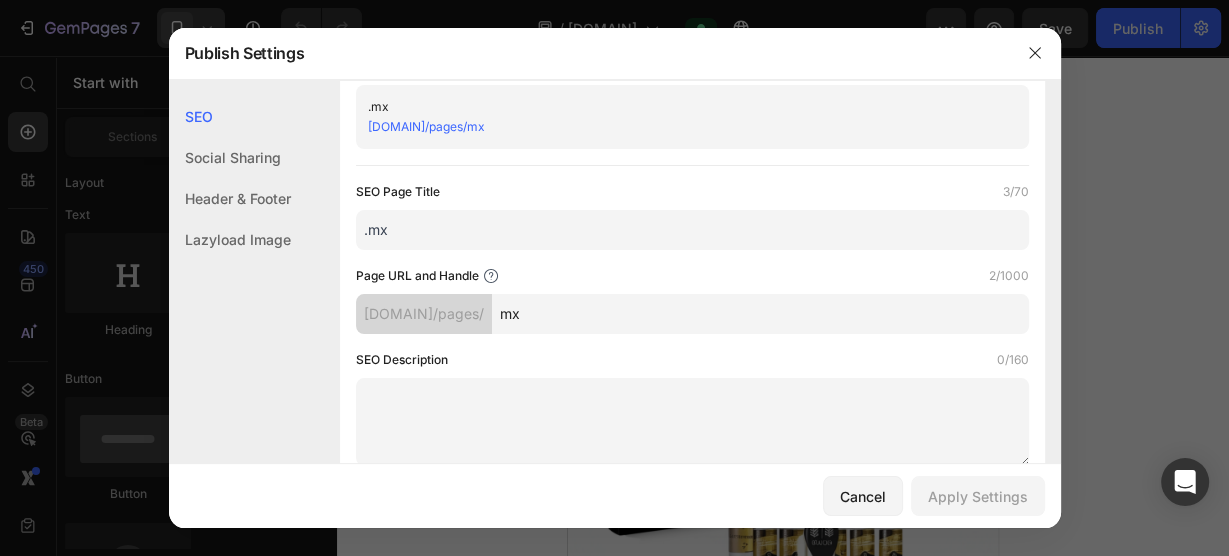 scroll, scrollTop: 0, scrollLeft: 0, axis: both 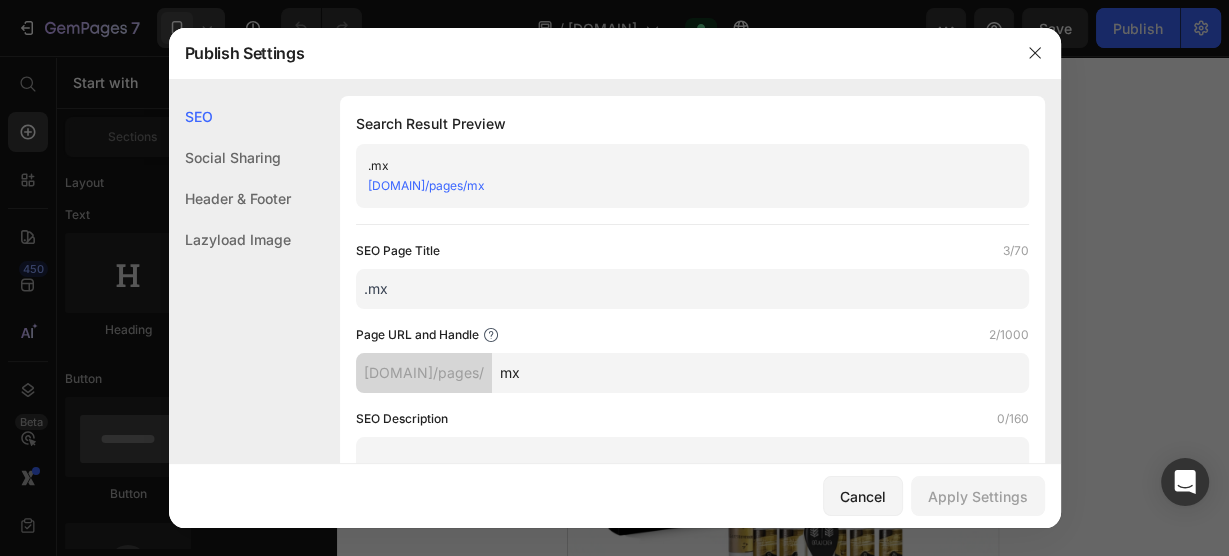 click on ".mx" at bounding box center [692, 289] 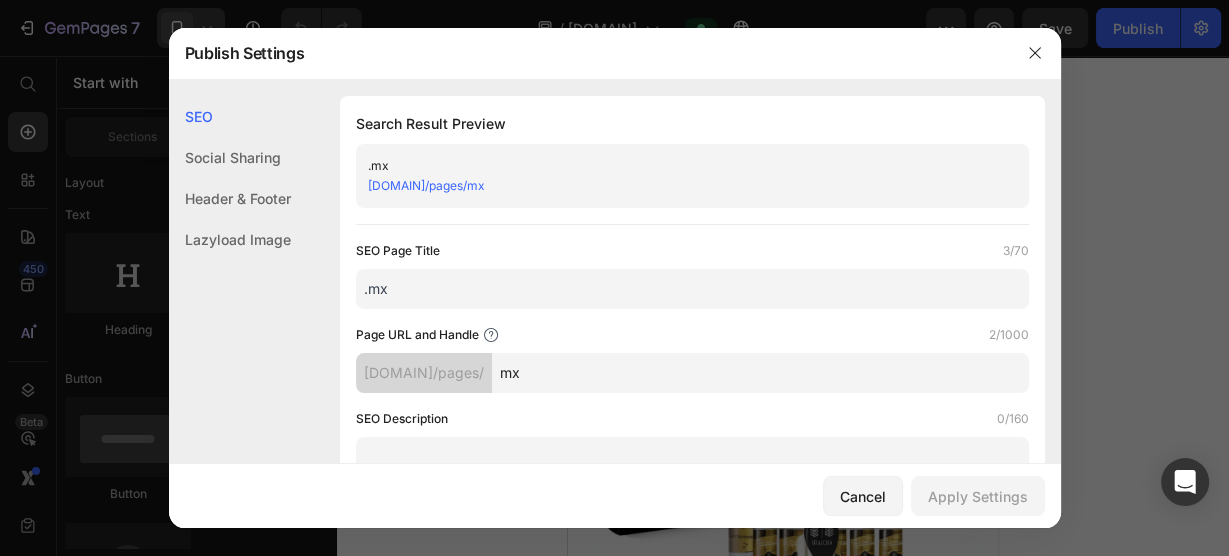 click on "fbxnca-eg.myshopify.com/pages/mx" at bounding box center (676, 186) 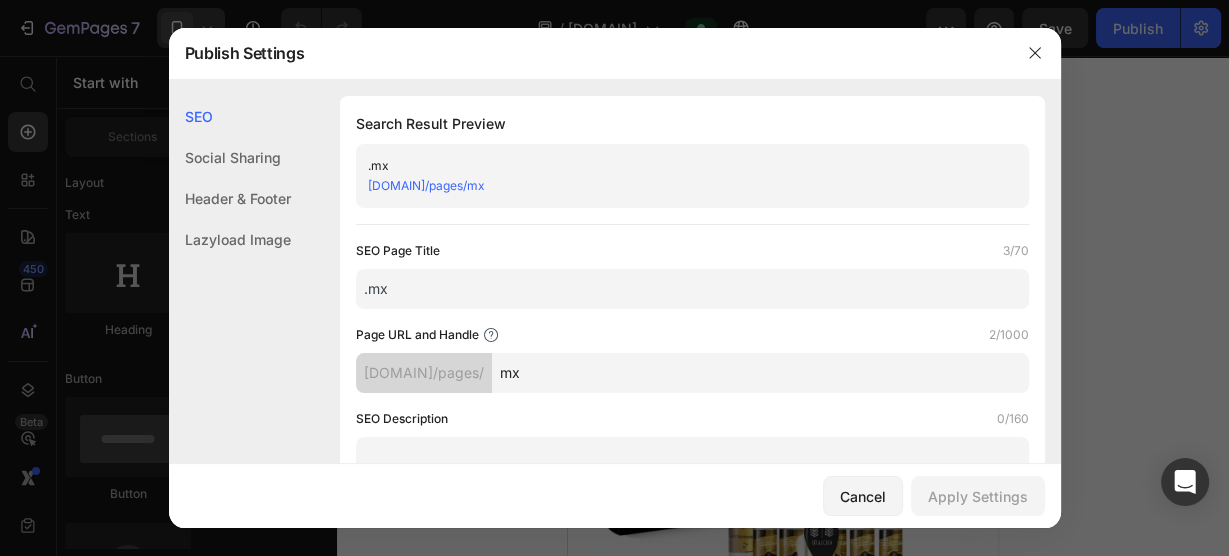 click on "Lazyload Image" 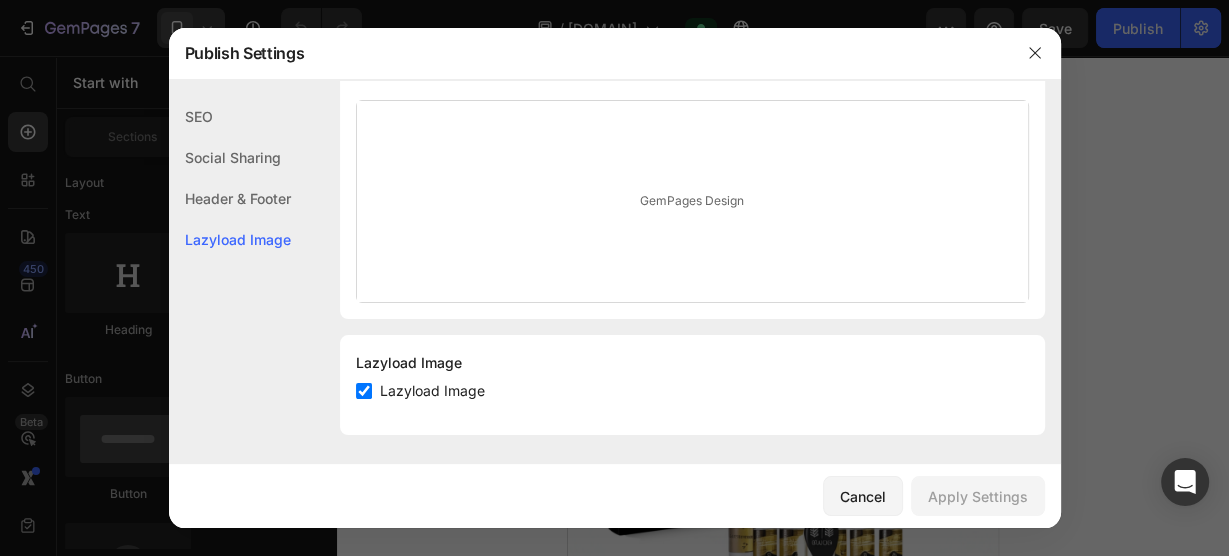 click on "Social Sharing" 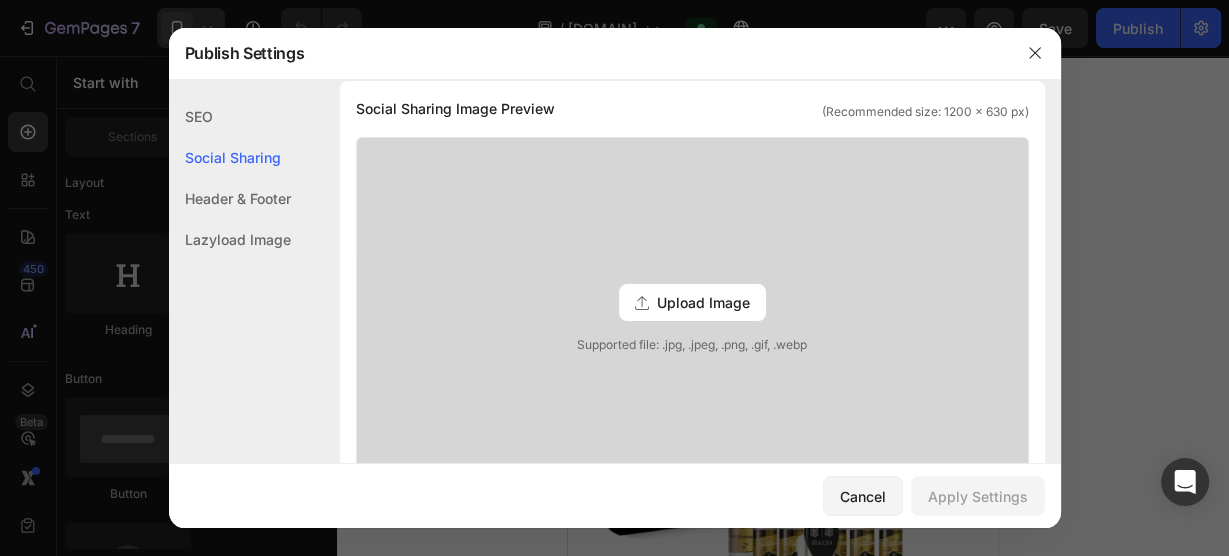 scroll, scrollTop: 456, scrollLeft: 0, axis: vertical 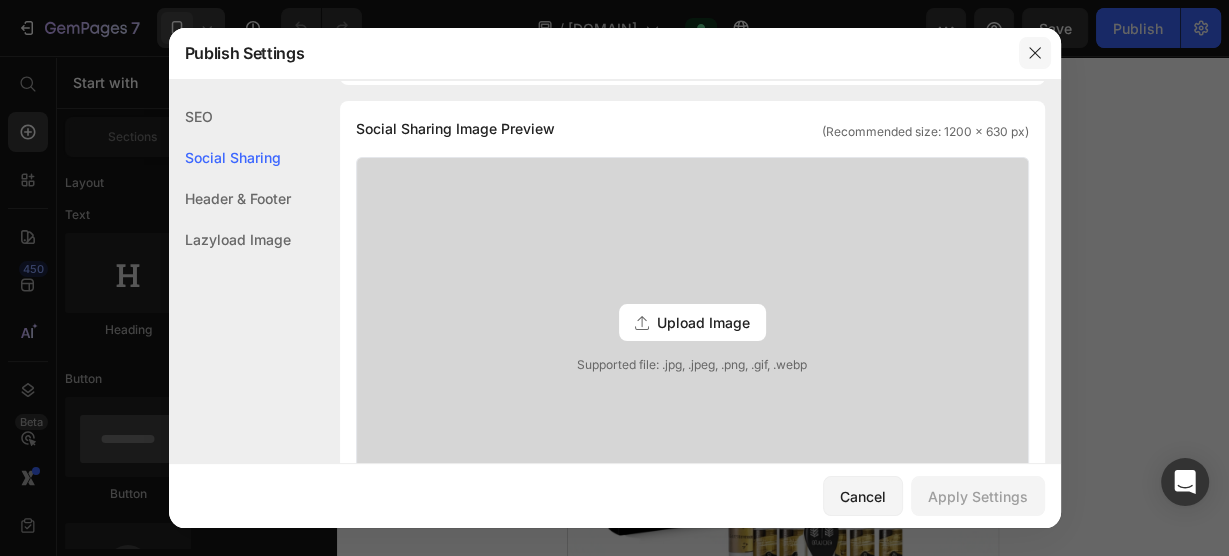 click 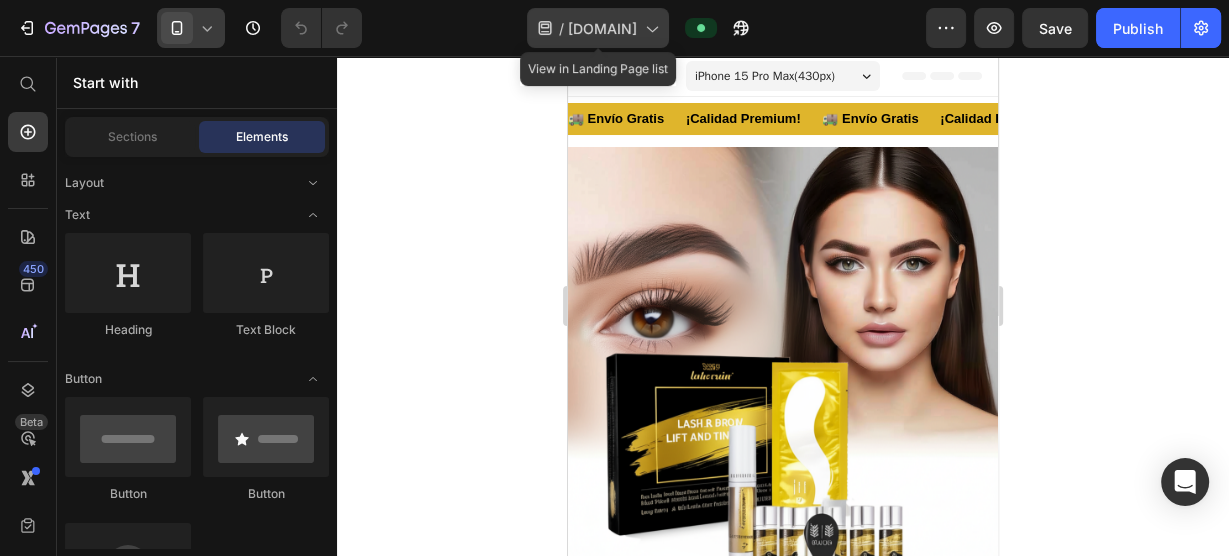 click 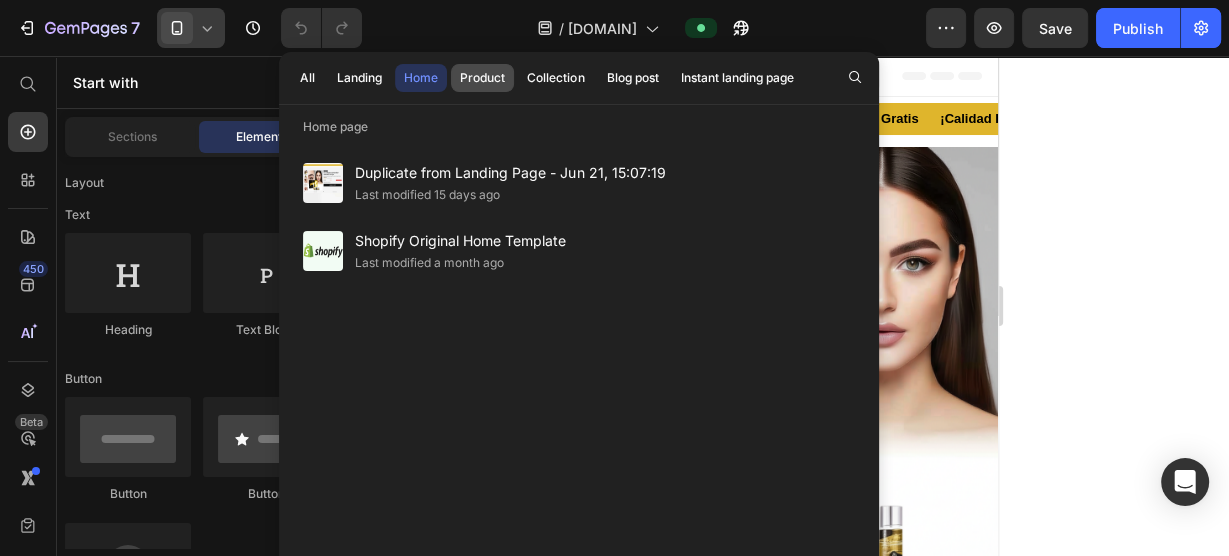click on "Product" at bounding box center [482, 78] 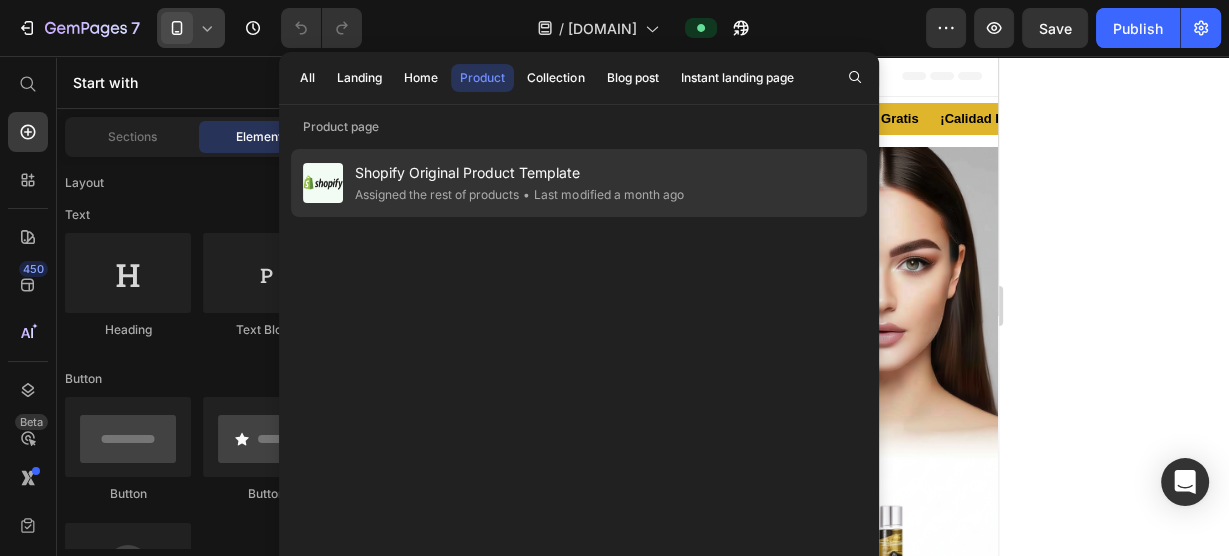click on "Shopify Original Product Template" at bounding box center (519, 173) 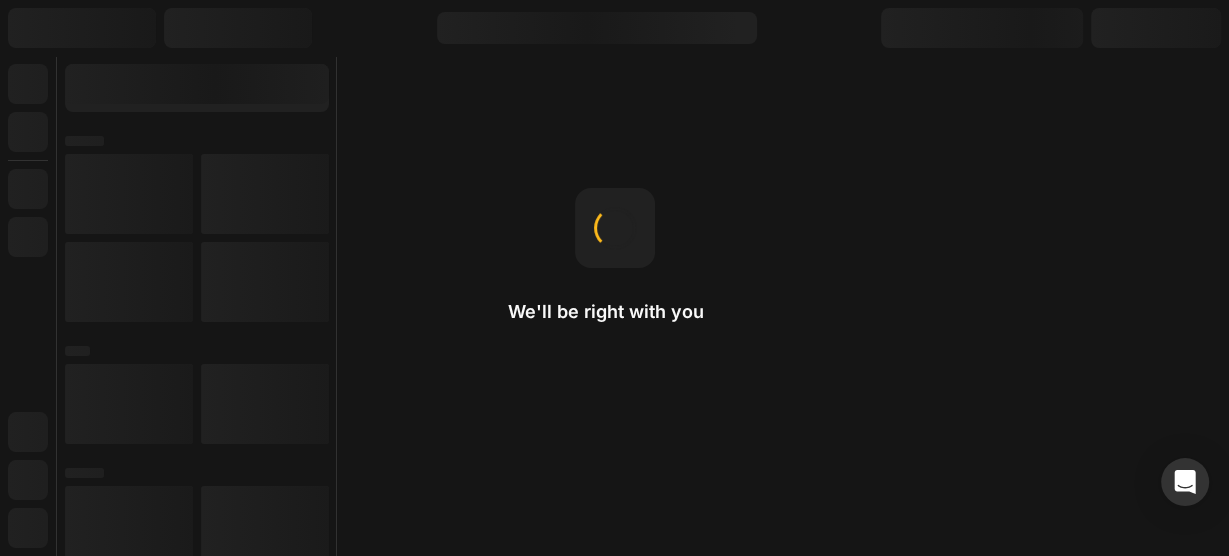 scroll, scrollTop: 0, scrollLeft: 0, axis: both 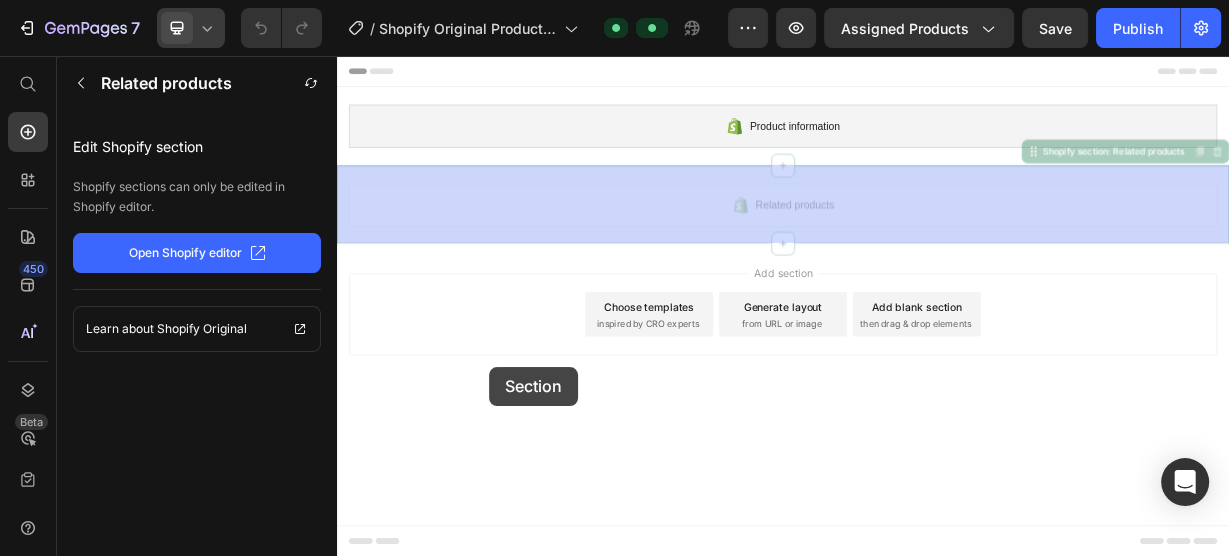 drag, startPoint x: 795, startPoint y: 235, endPoint x: 538, endPoint y: 470, distance: 348.24417 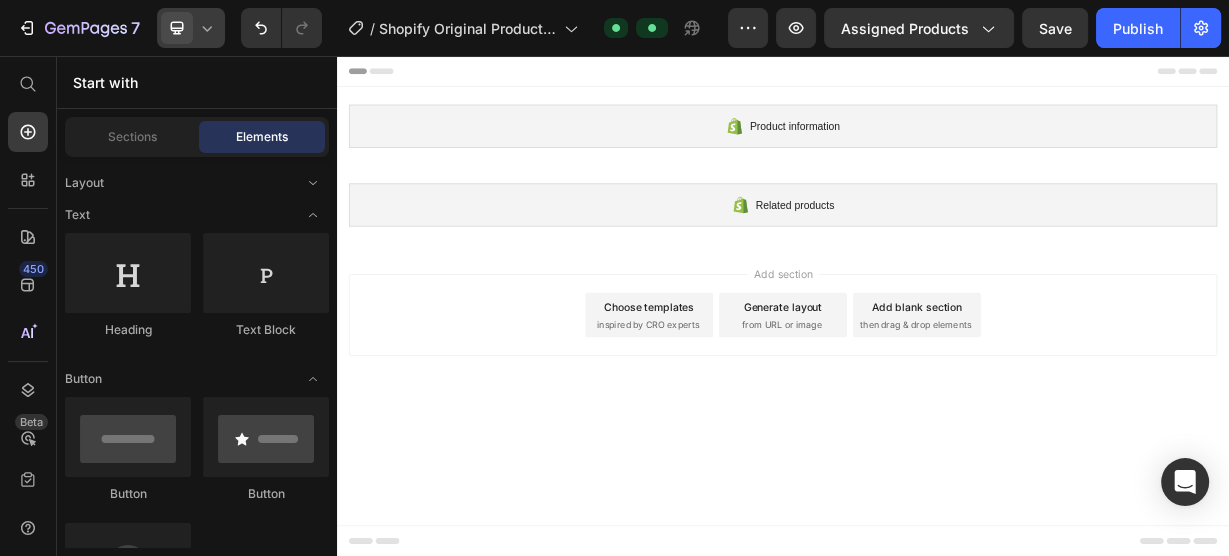 drag, startPoint x: 538, startPoint y: 470, endPoint x: 448, endPoint y: 515, distance: 100.62306 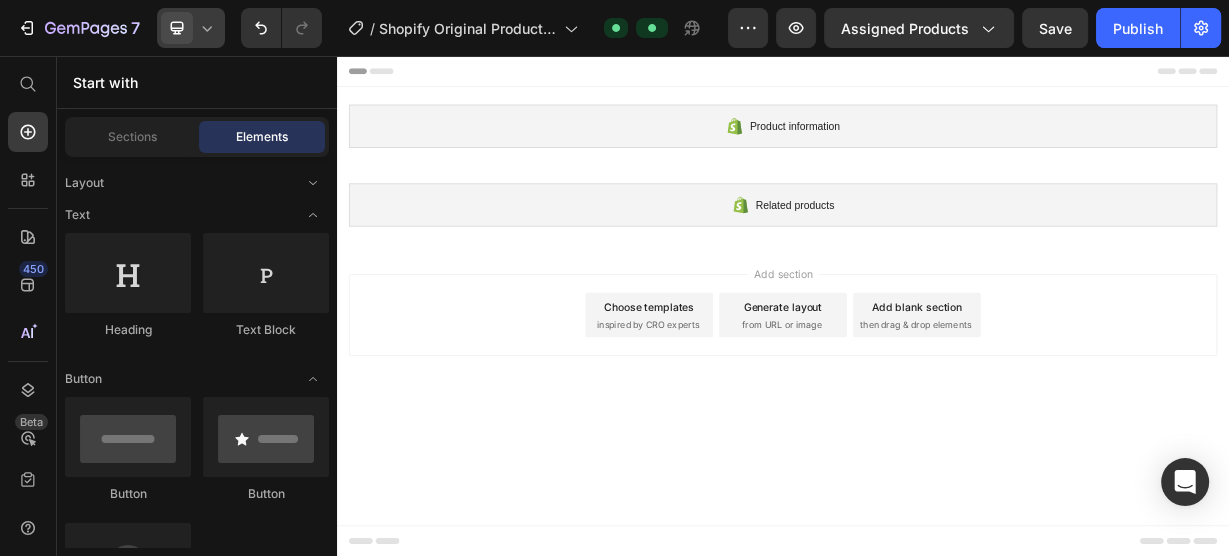 drag, startPoint x: 448, startPoint y: 515, endPoint x: 631, endPoint y: 644, distance: 223.8973 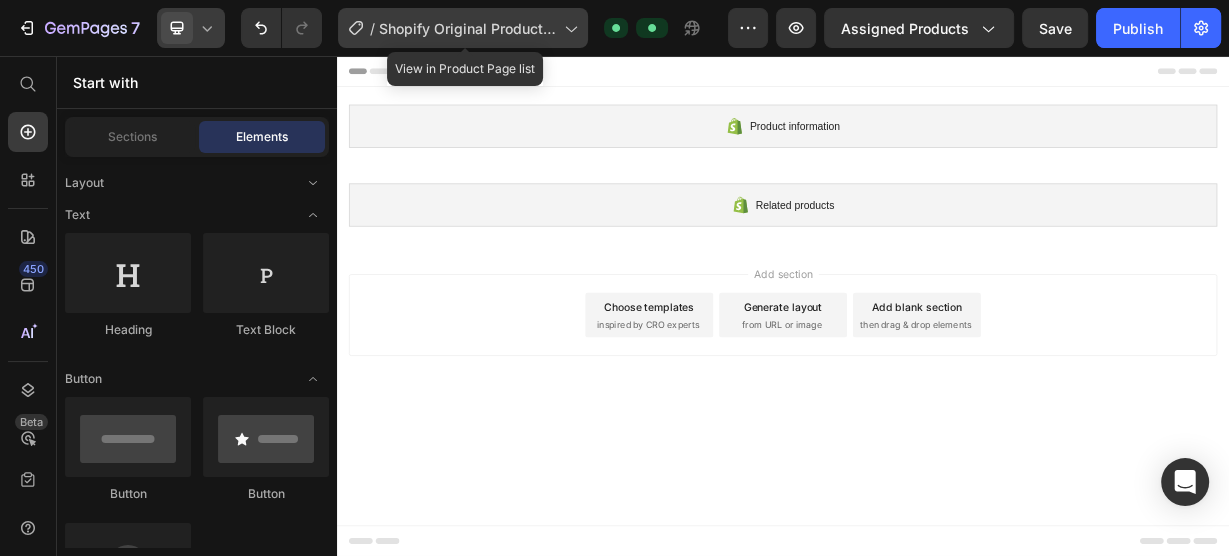 click 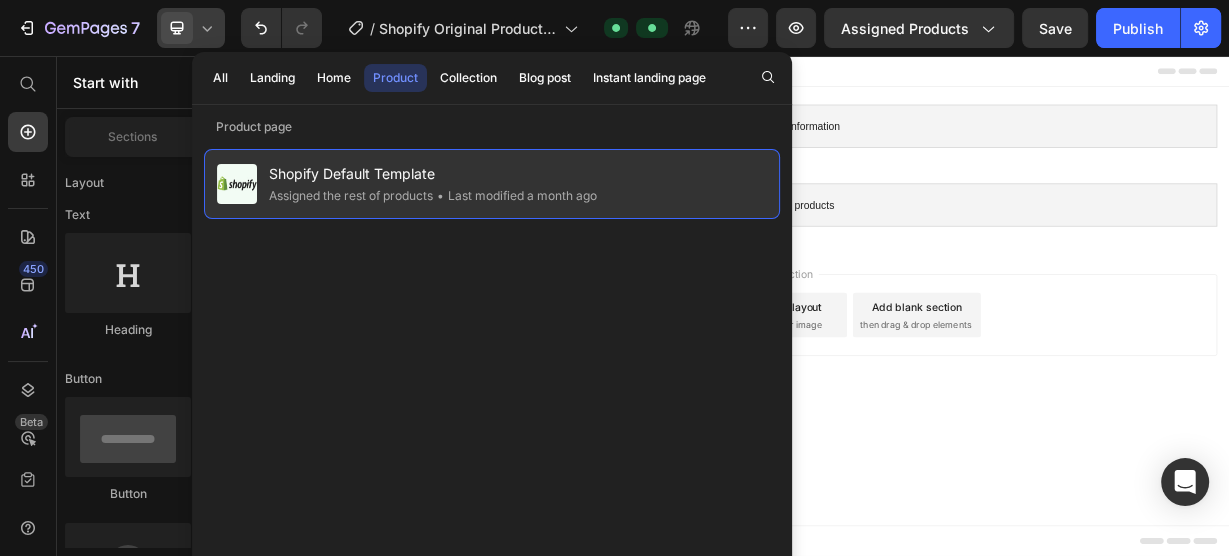 click on "Shopify Default Template" at bounding box center [433, 174] 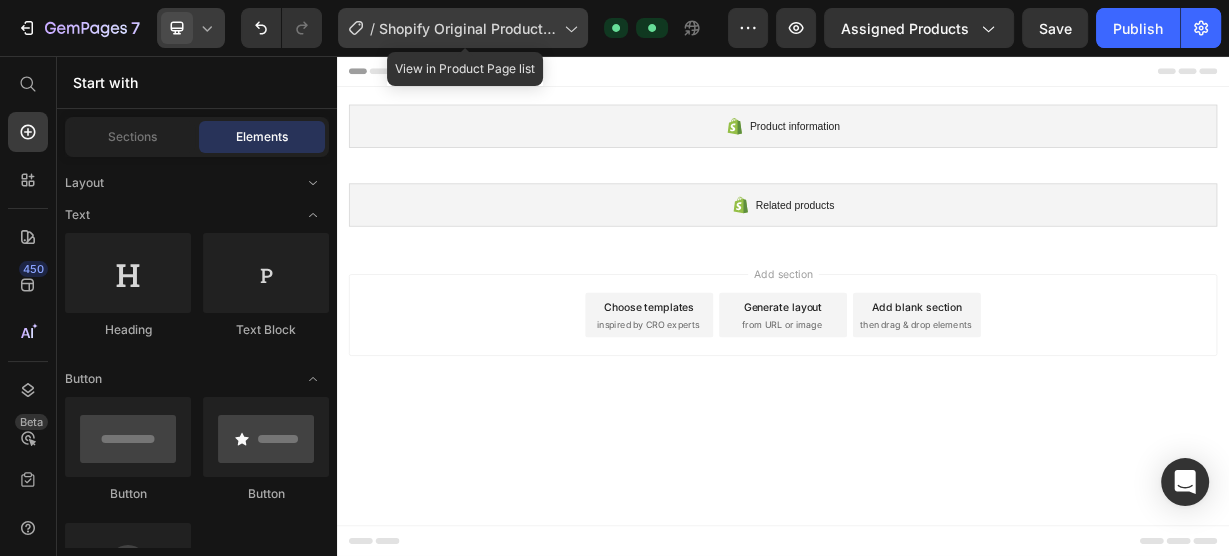 click 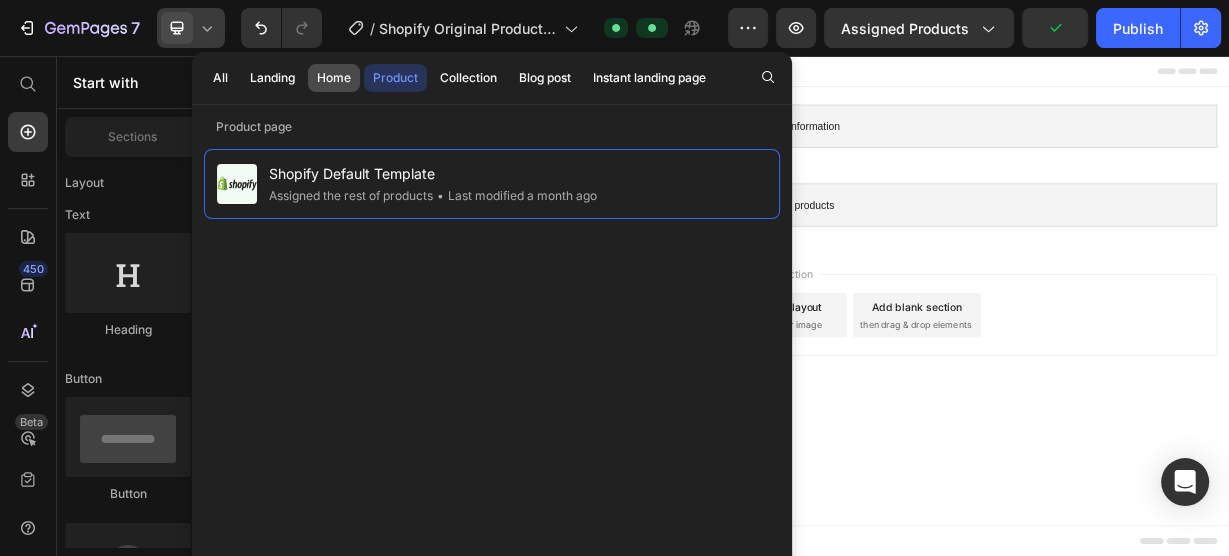 click on "Home" at bounding box center (334, 78) 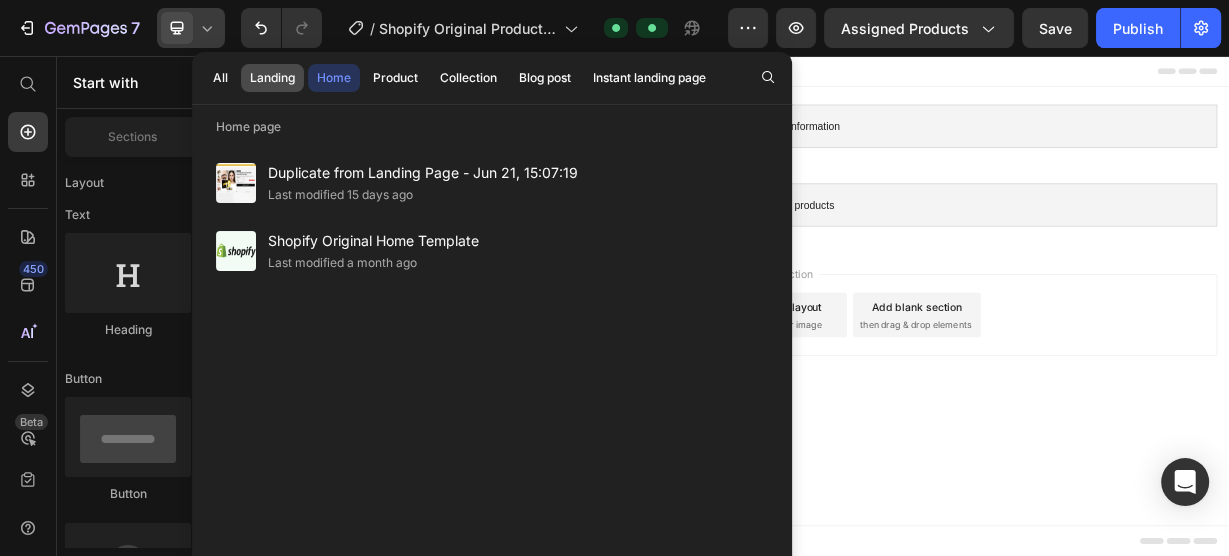 click on "Landing" at bounding box center (272, 78) 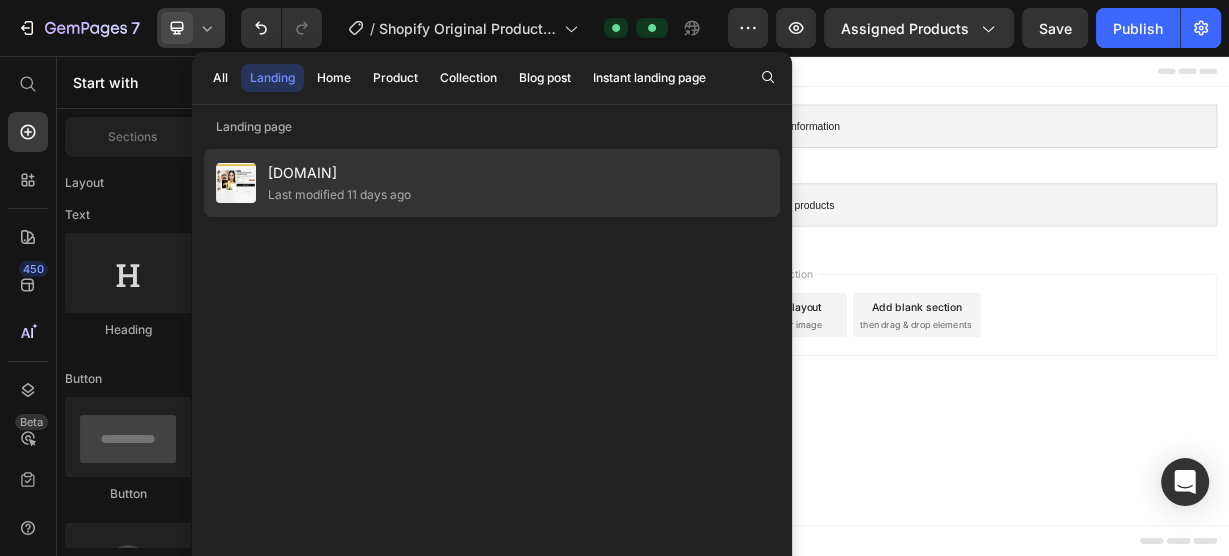 click on "Last modified 11 days ago" 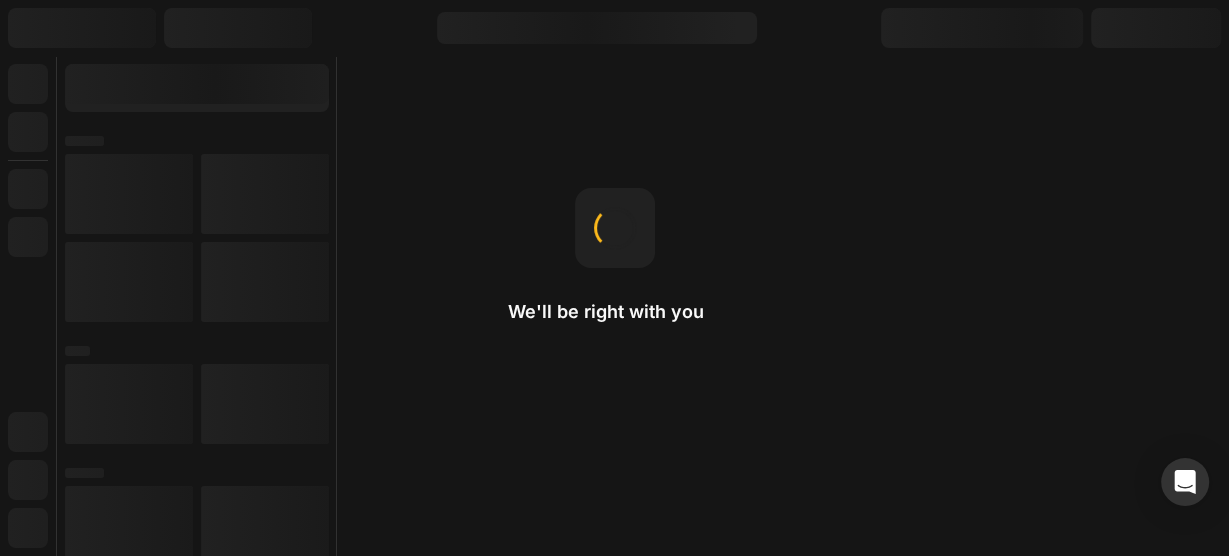 scroll, scrollTop: 0, scrollLeft: 0, axis: both 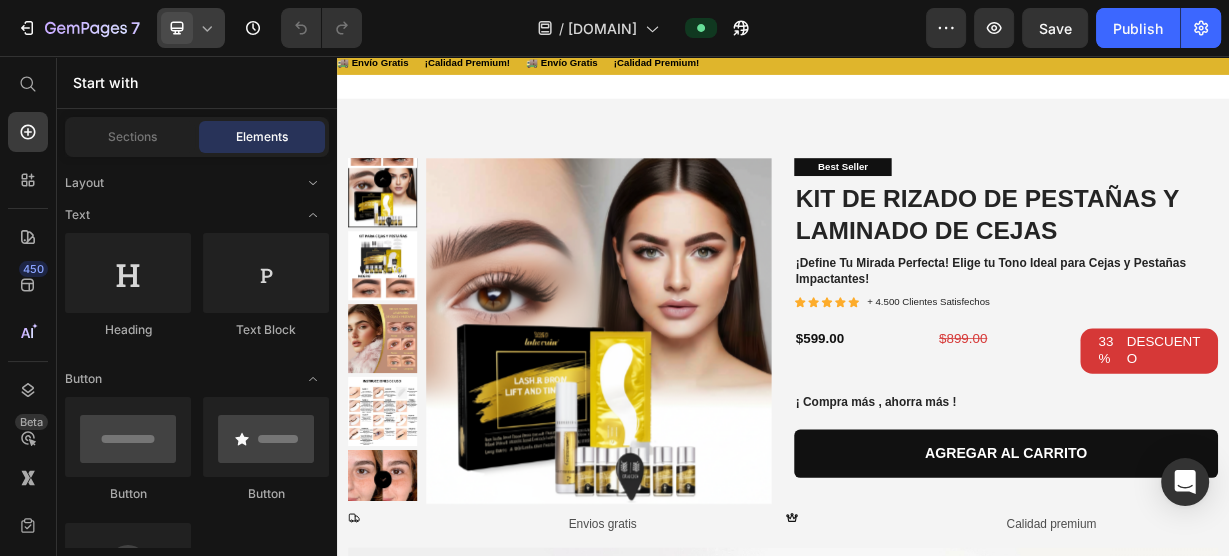 click at bounding box center [177, 28] 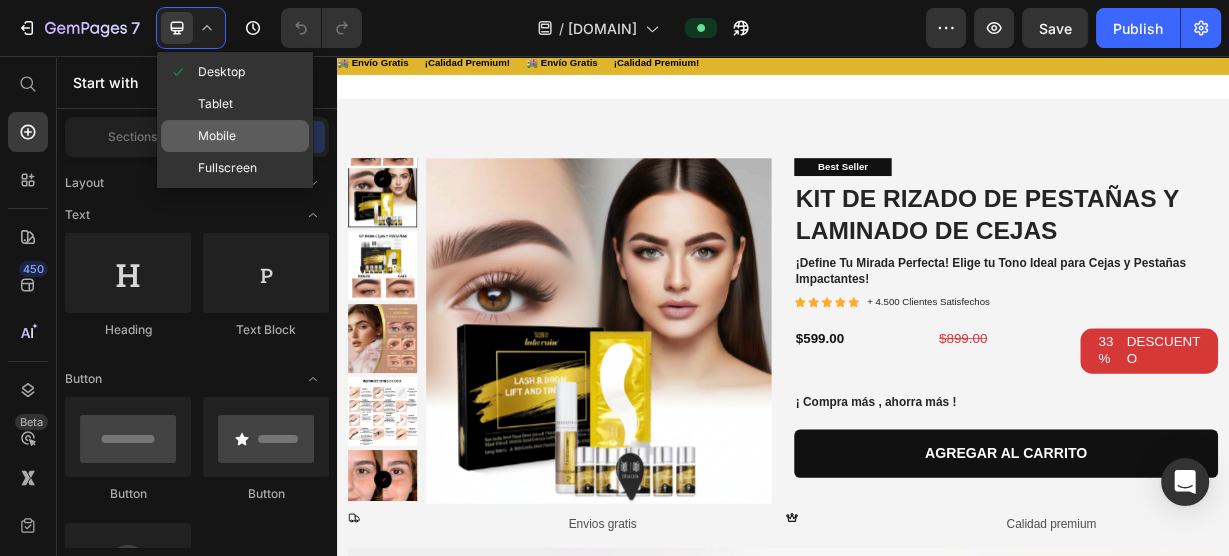 click on "Mobile" at bounding box center [217, 136] 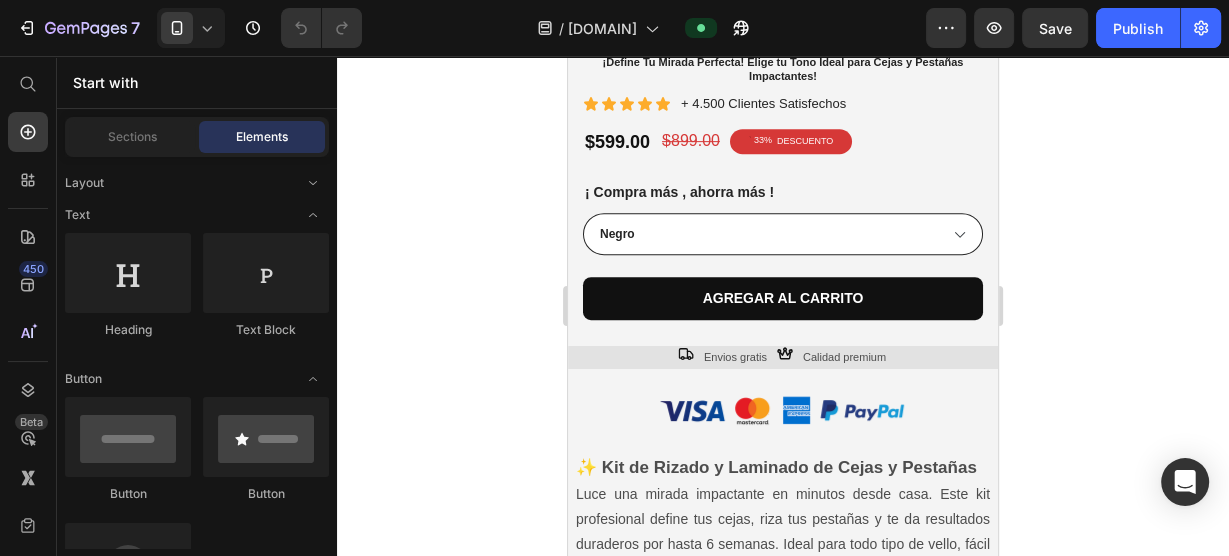 scroll, scrollTop: 0, scrollLeft: 0, axis: both 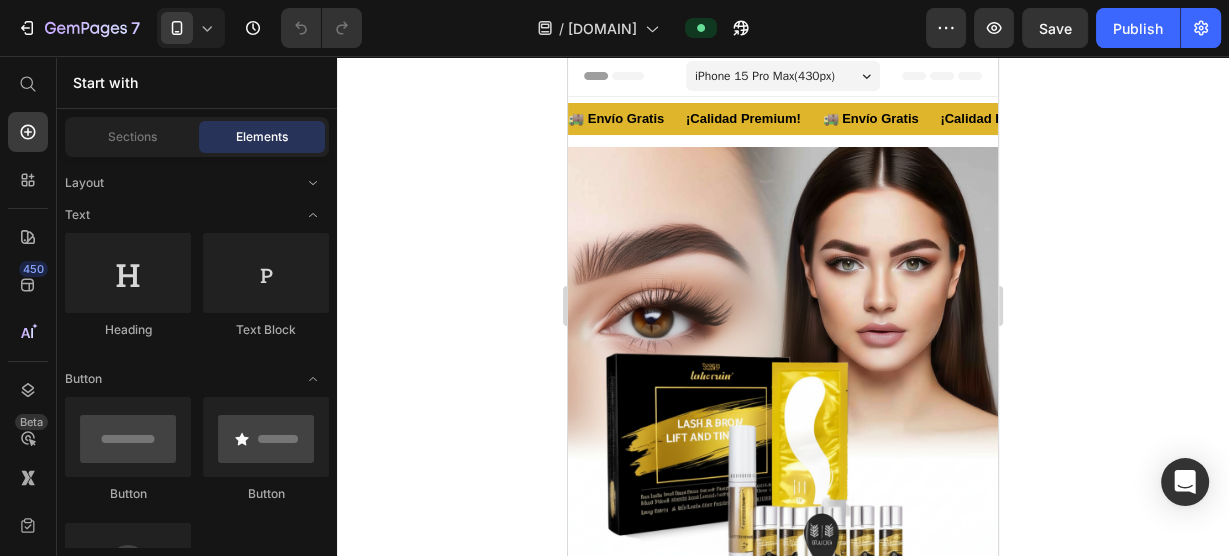 drag, startPoint x: 995, startPoint y: 104, endPoint x: 1607, endPoint y: 111, distance: 612.04004 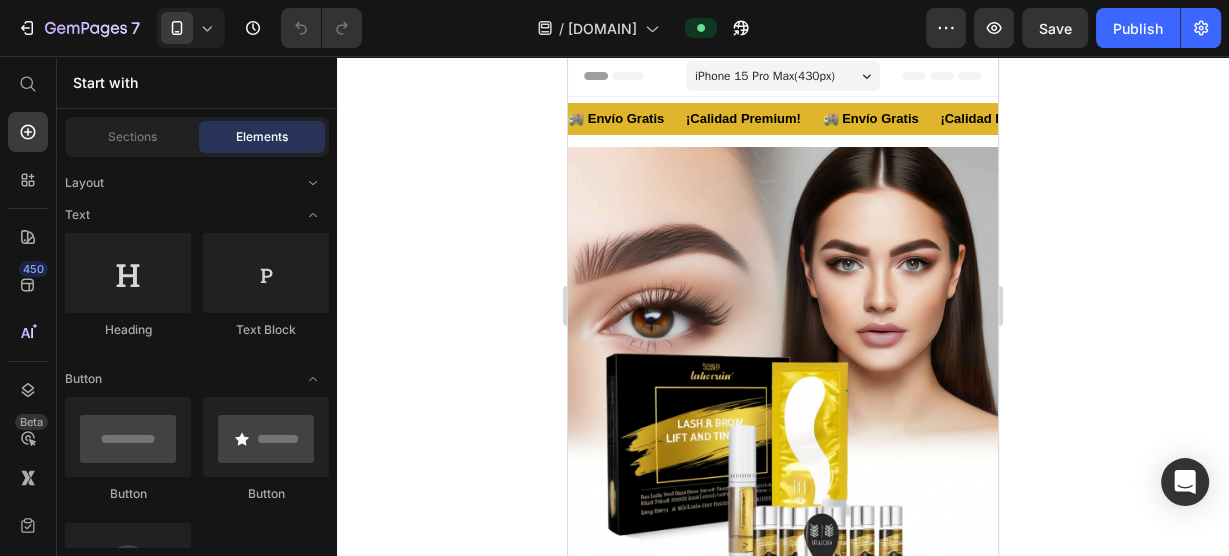 scroll, scrollTop: 0, scrollLeft: 19, axis: horizontal 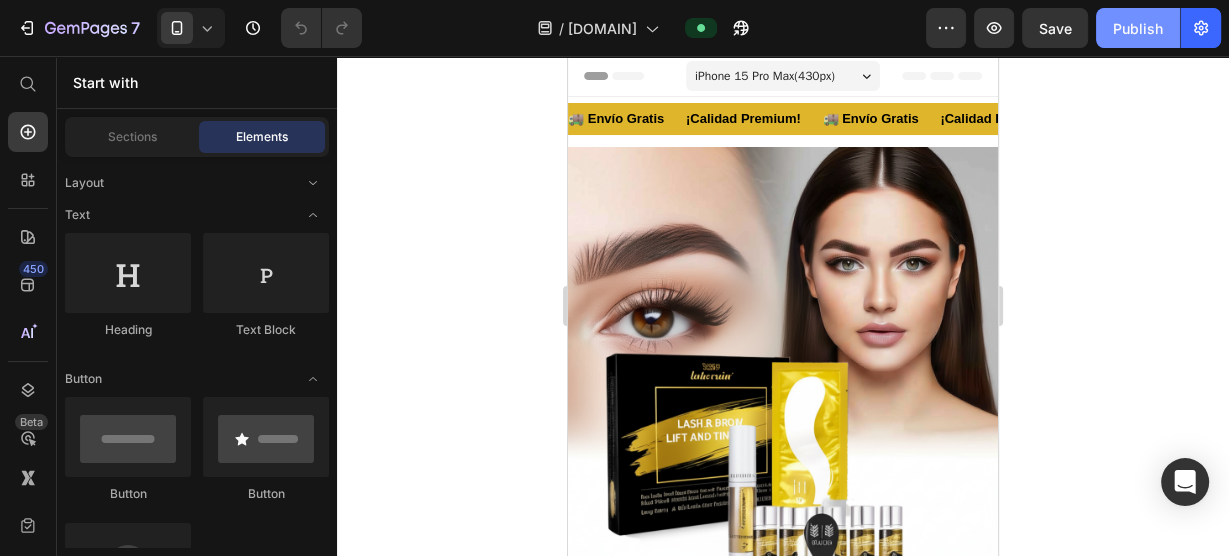click on "Publish" at bounding box center (1138, 28) 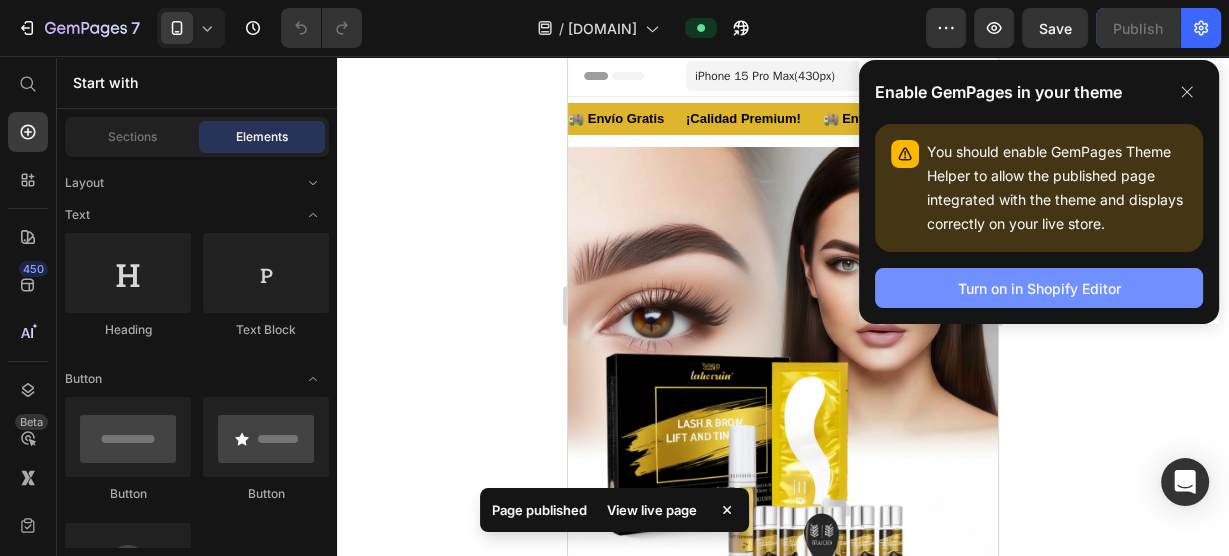 click on "Turn on in Shopify Editor" at bounding box center (1039, 288) 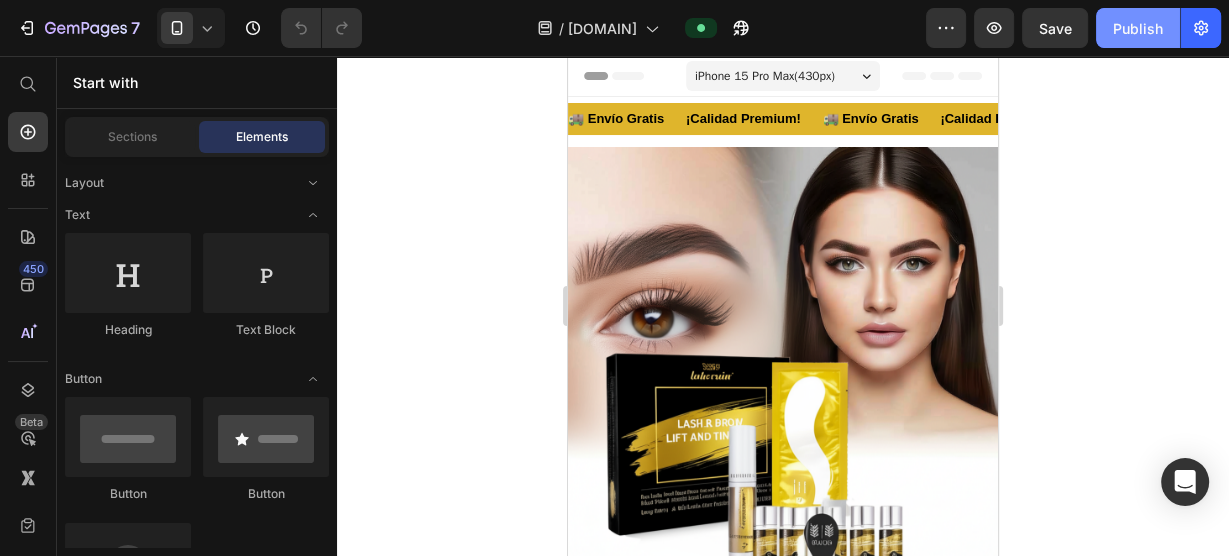 click on "Publish" 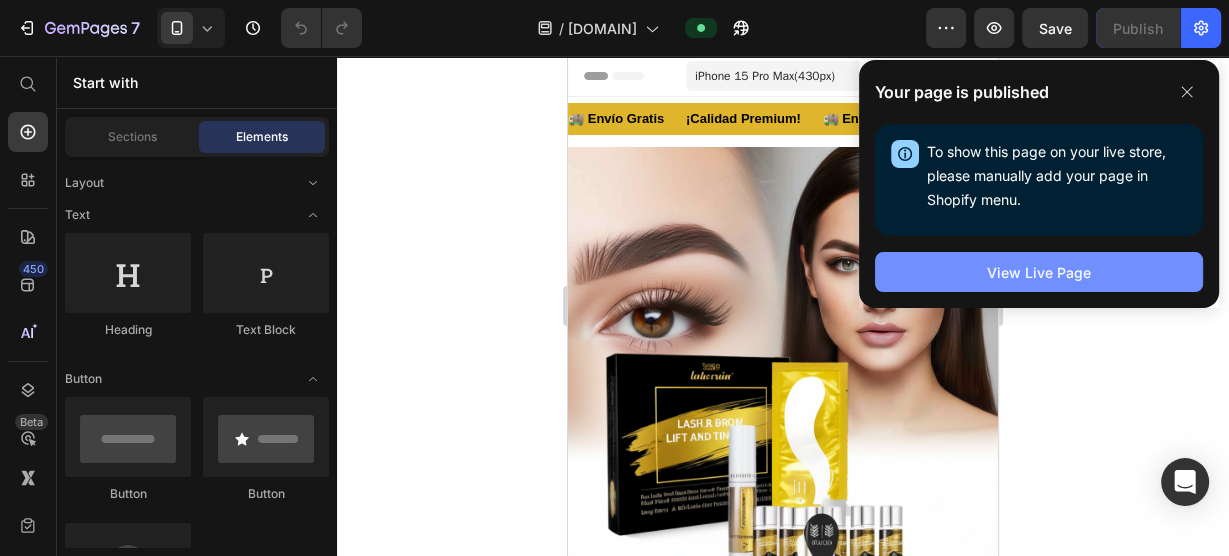 click on "View Live Page" at bounding box center [1039, 272] 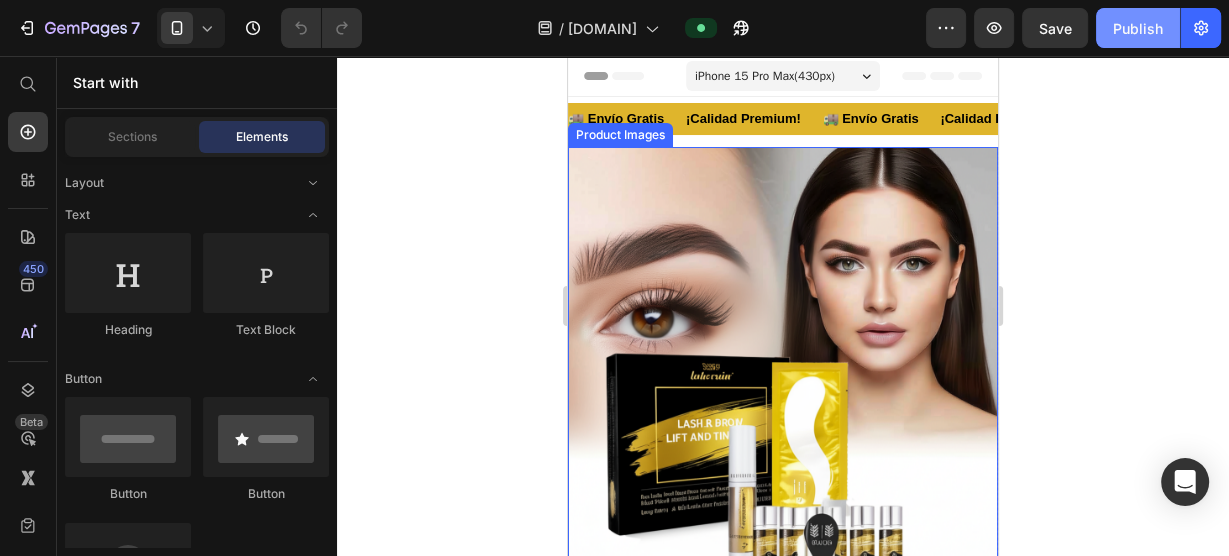 click on "Publish" at bounding box center (1138, 28) 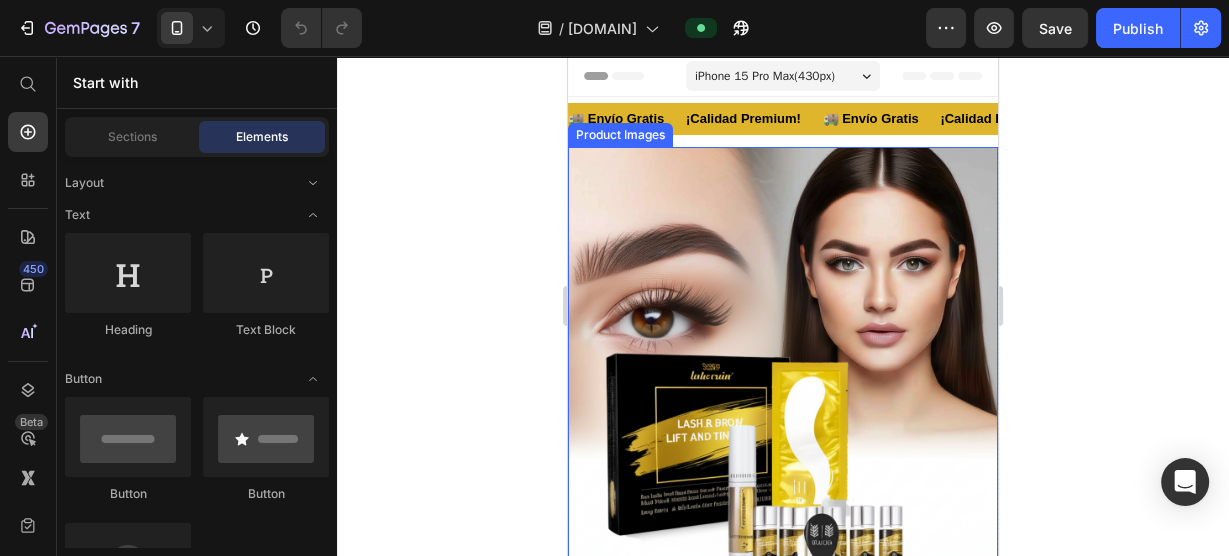 click 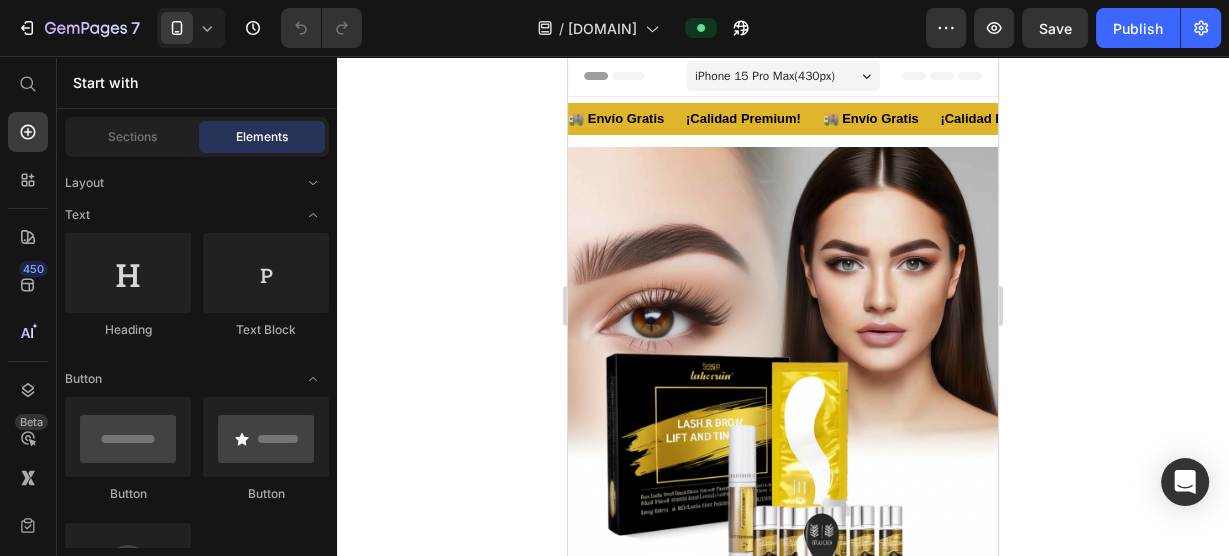 click 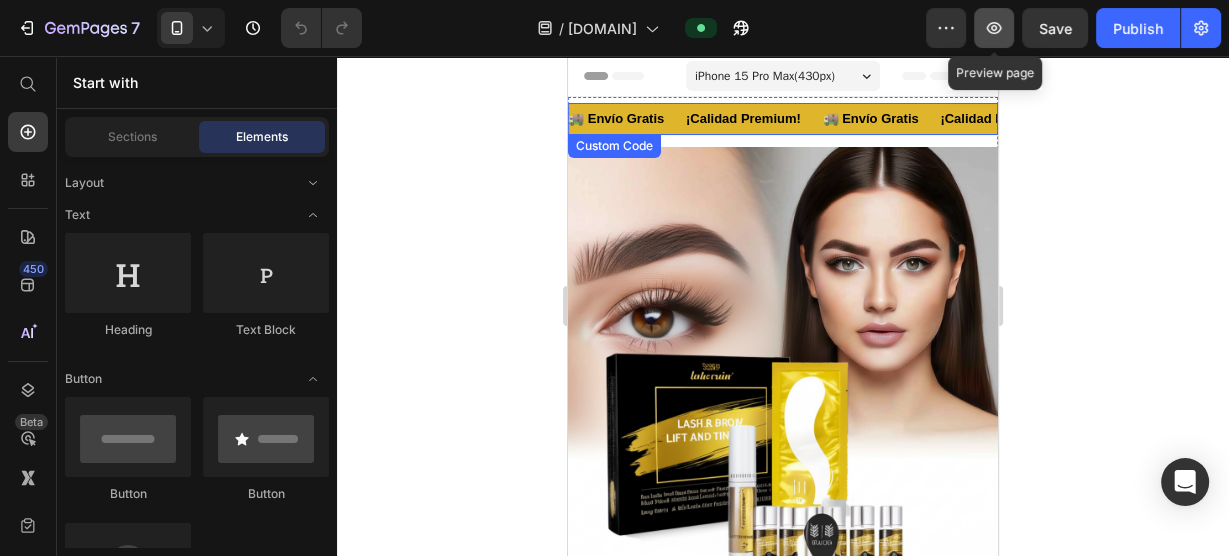 click 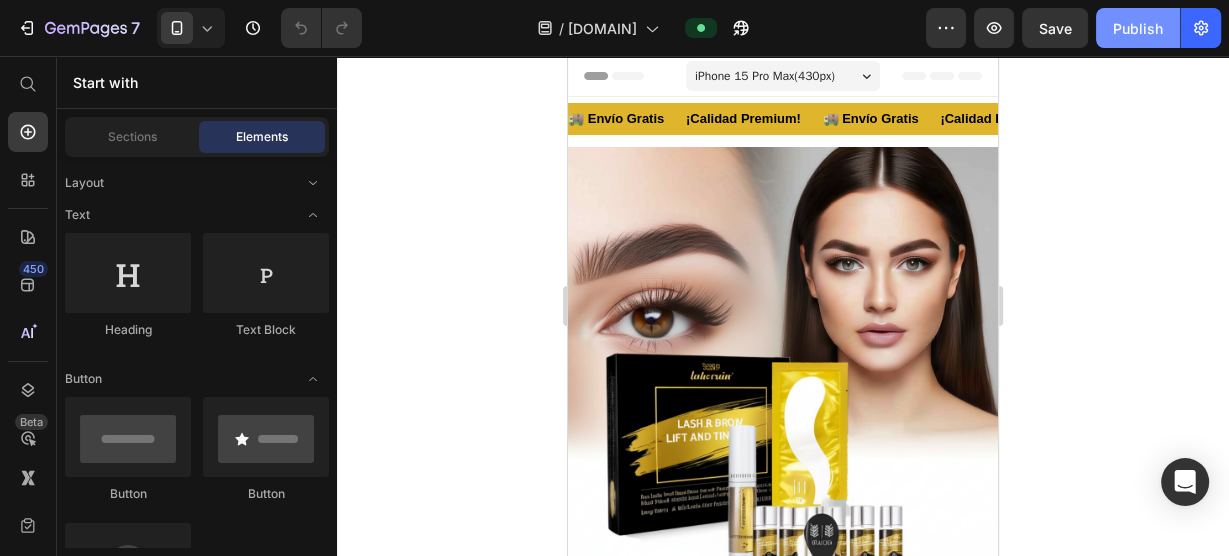 click on "Publish" at bounding box center [1138, 28] 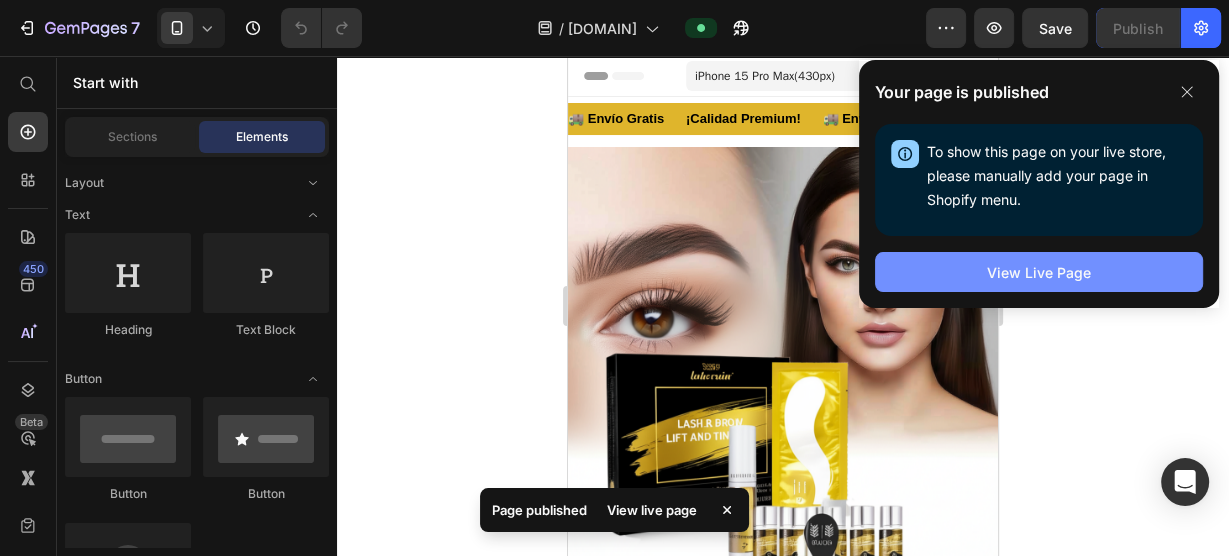 click on "View Live Page" at bounding box center (1039, 272) 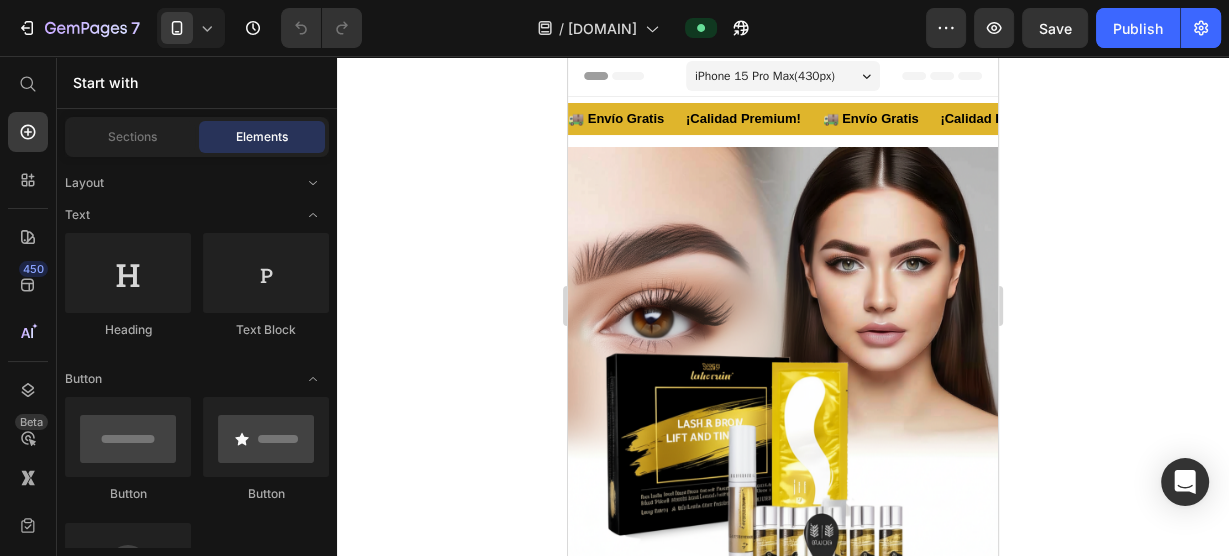 click 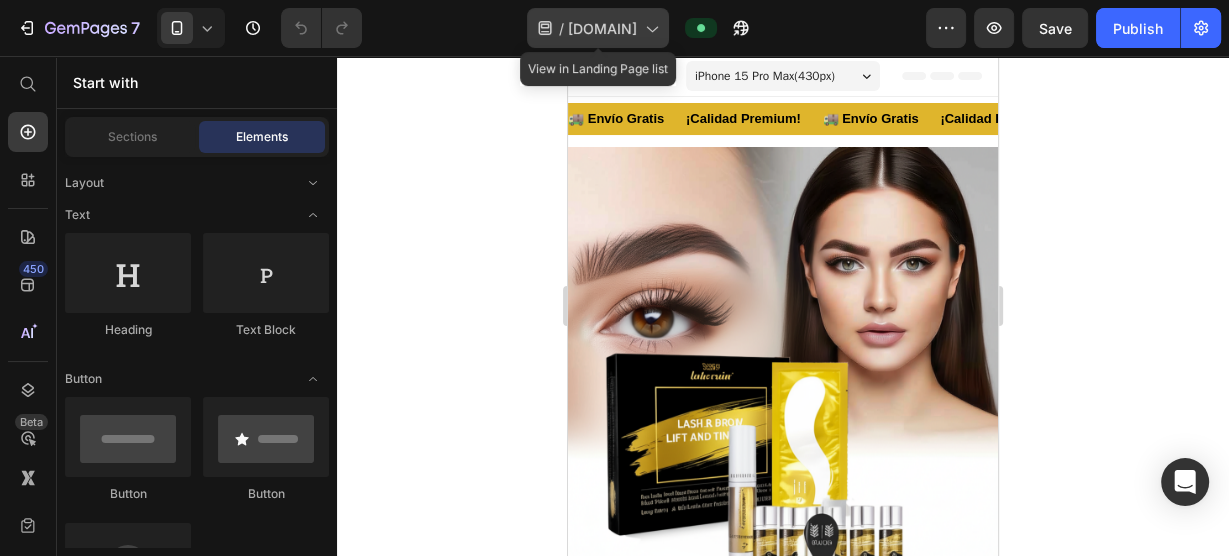 click on "beyessa.com" at bounding box center [602, 28] 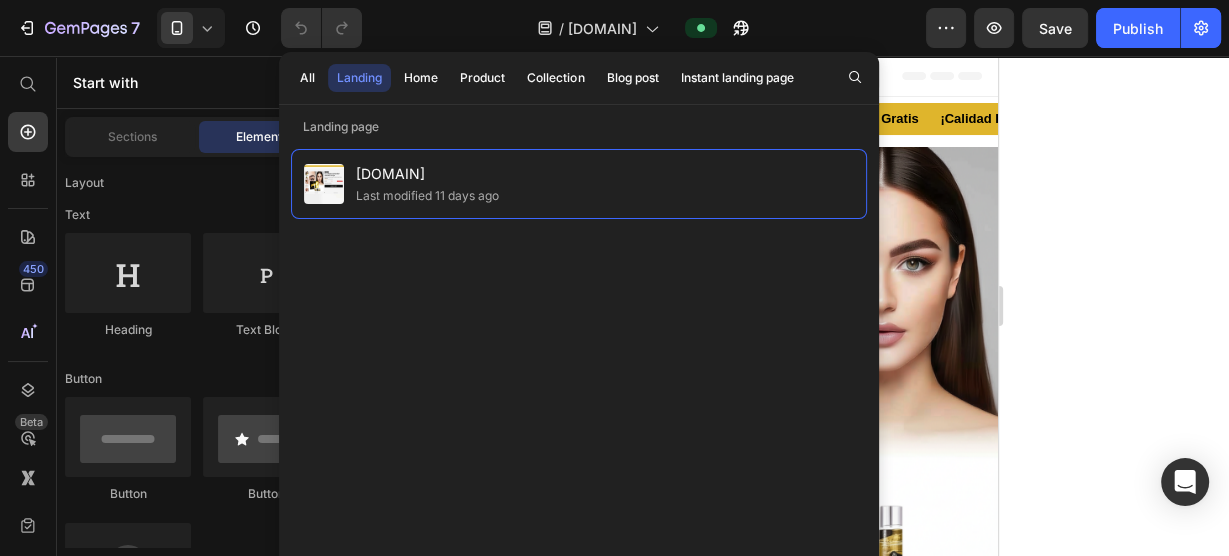 click 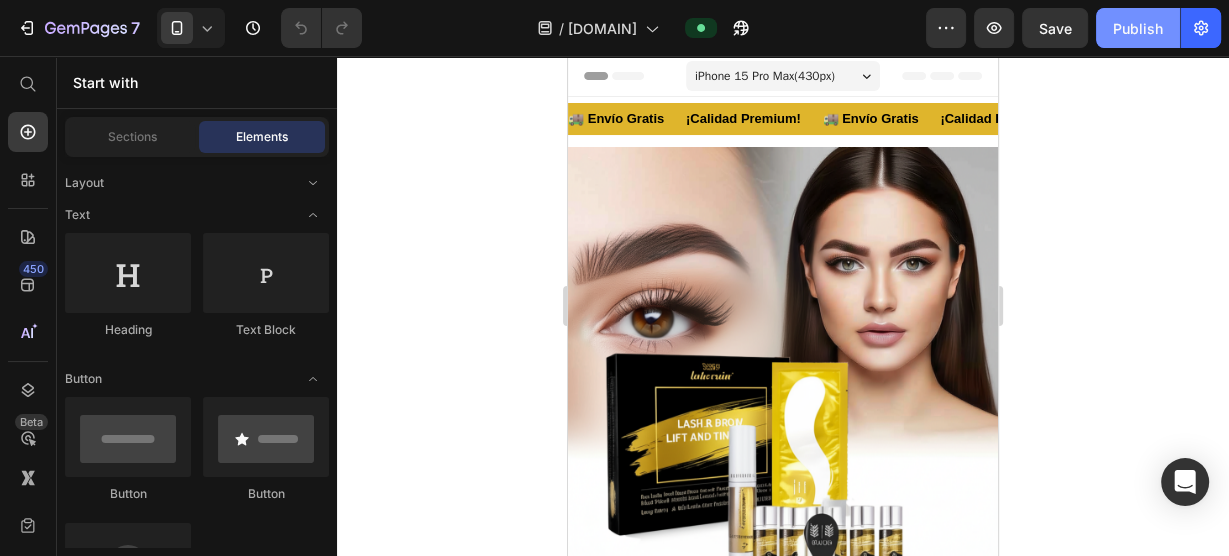 click on "Publish" at bounding box center [1138, 28] 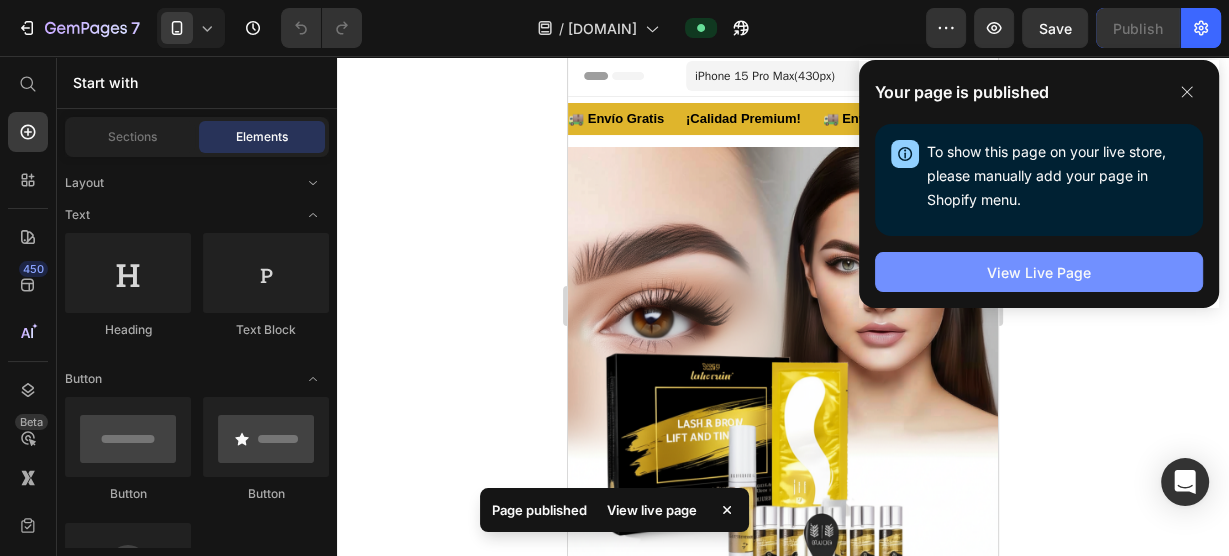 click on "View Live Page" at bounding box center (1039, 272) 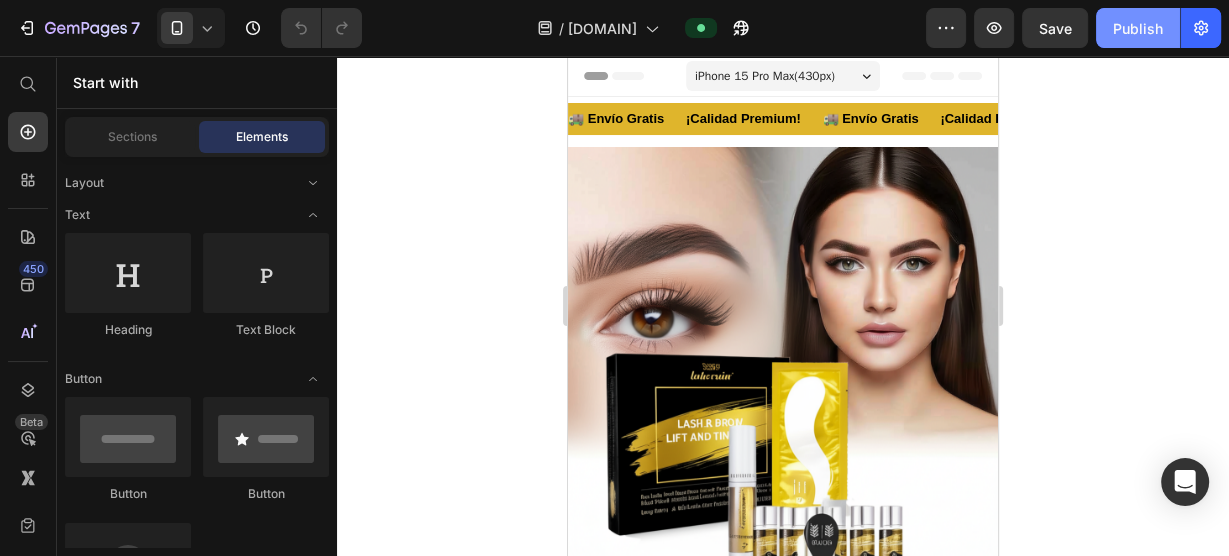 click on "Publish" at bounding box center (1138, 28) 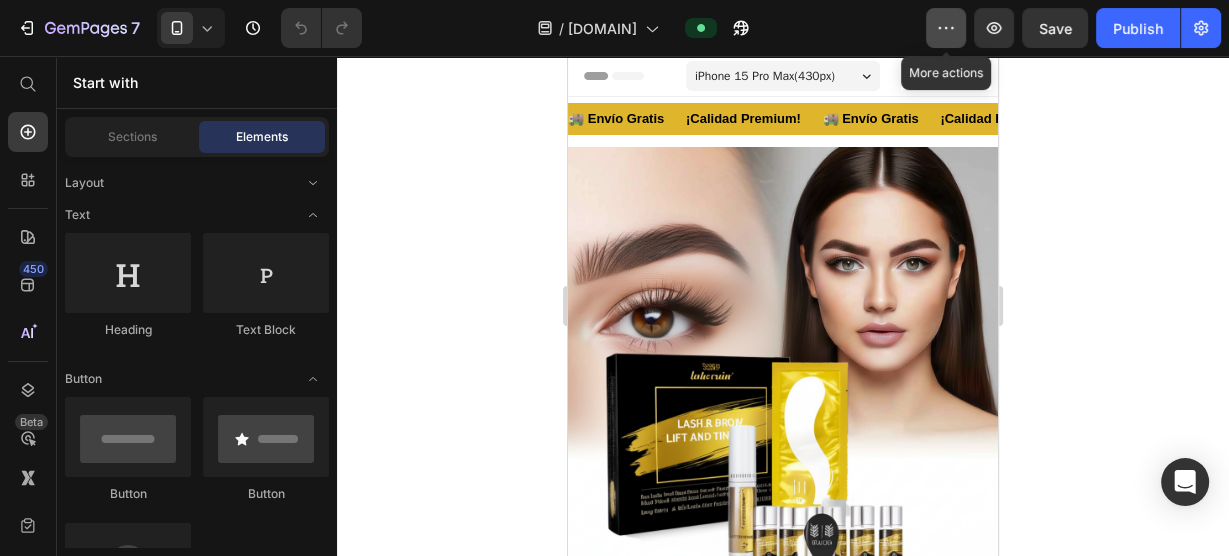 click 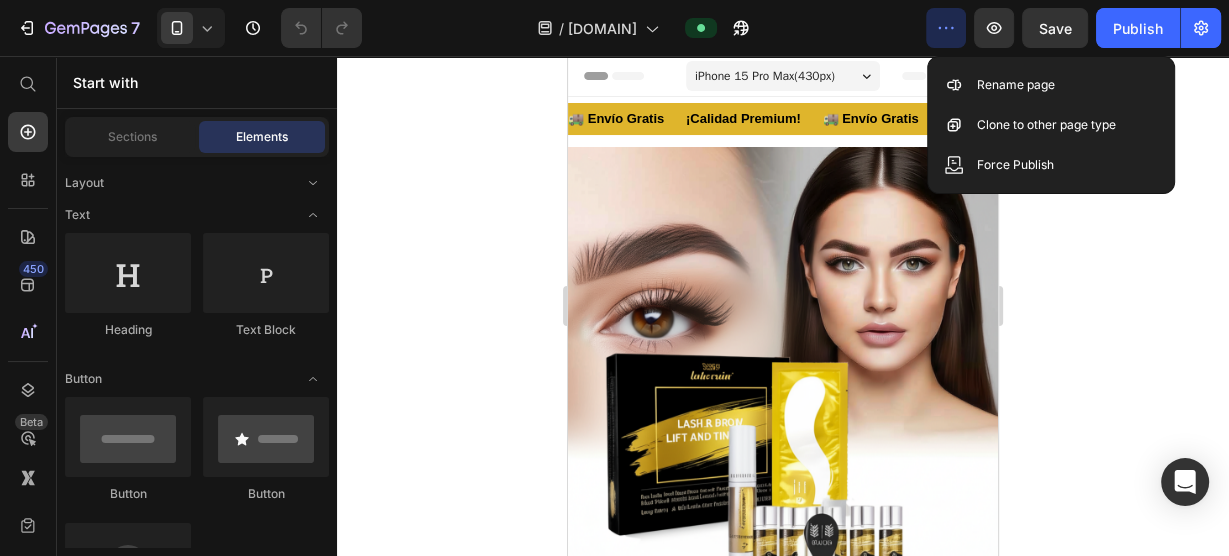 click 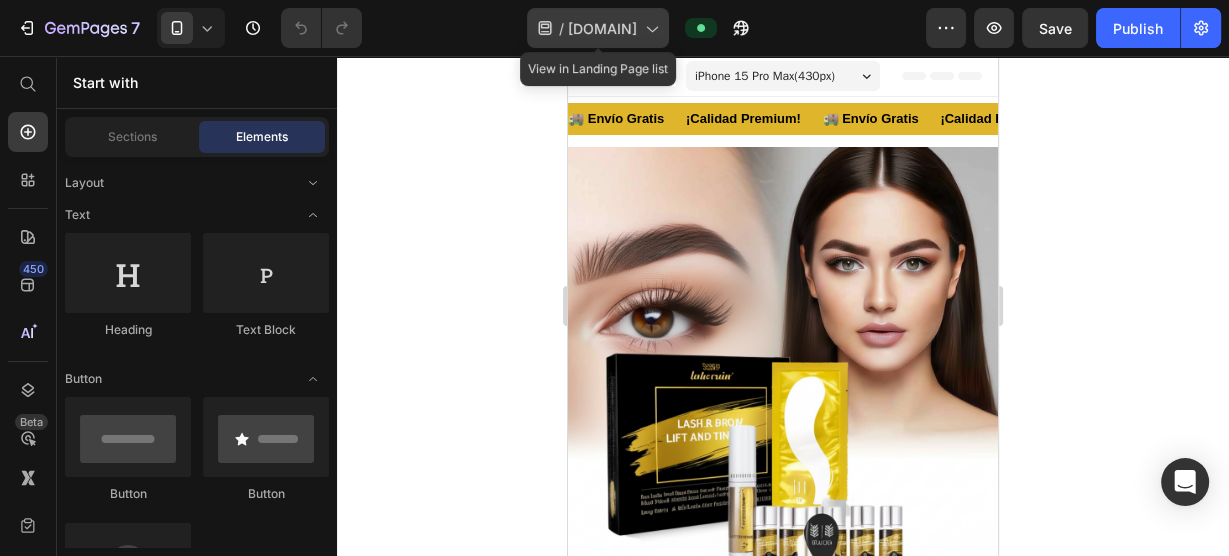 click on "beyessa.com" at bounding box center [602, 28] 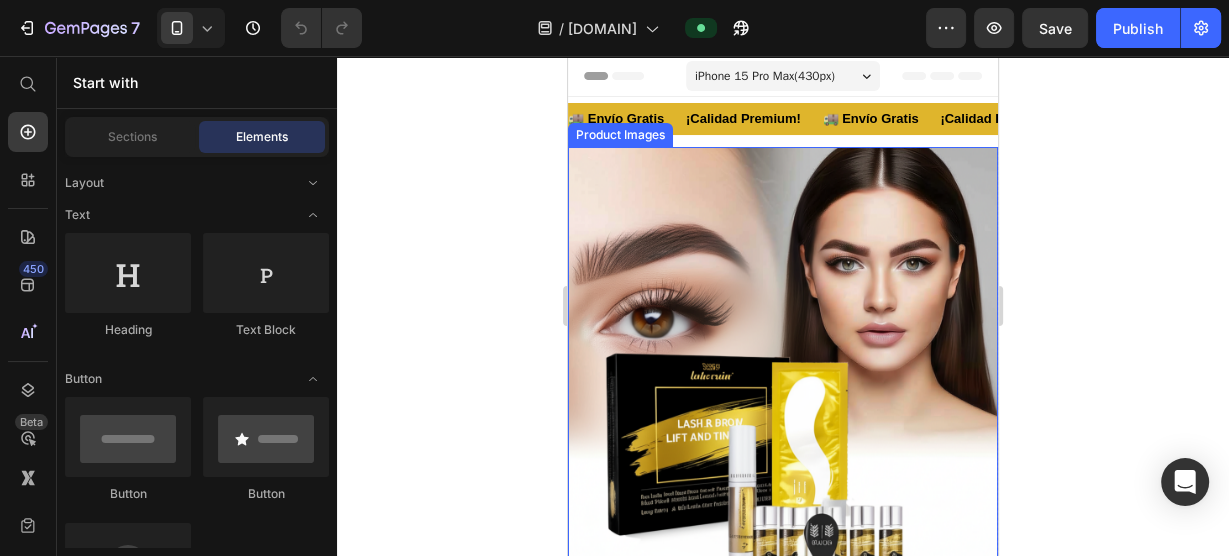 click 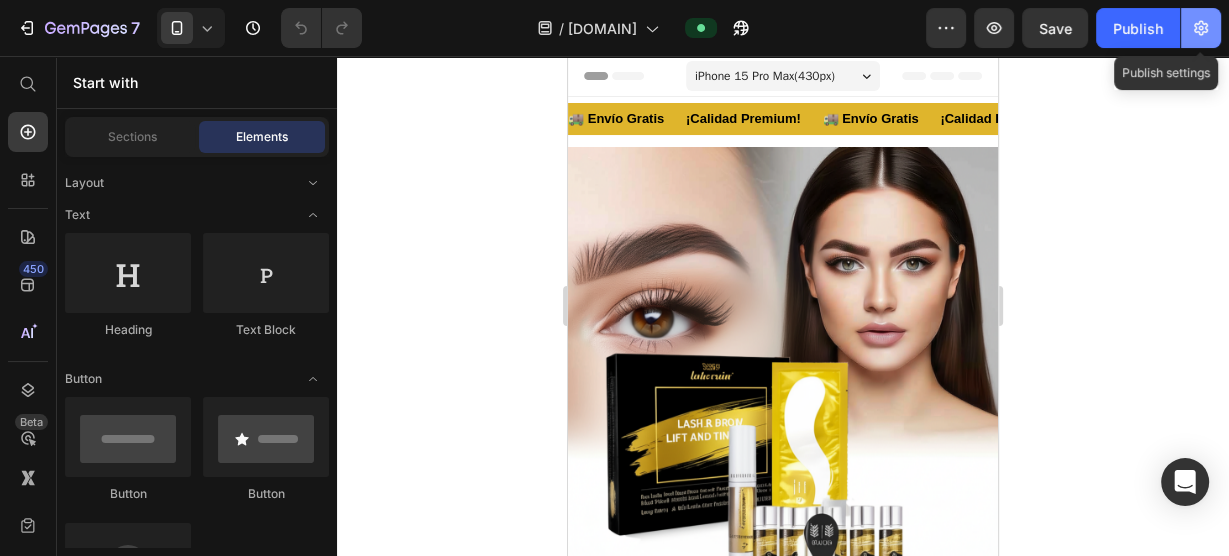 click 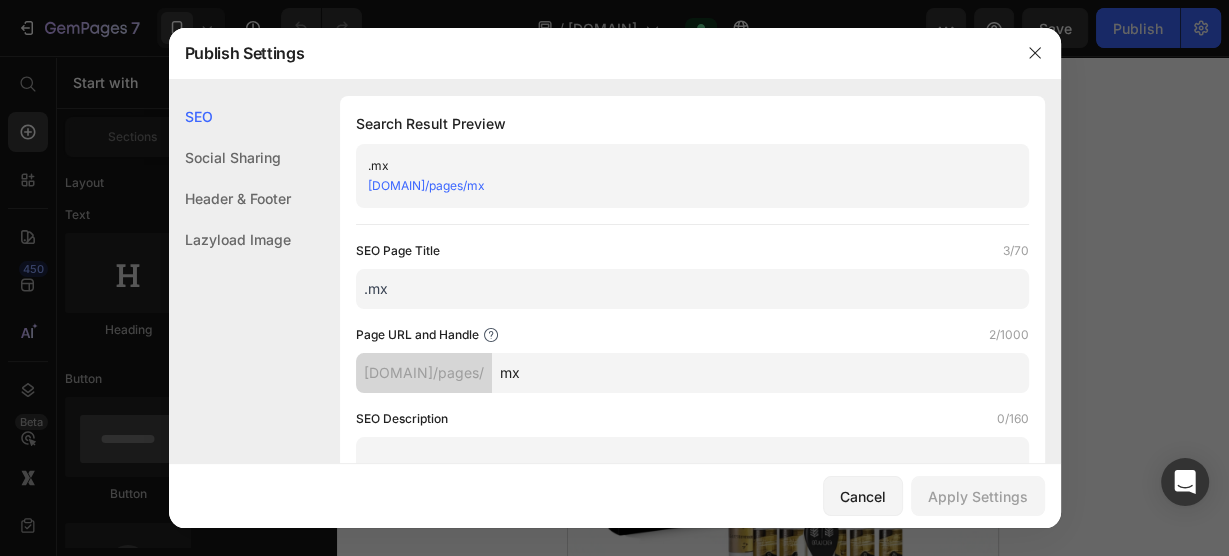 click on "Social Sharing" 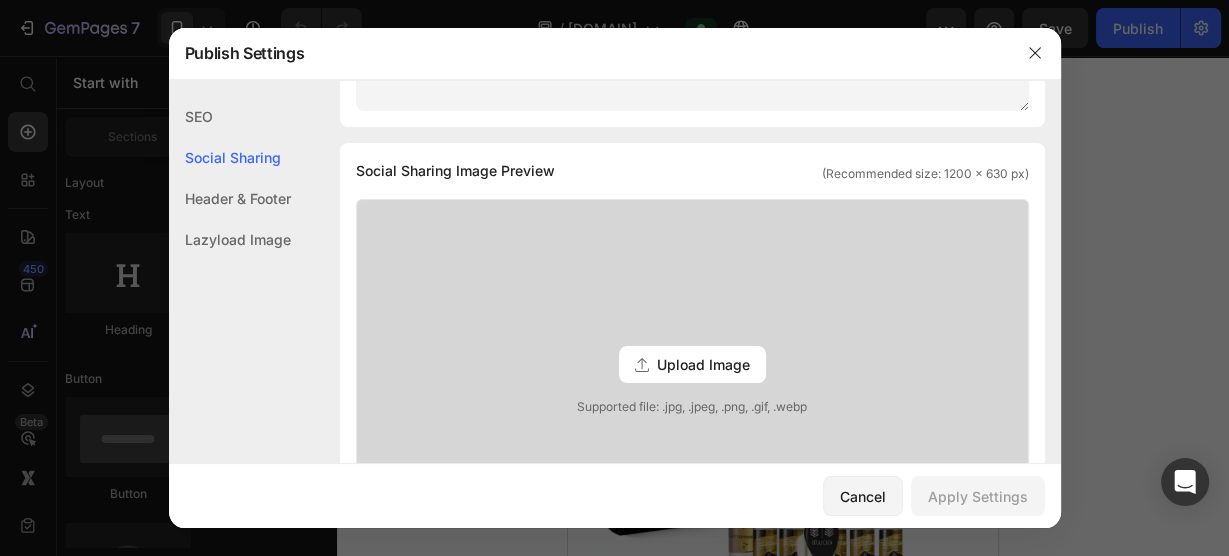 scroll, scrollTop: 456, scrollLeft: 0, axis: vertical 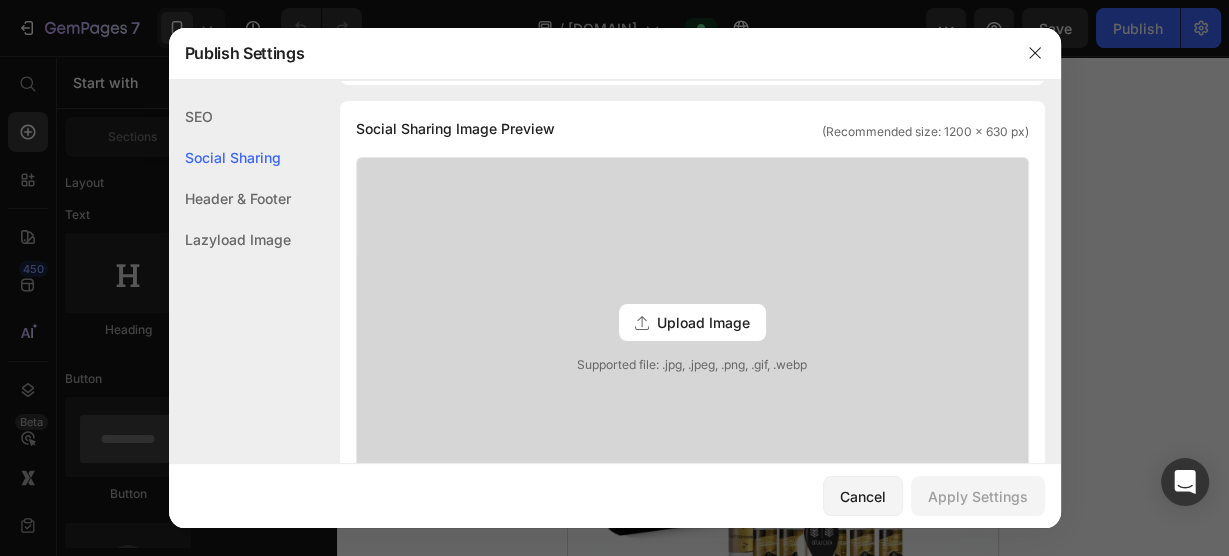 click on "Header & Footer" 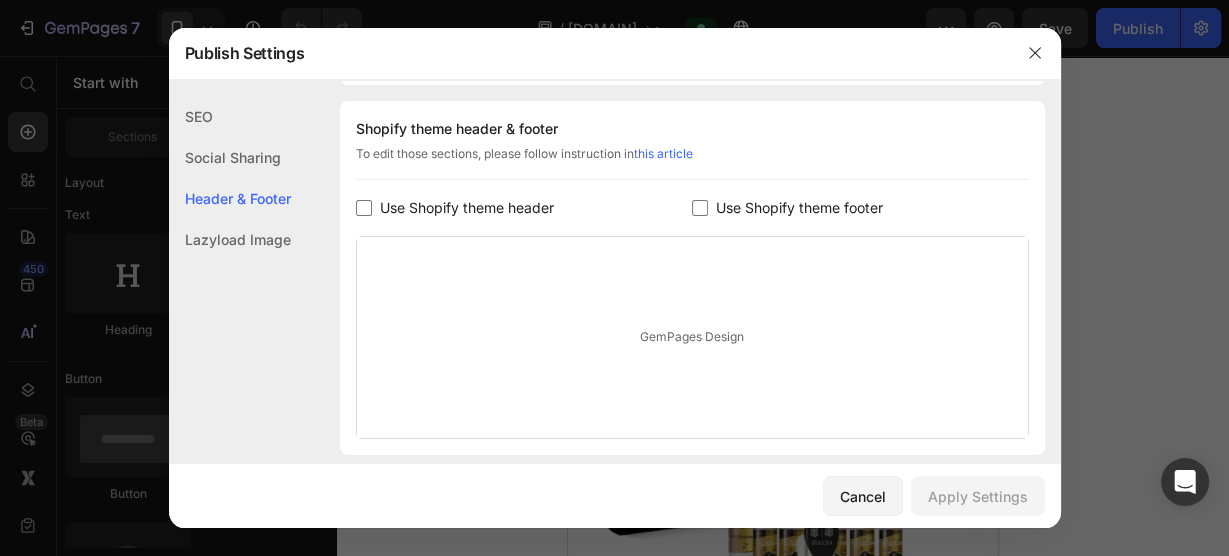 click on "Lazyload Image" 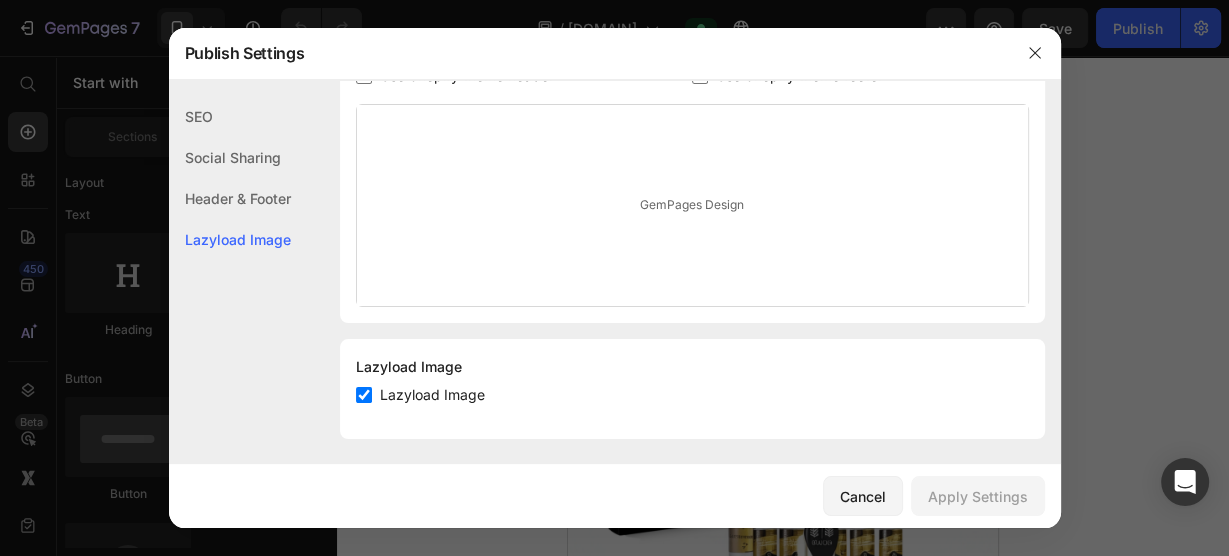 scroll, scrollTop: 1072, scrollLeft: 0, axis: vertical 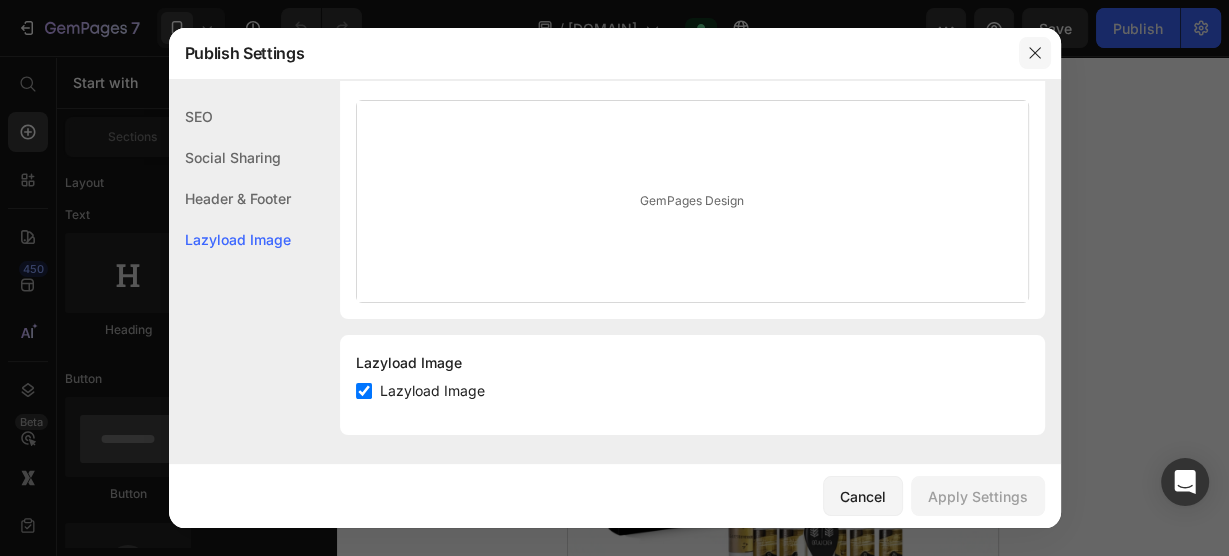 click at bounding box center [1035, 53] 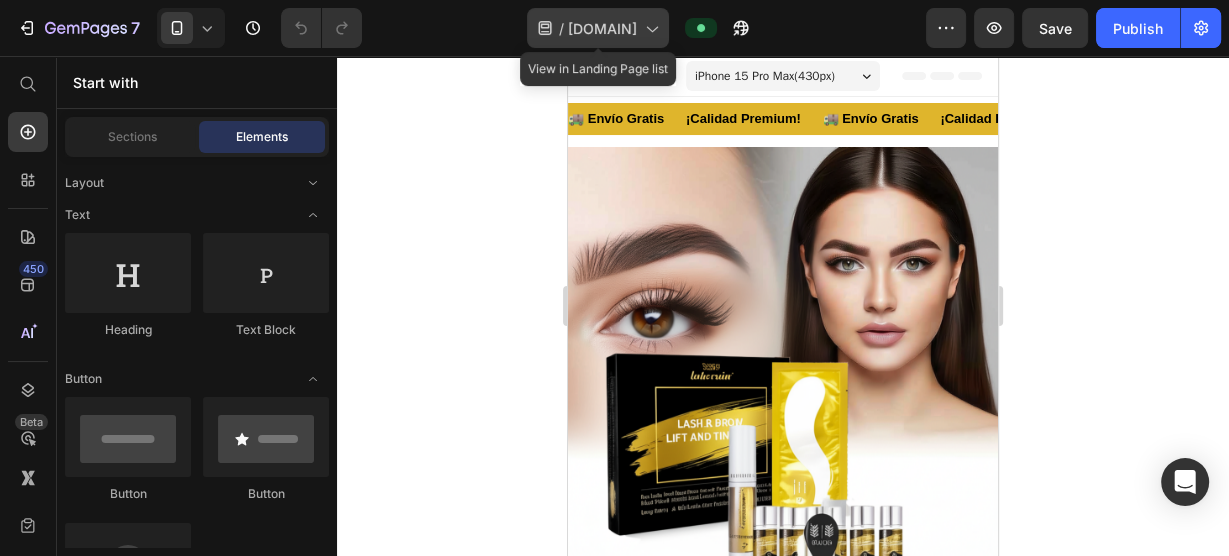 click 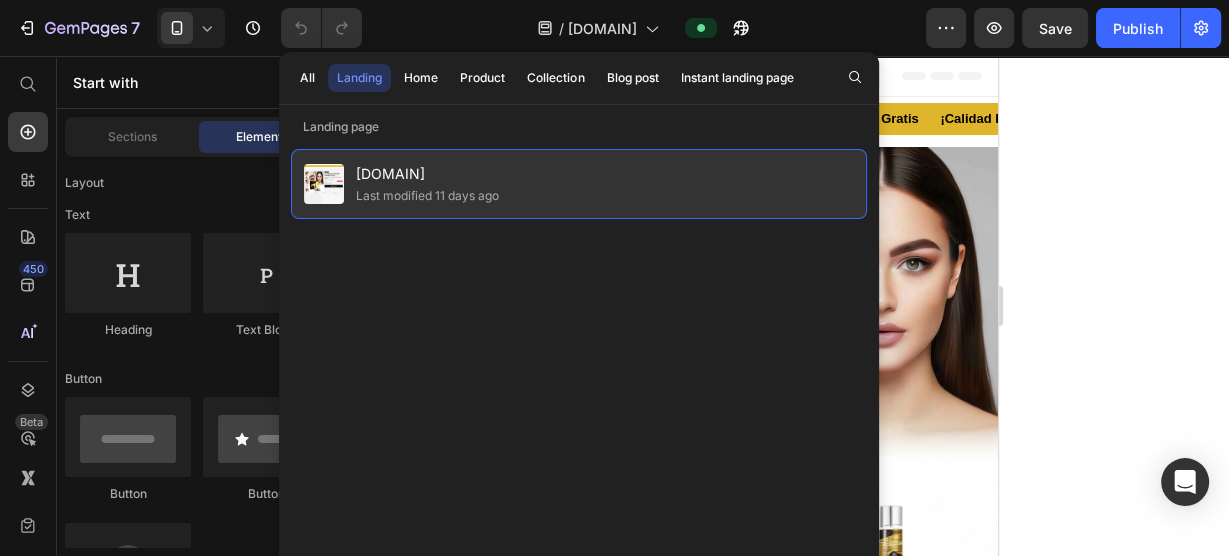 click on "beyessa.com" at bounding box center [427, 174] 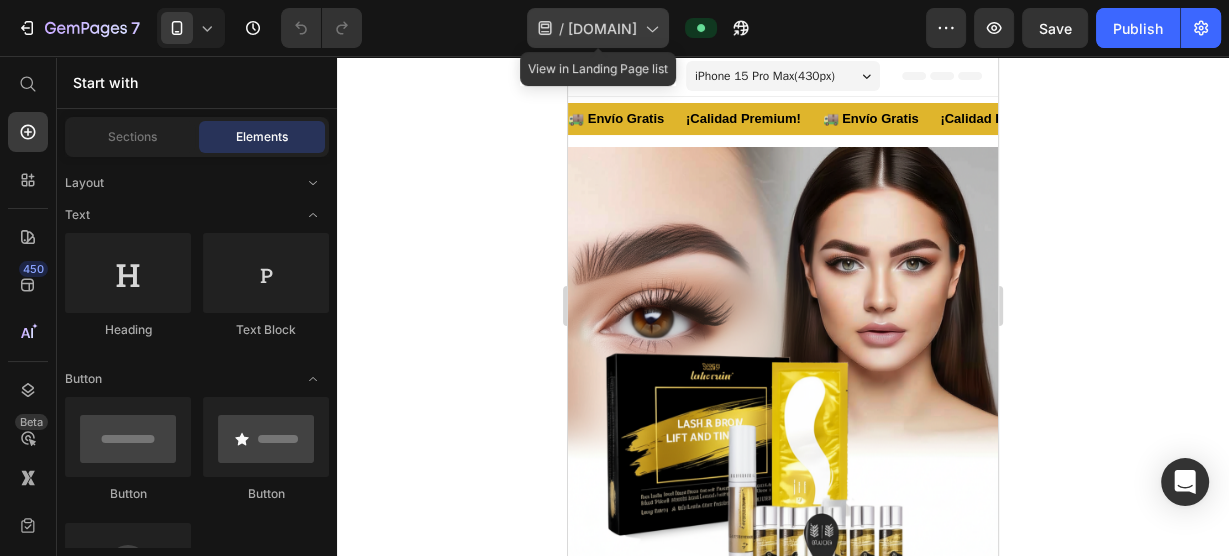 click 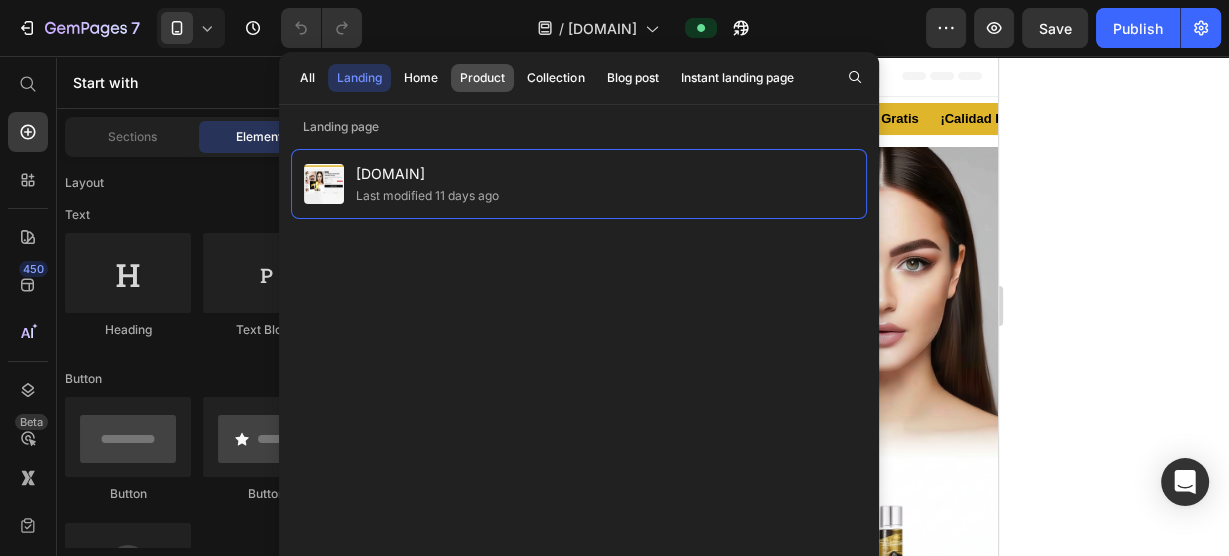 click on "Product" at bounding box center (482, 78) 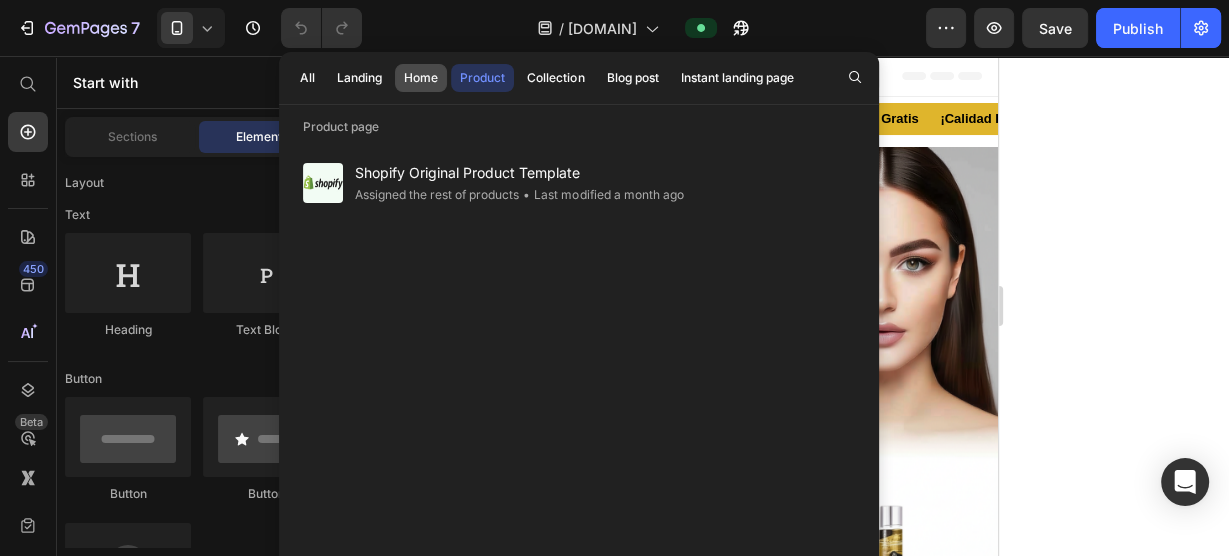click on "Home" at bounding box center (421, 78) 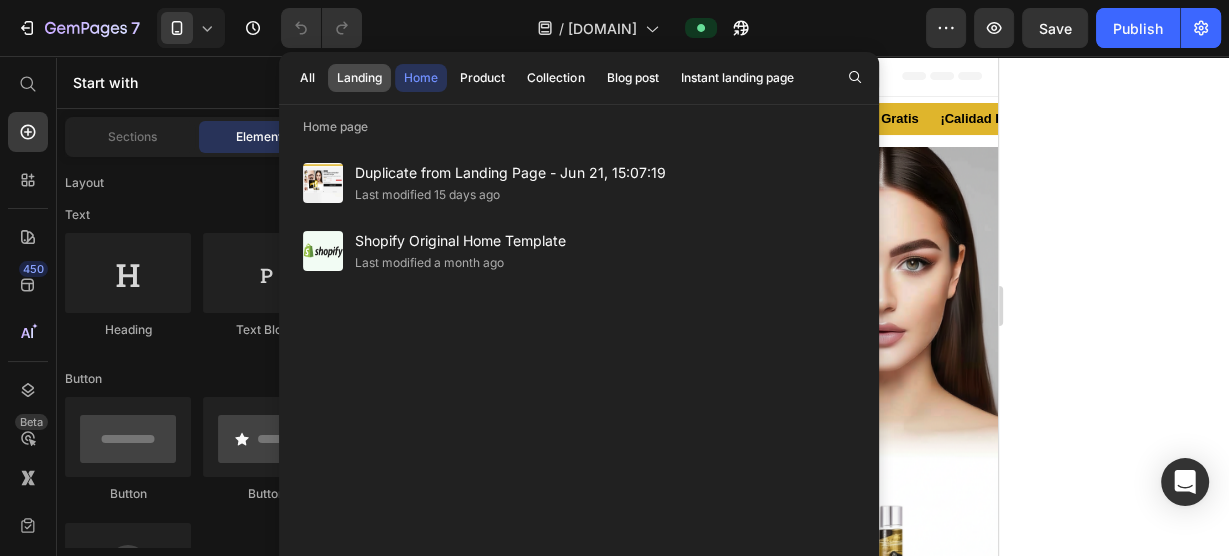 click on "Landing" at bounding box center (359, 78) 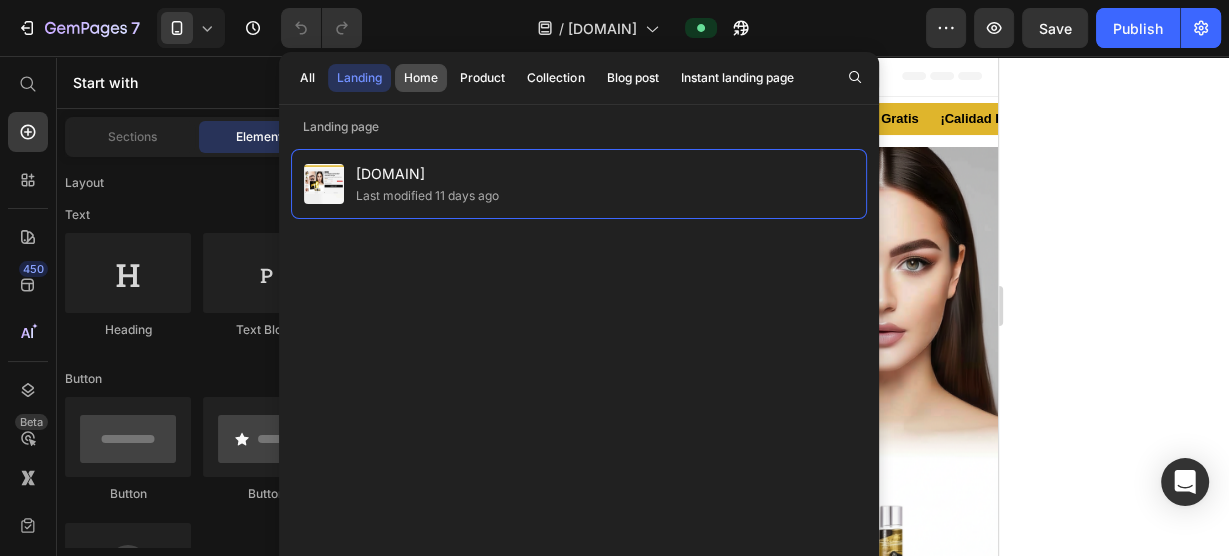 click on "Home" at bounding box center (421, 78) 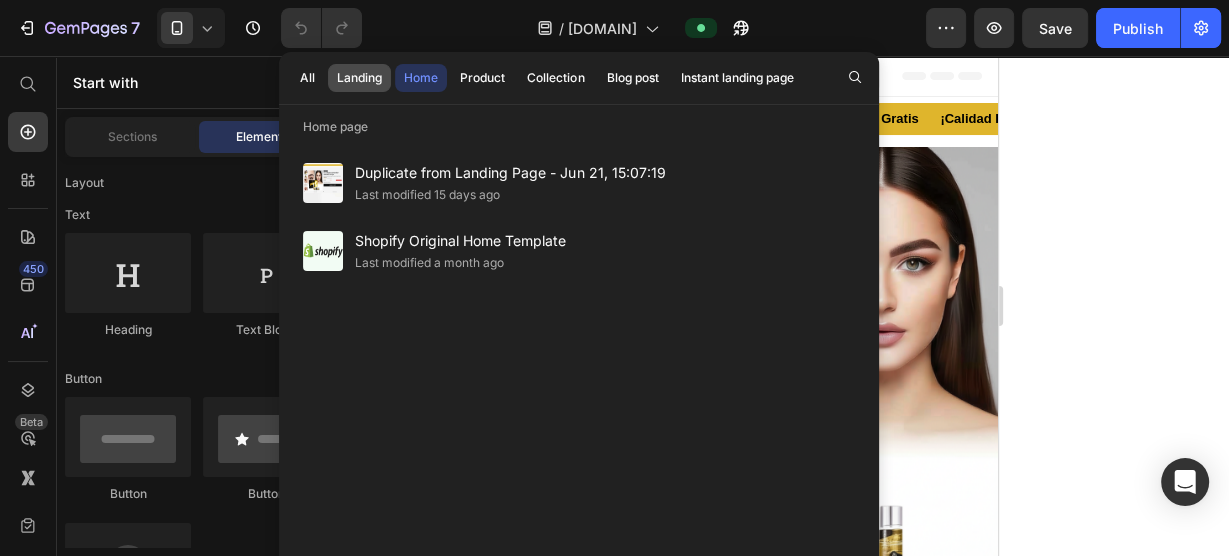 click on "Landing" at bounding box center (359, 78) 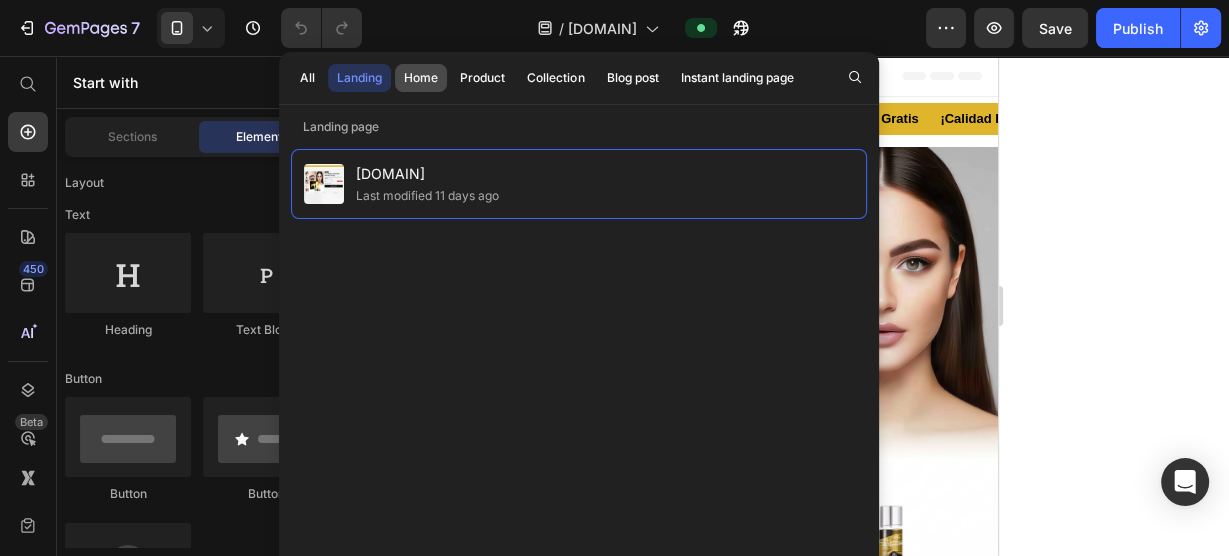 click on "Home" at bounding box center (421, 78) 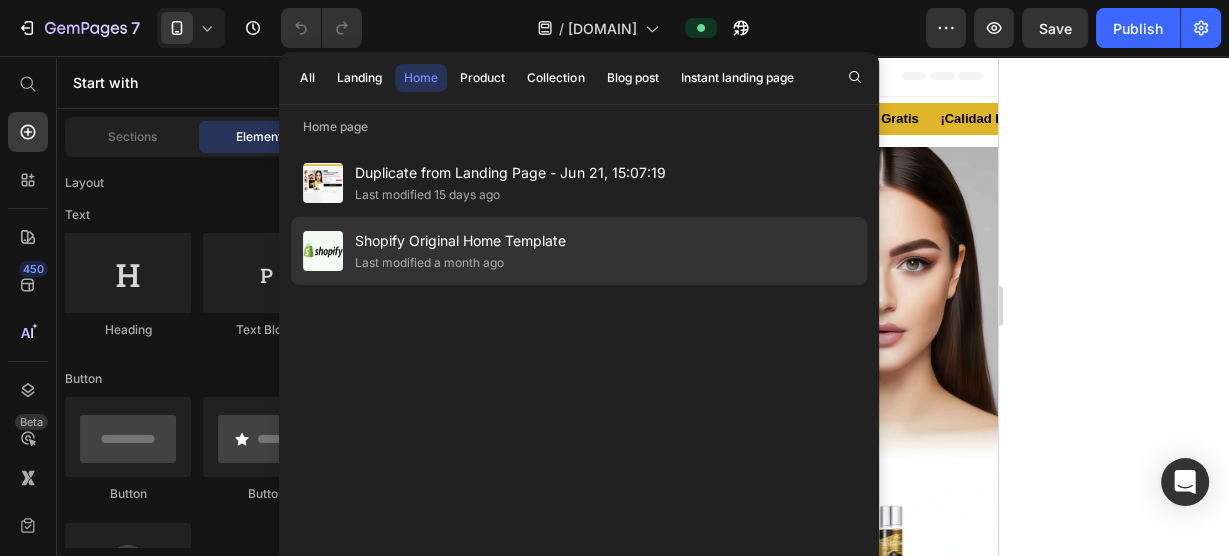 click on "Shopify Original Home Template" at bounding box center [460, 241] 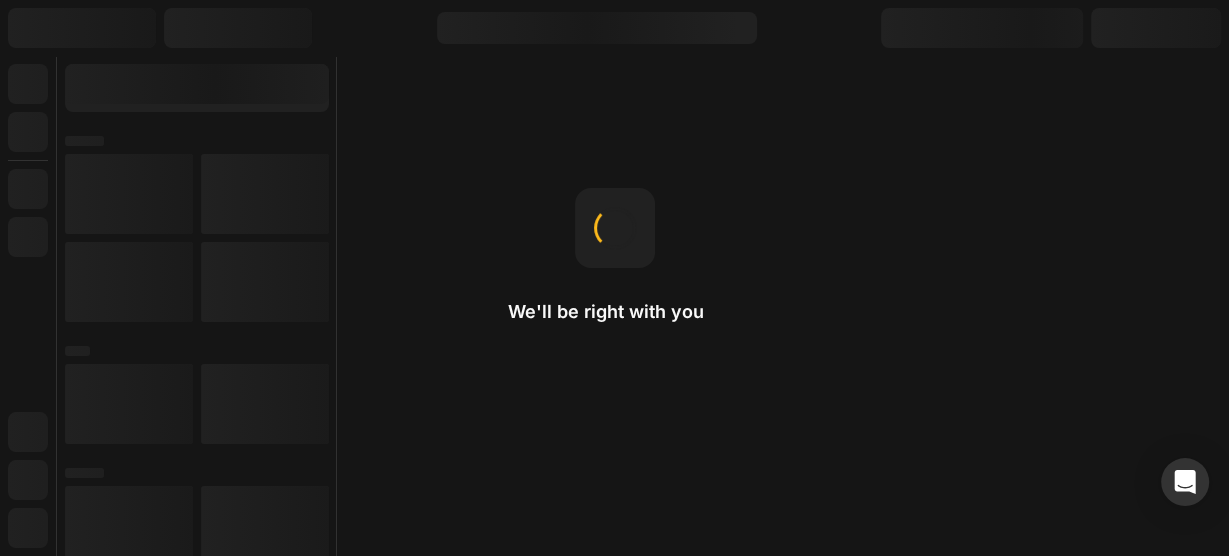 scroll, scrollTop: 0, scrollLeft: 0, axis: both 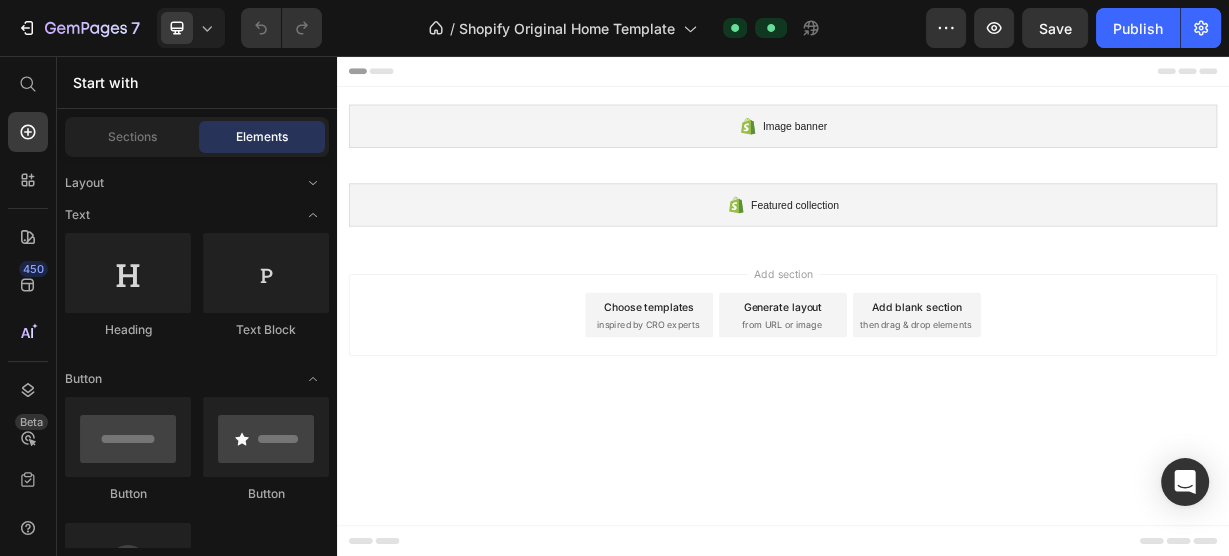 click at bounding box center (937, 76) 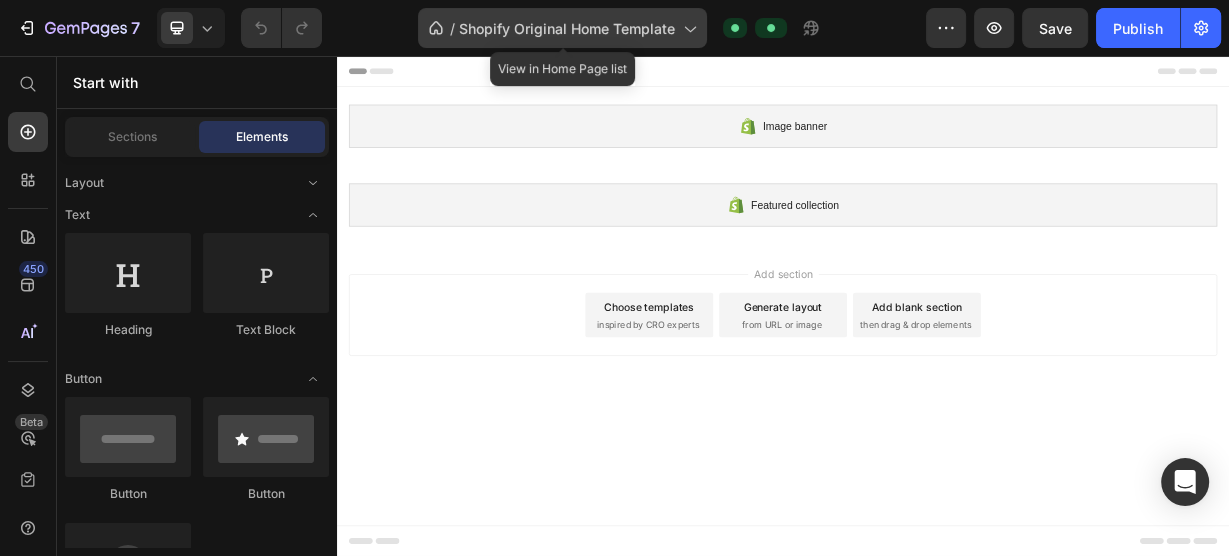 click 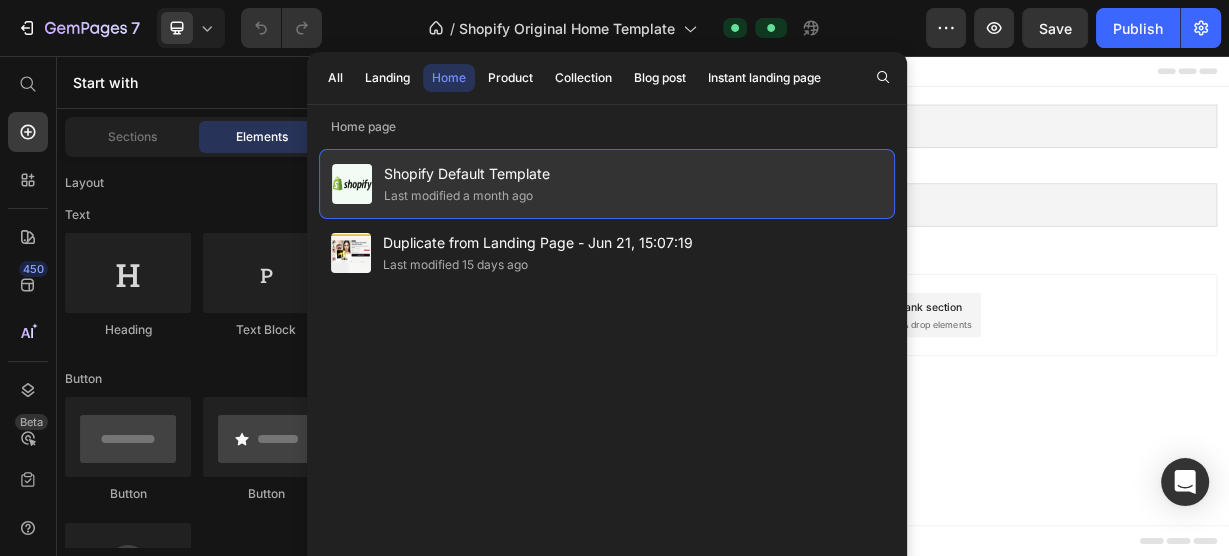 click on "Shopify Default Template Last modified a month ago" 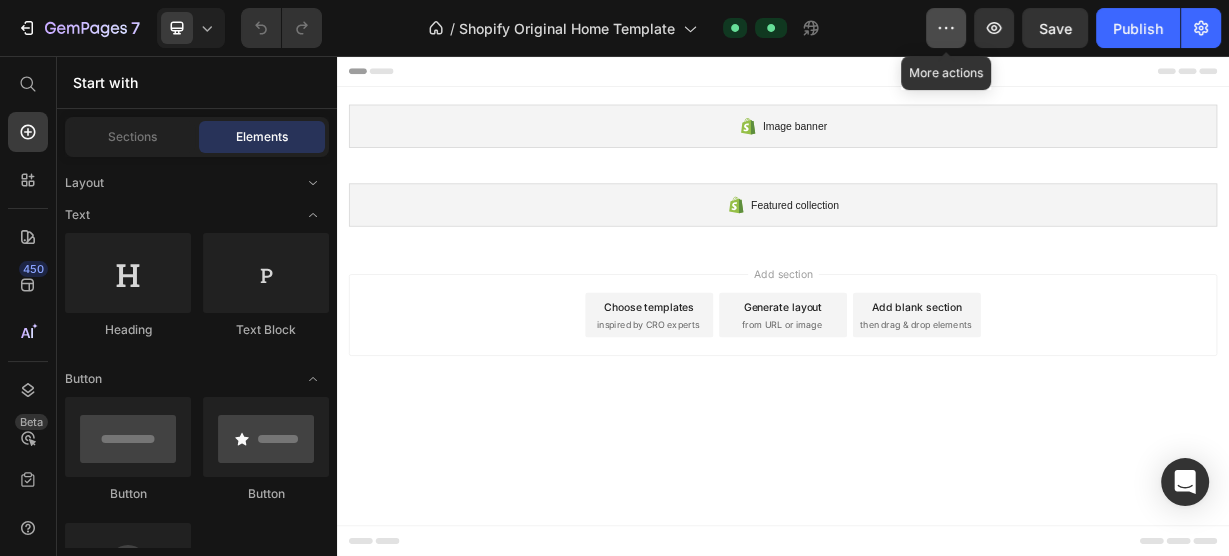 click 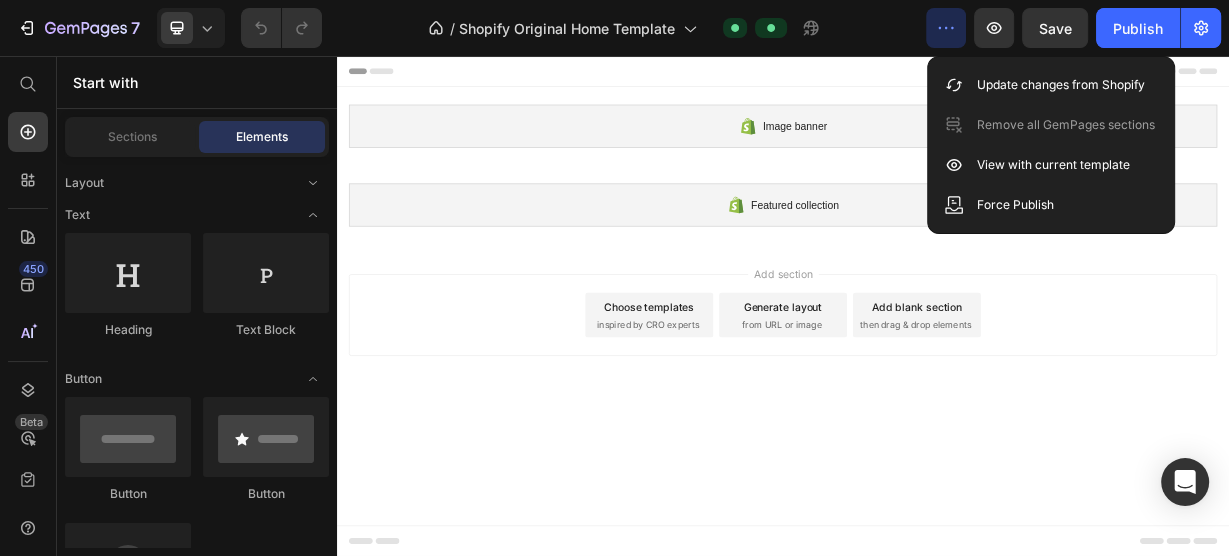 click on "Add section Choose templates inspired by CRO experts Generate layout from URL or image Add blank section then drag & drop elements" at bounding box center [937, 404] 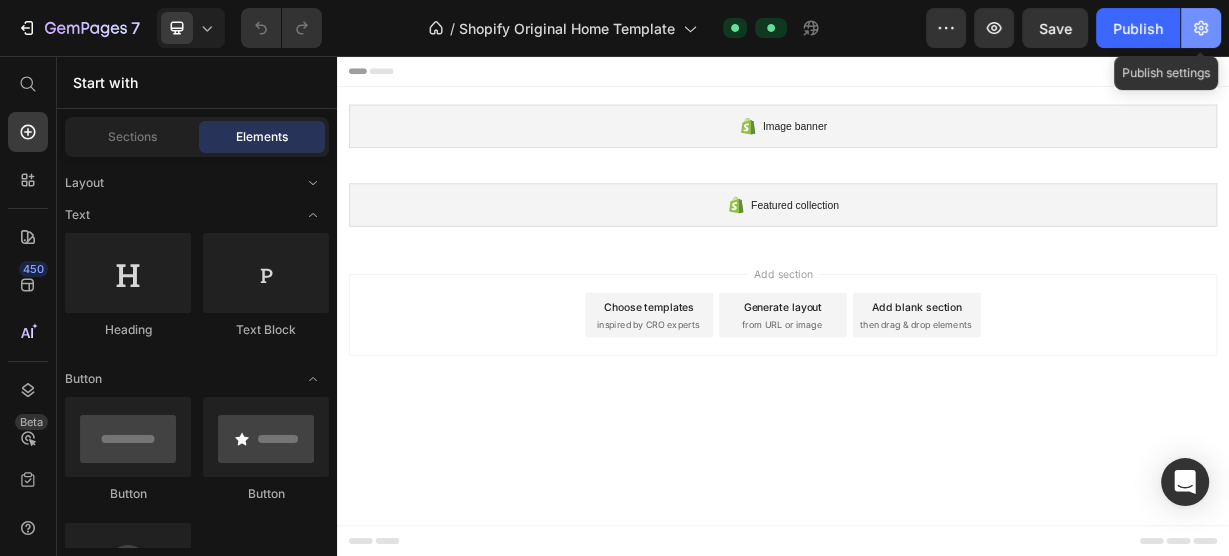 click 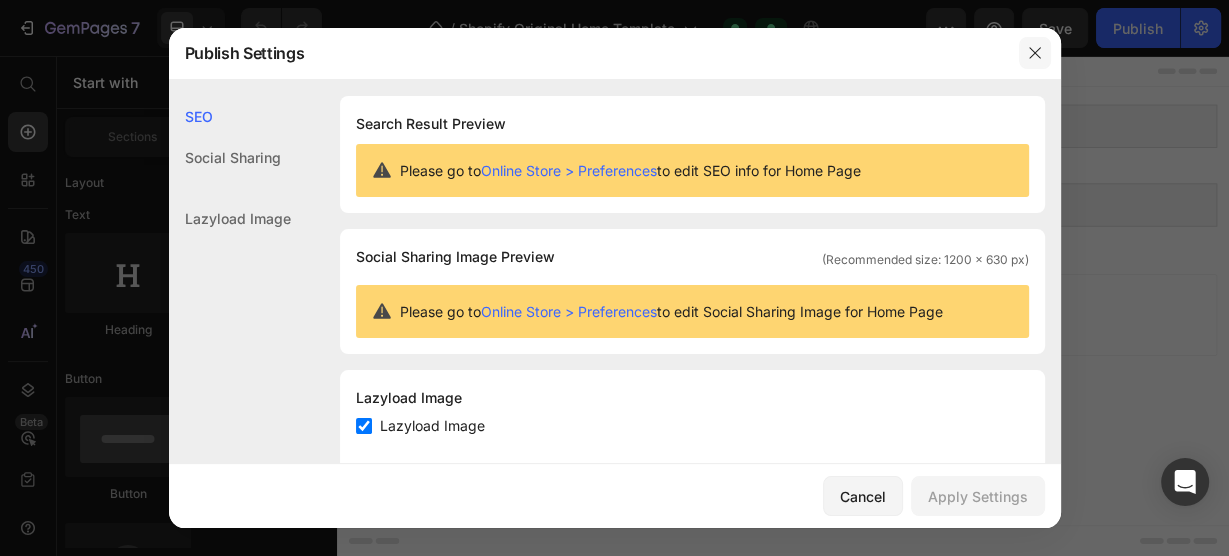 click 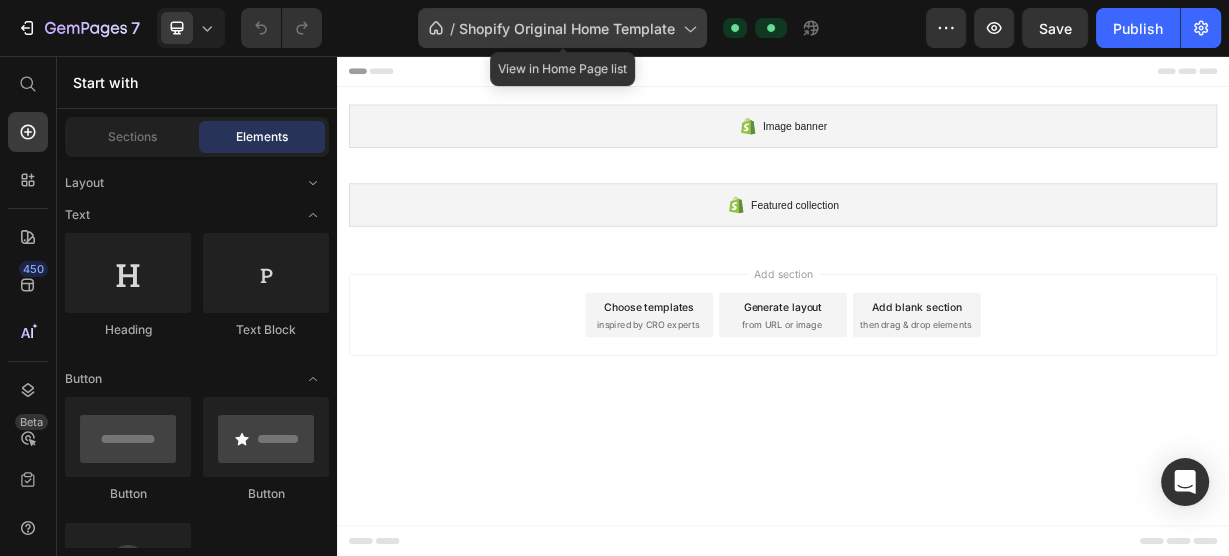 click 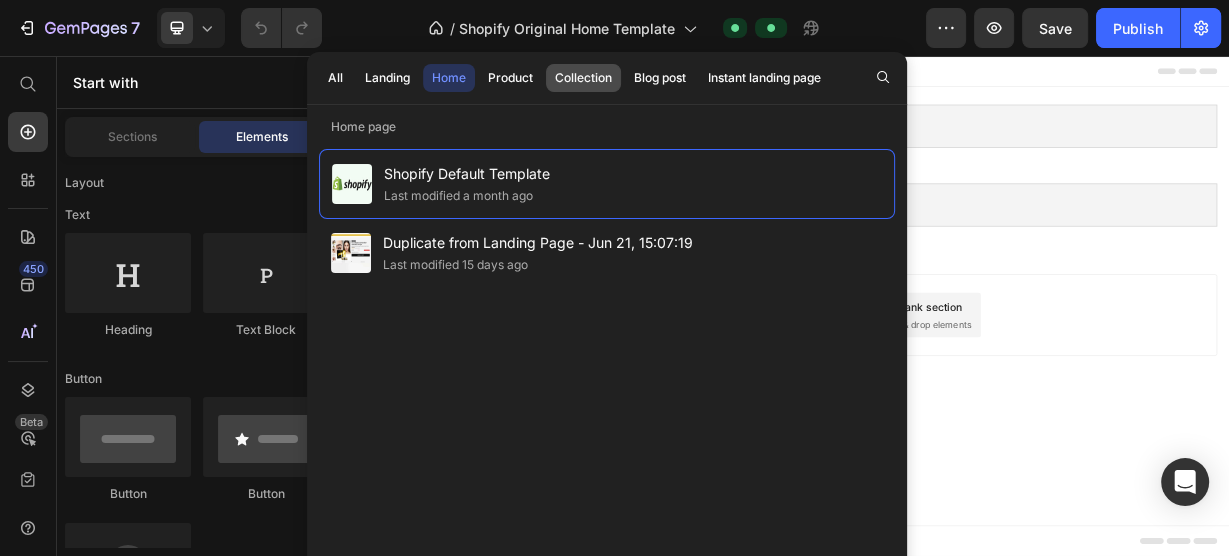 click on "Collection" at bounding box center [583, 78] 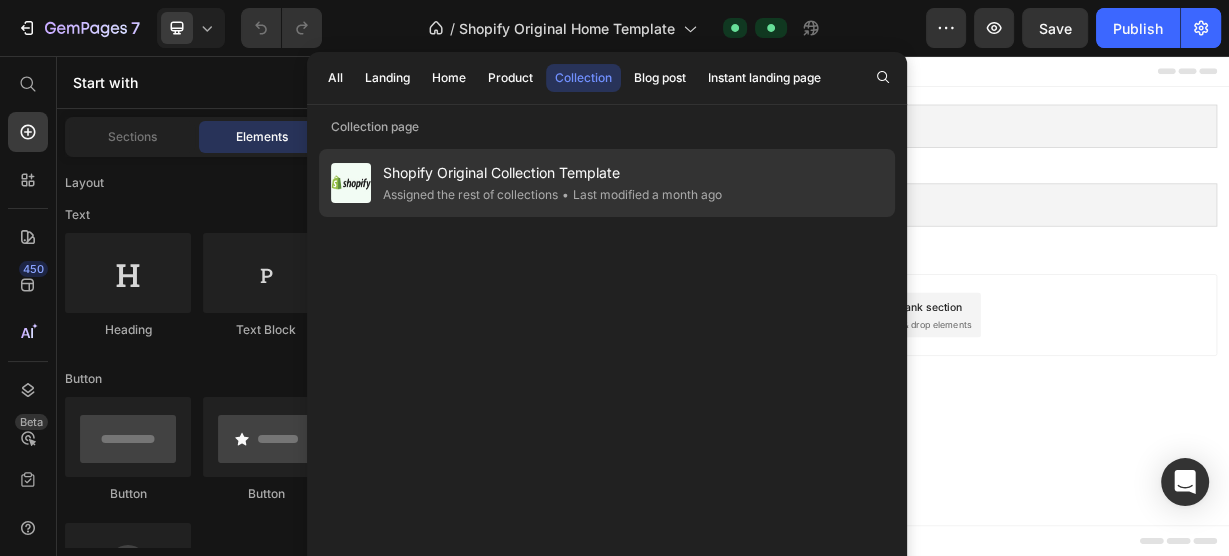 click on "Shopify Original Collection Template" at bounding box center (552, 173) 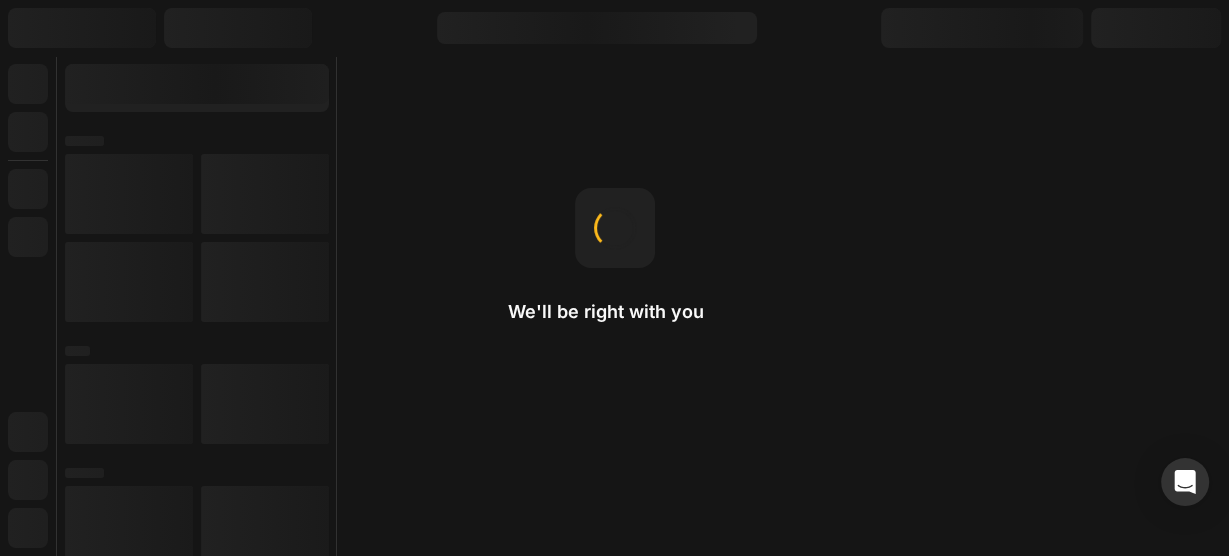 scroll, scrollTop: 0, scrollLeft: 0, axis: both 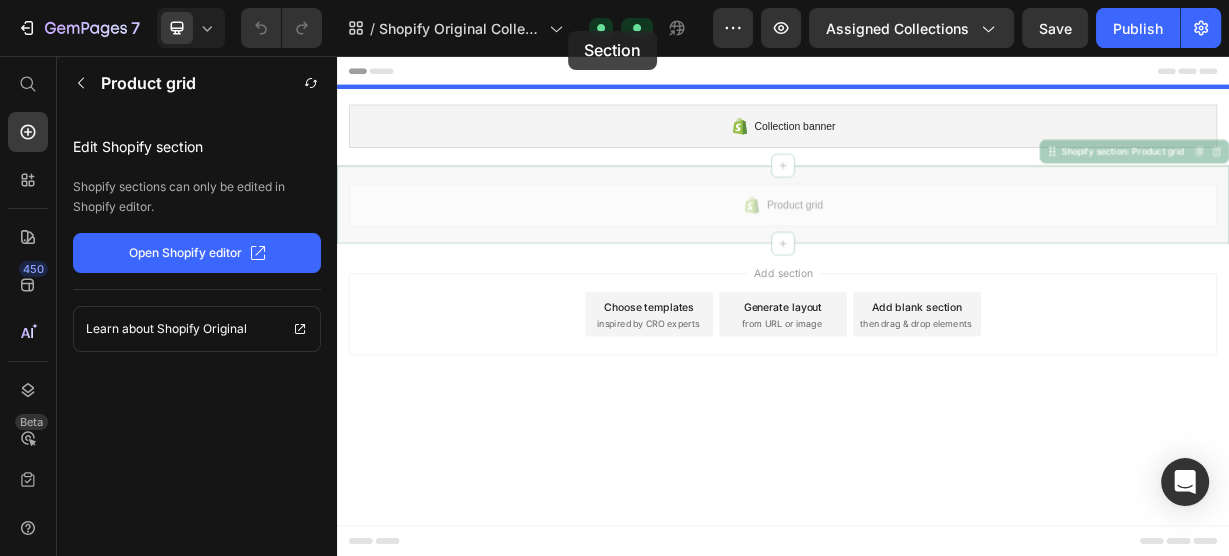 drag, startPoint x: 822, startPoint y: 237, endPoint x: 707, endPoint y: 69, distance: 203.59027 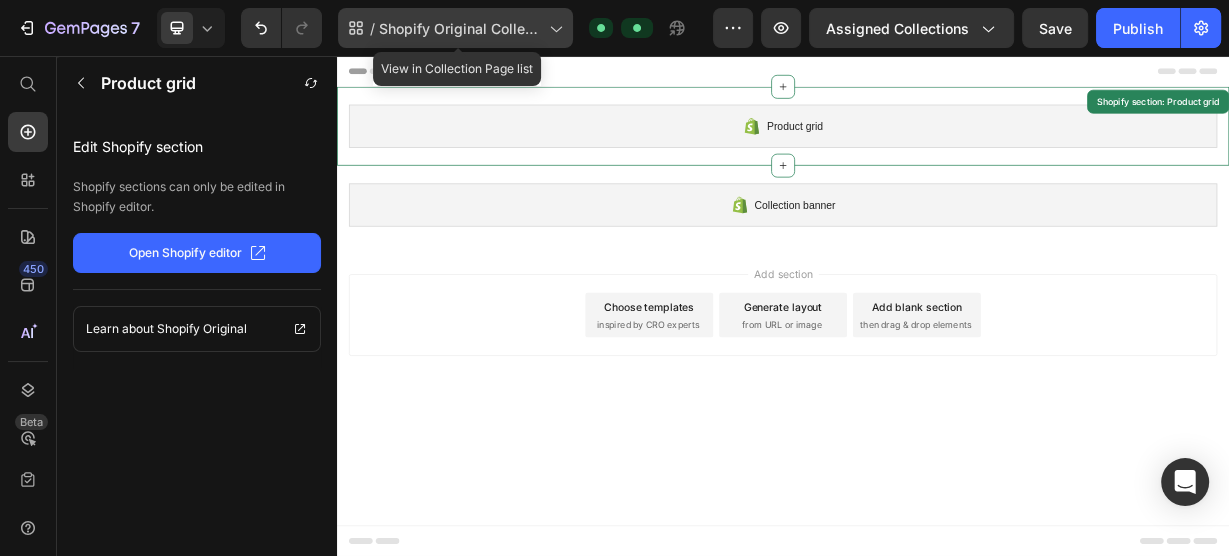 click 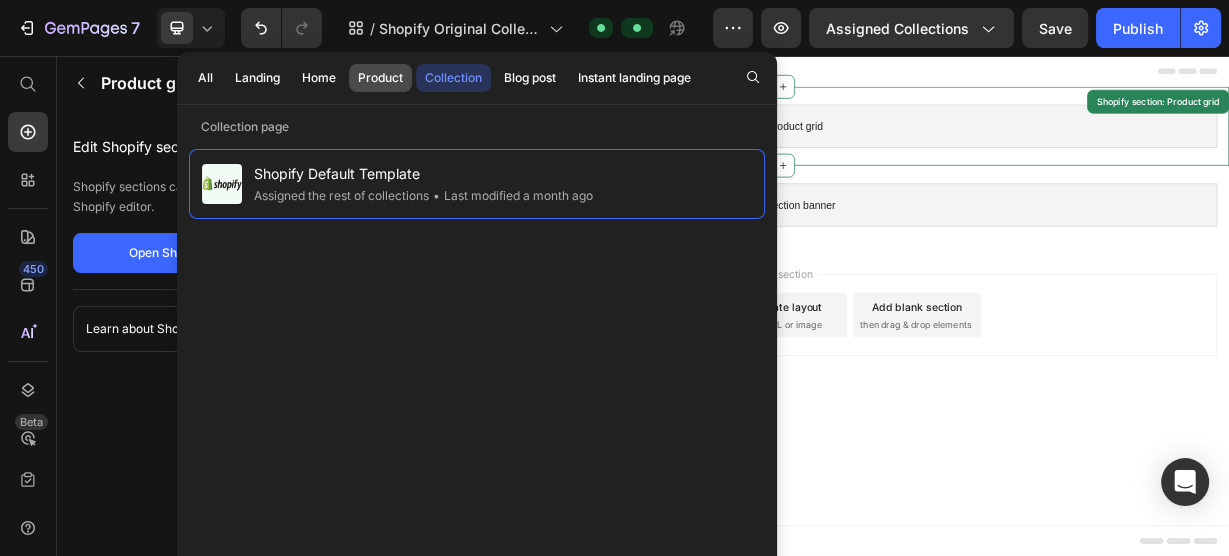 click on "Product" at bounding box center (380, 78) 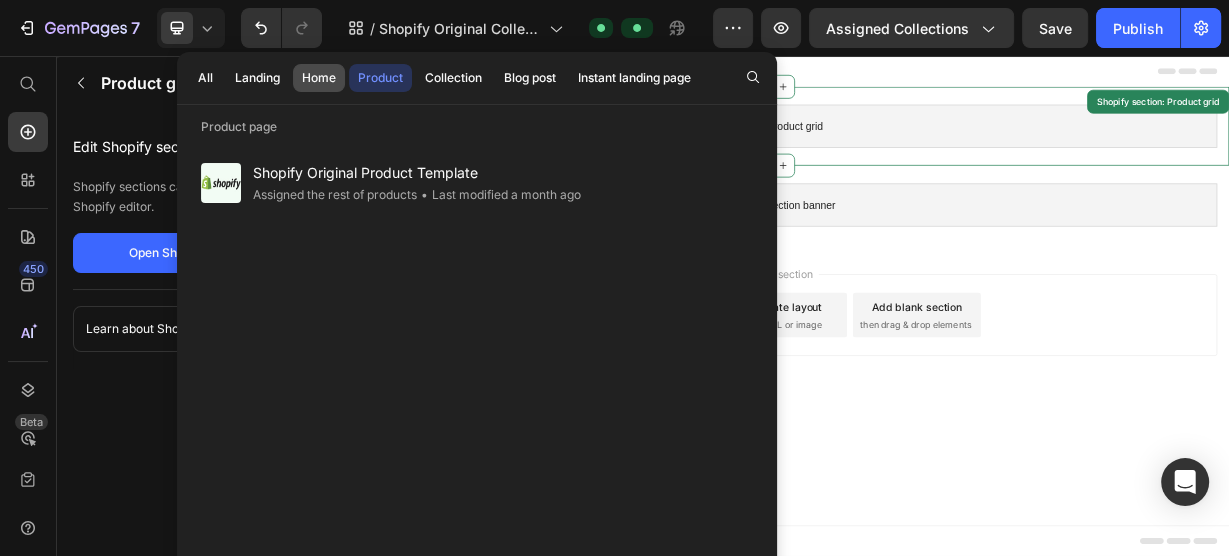 click on "Home" at bounding box center (319, 78) 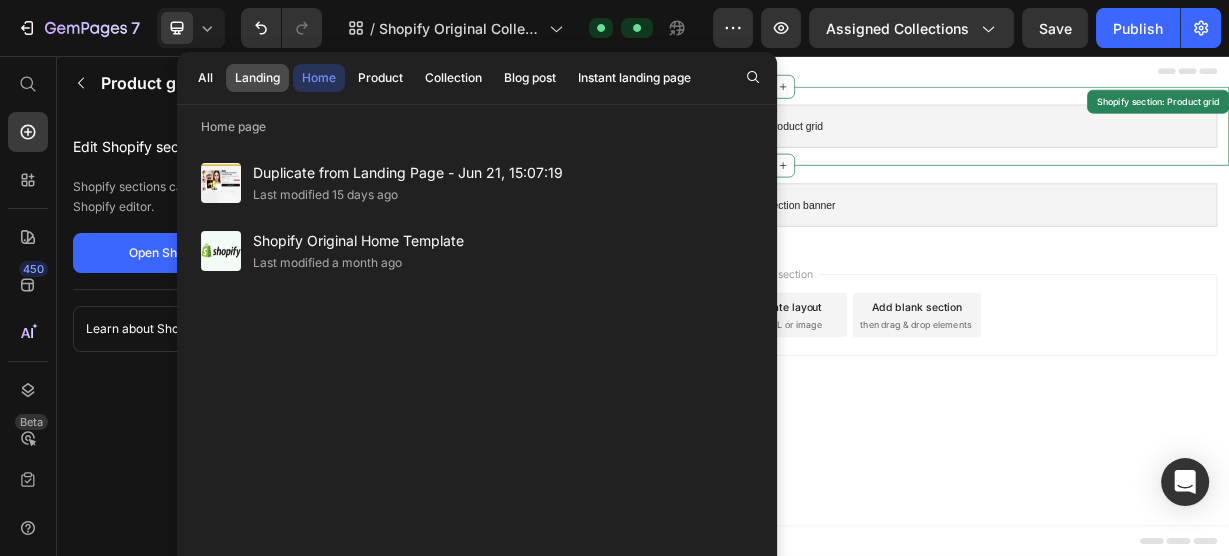 click on "Landing" at bounding box center (257, 78) 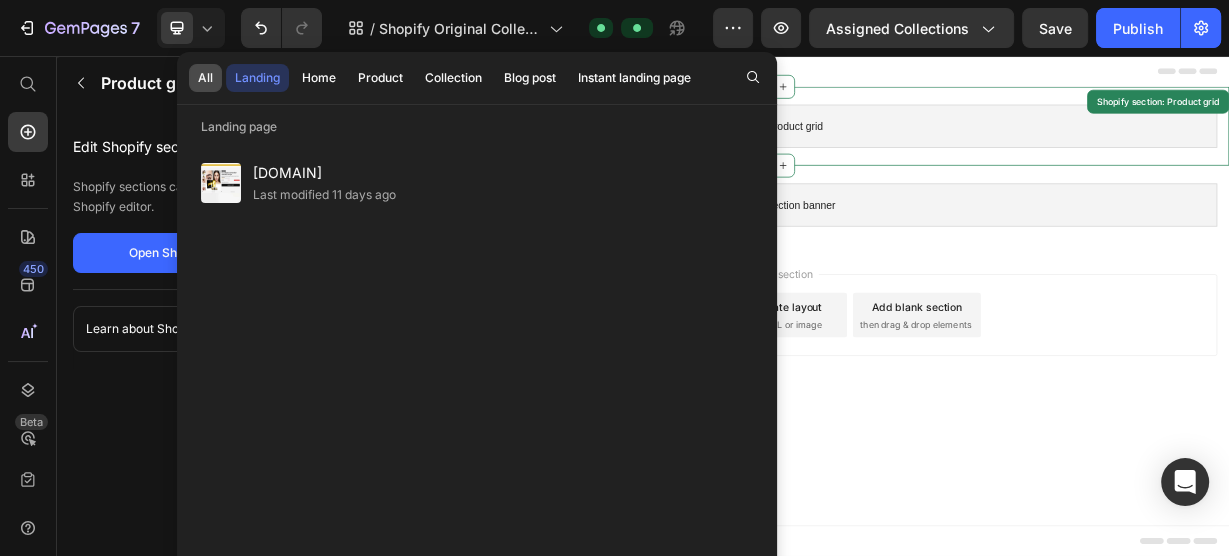 click on "All" at bounding box center [205, 78] 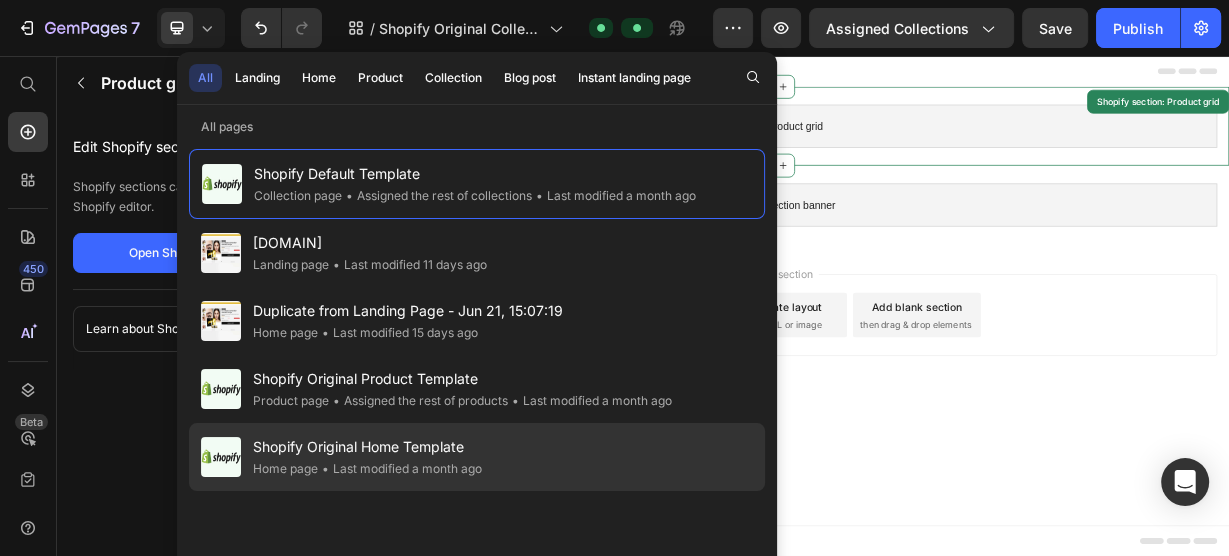 click on "Shopify Original Home Template Home page • Last modified a month ago" 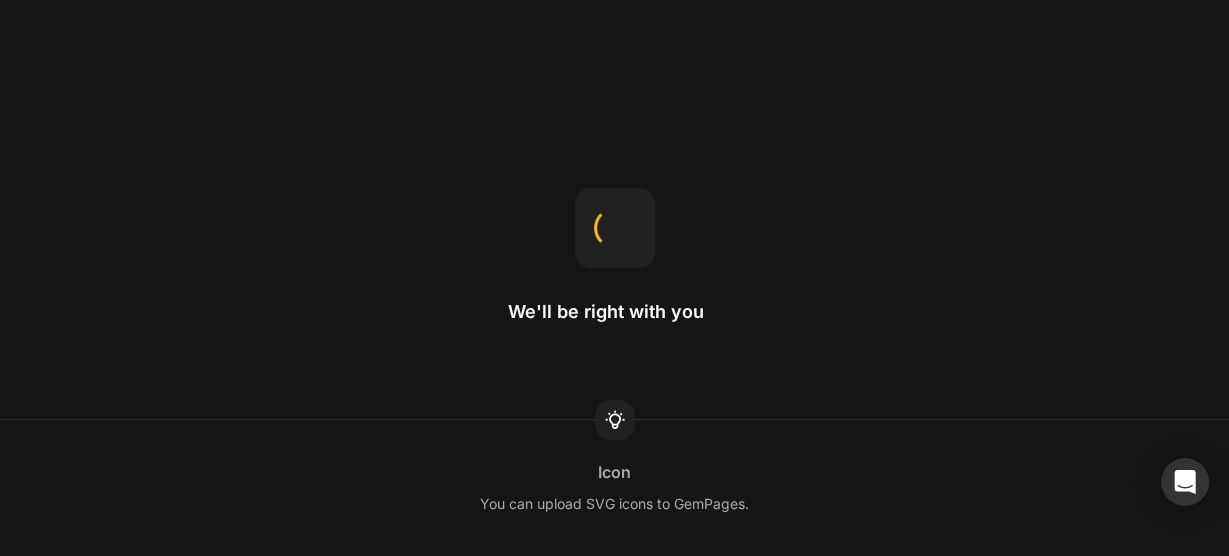 drag, startPoint x: 407, startPoint y: 485, endPoint x: 365, endPoint y: 327, distance: 163.487 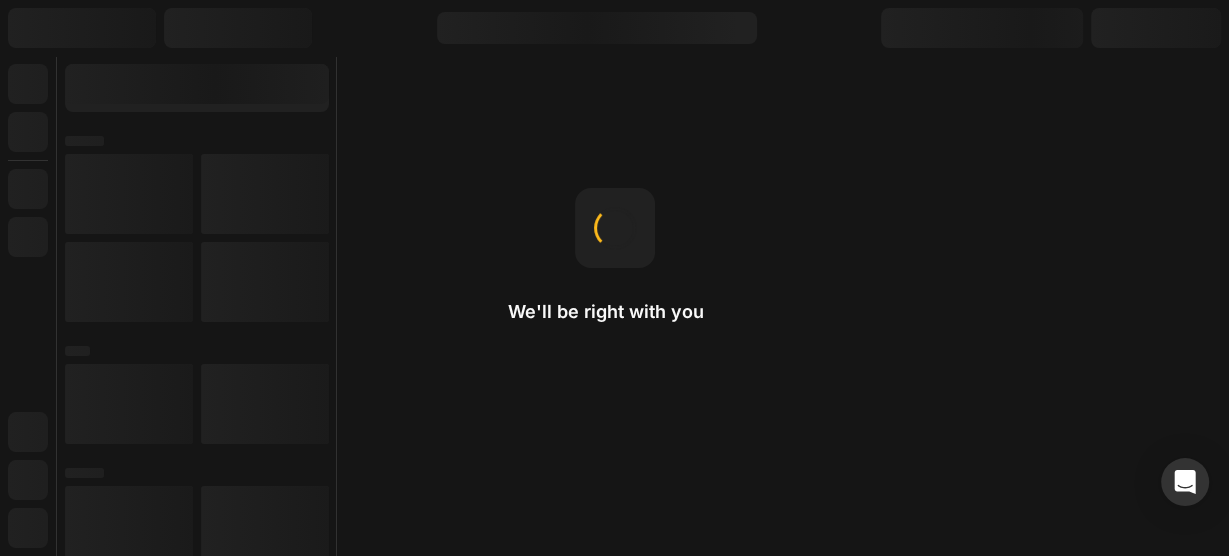 scroll, scrollTop: 0, scrollLeft: 0, axis: both 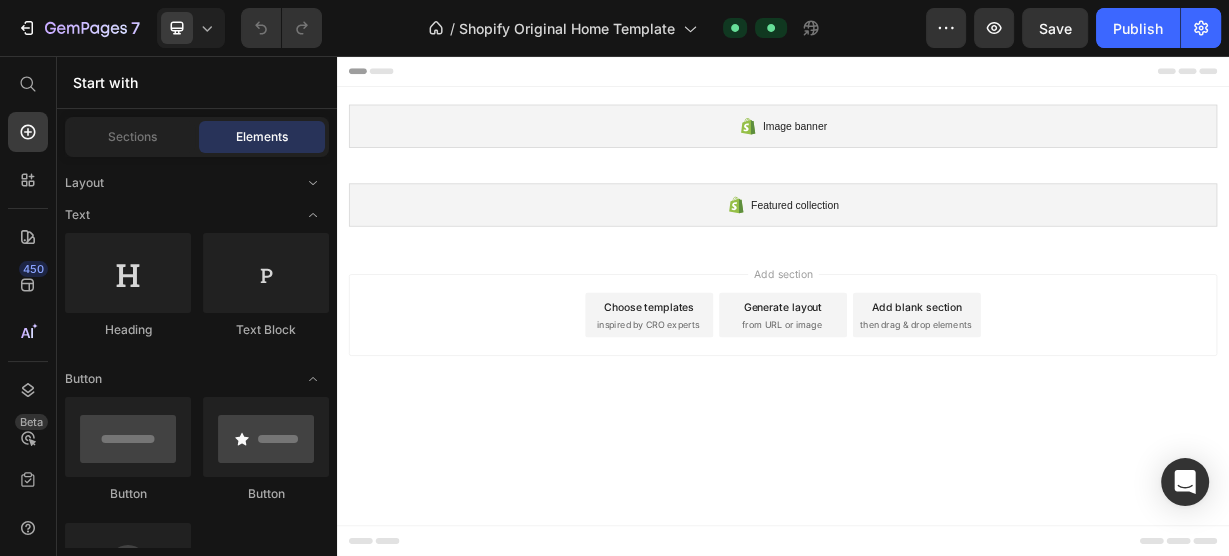 click on "Add section Choose templates inspired by CRO experts Generate layout from URL or image Add blank section then drag & drop elements" at bounding box center (937, 404) 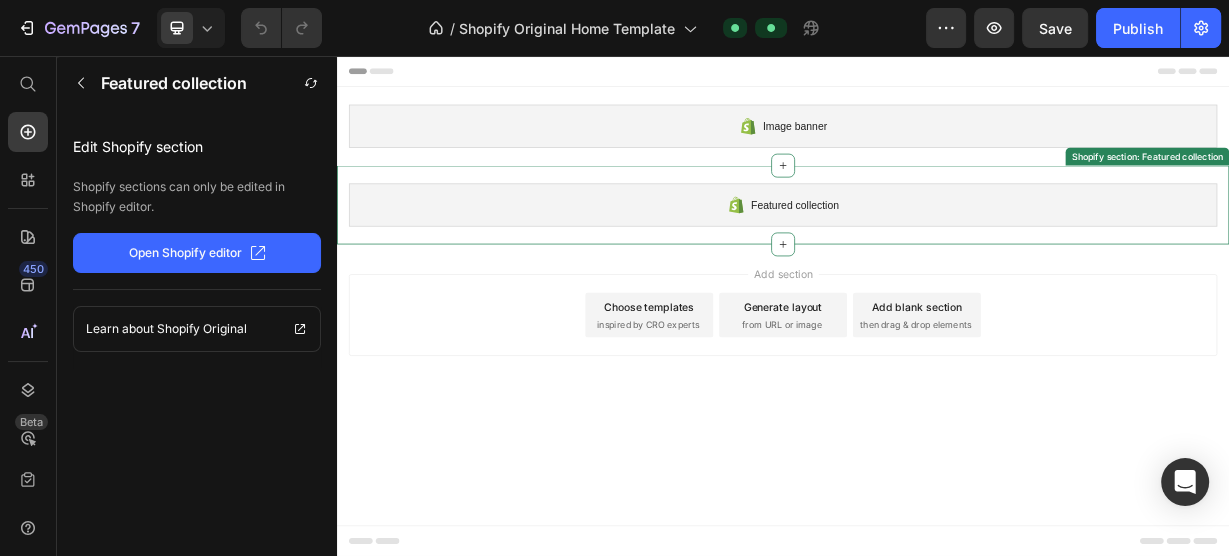 click on "Featured collection" at bounding box center (937, 256) 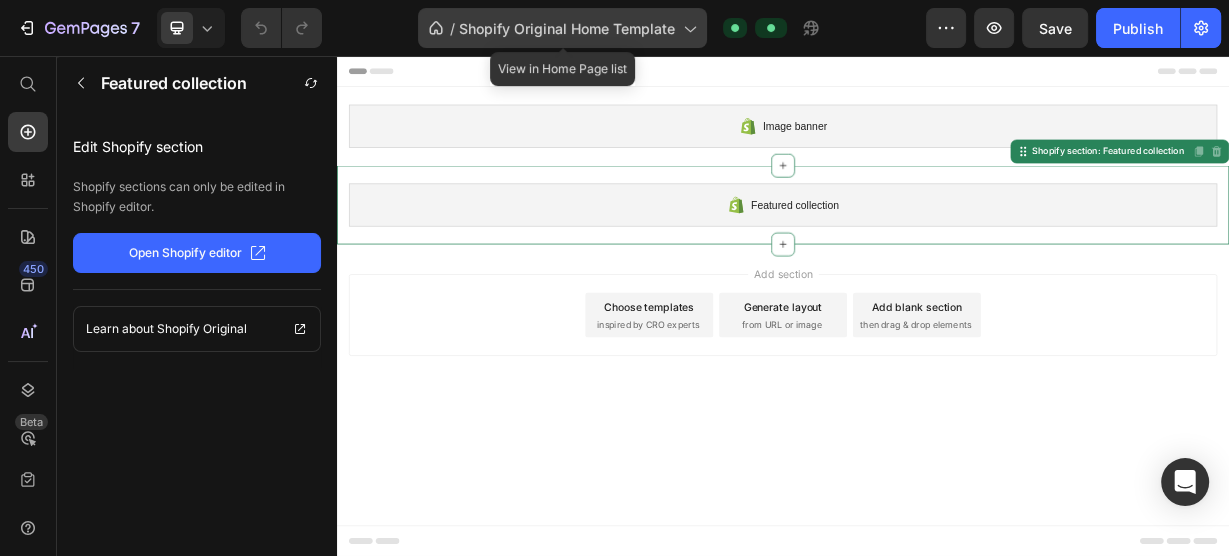 click on "Shopify Original Home Template" at bounding box center (567, 28) 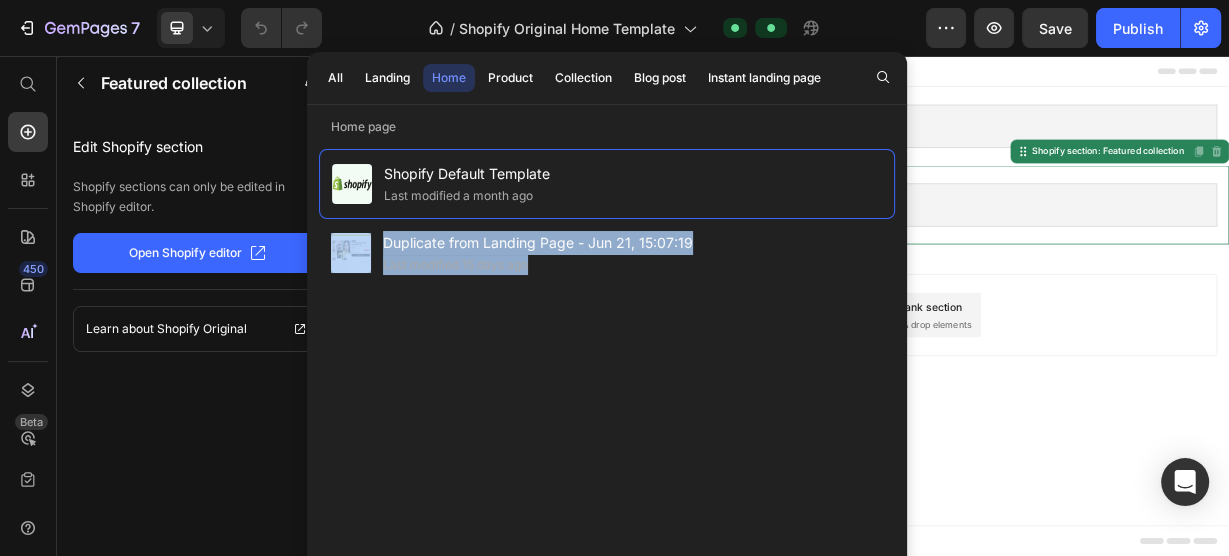 click on "Shopify Default Template Last modified a month ago Duplicate from Landing Page - Jun 21, 15:07:19 Last modified 15 days ago" at bounding box center [607, 387] 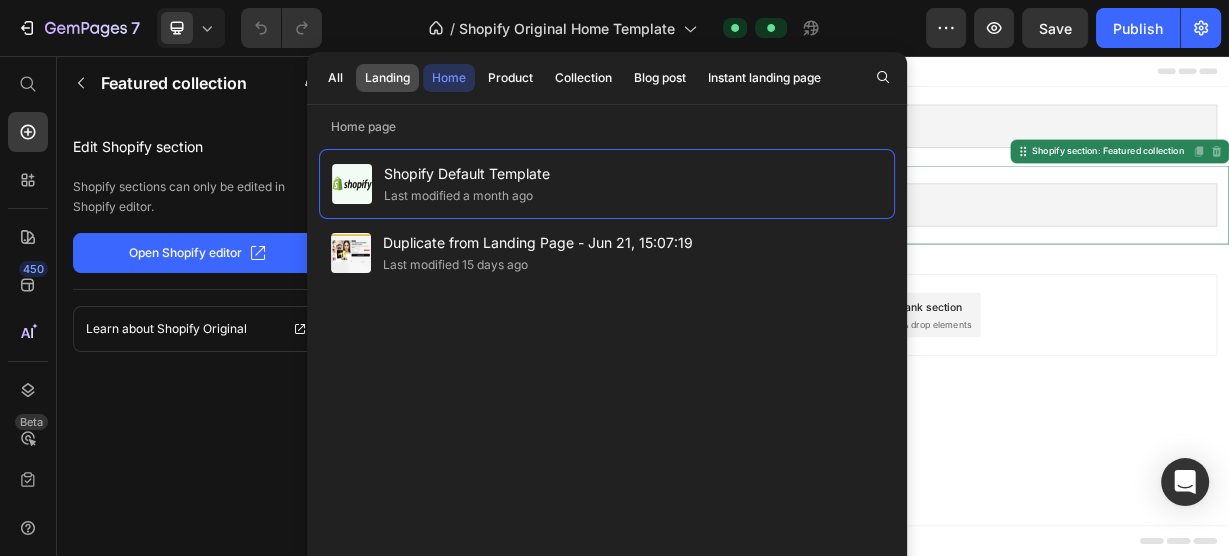 click on "Landing" at bounding box center [387, 78] 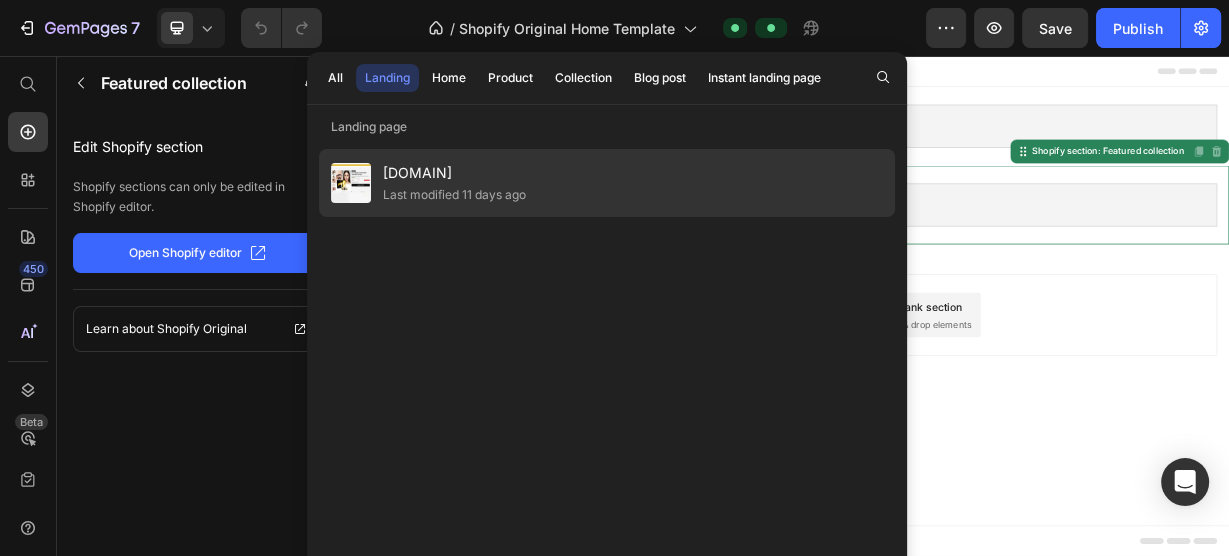 click on "Last modified 11 days ago" 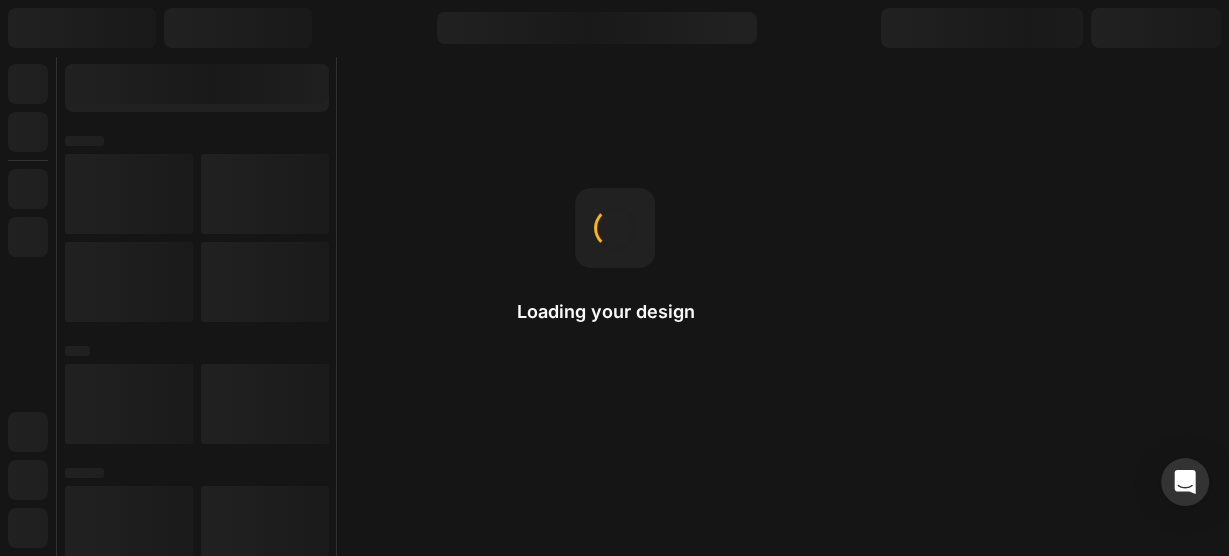 scroll, scrollTop: 0, scrollLeft: 0, axis: both 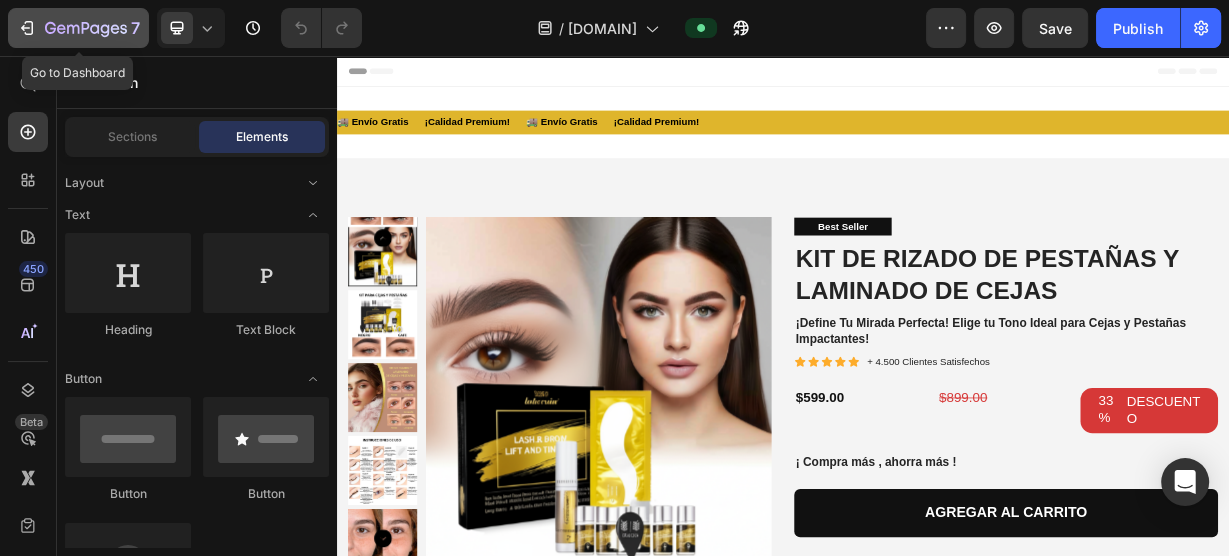 click 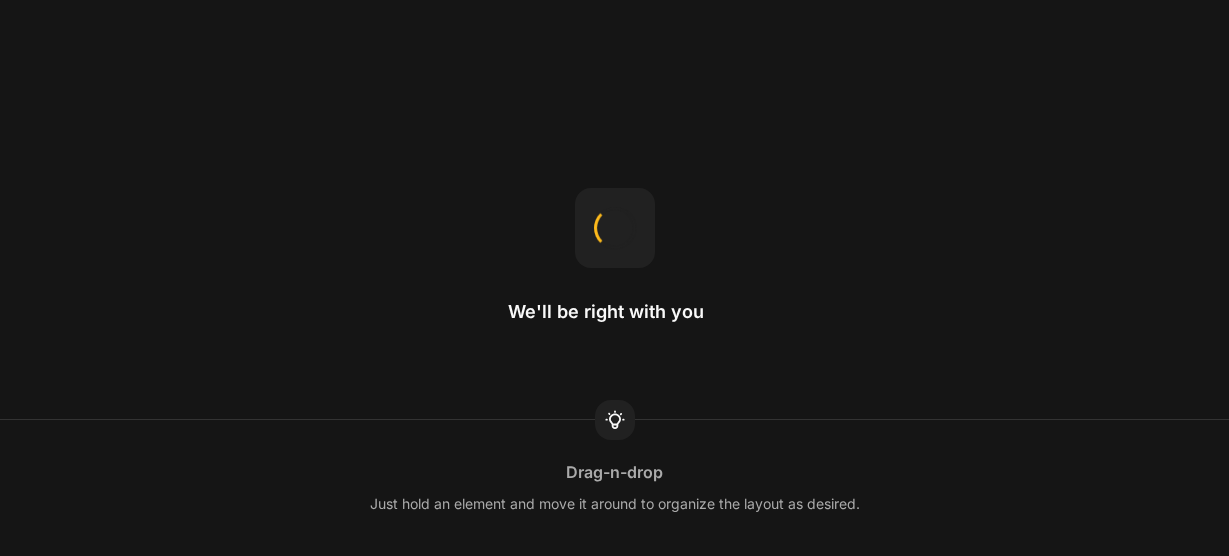 scroll, scrollTop: 0, scrollLeft: 0, axis: both 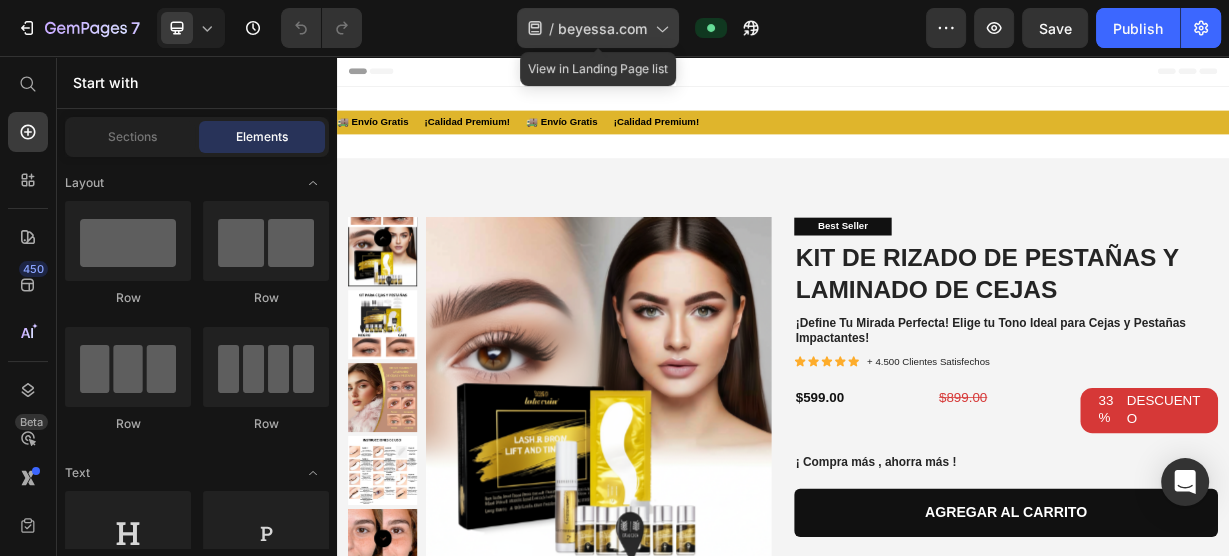 click 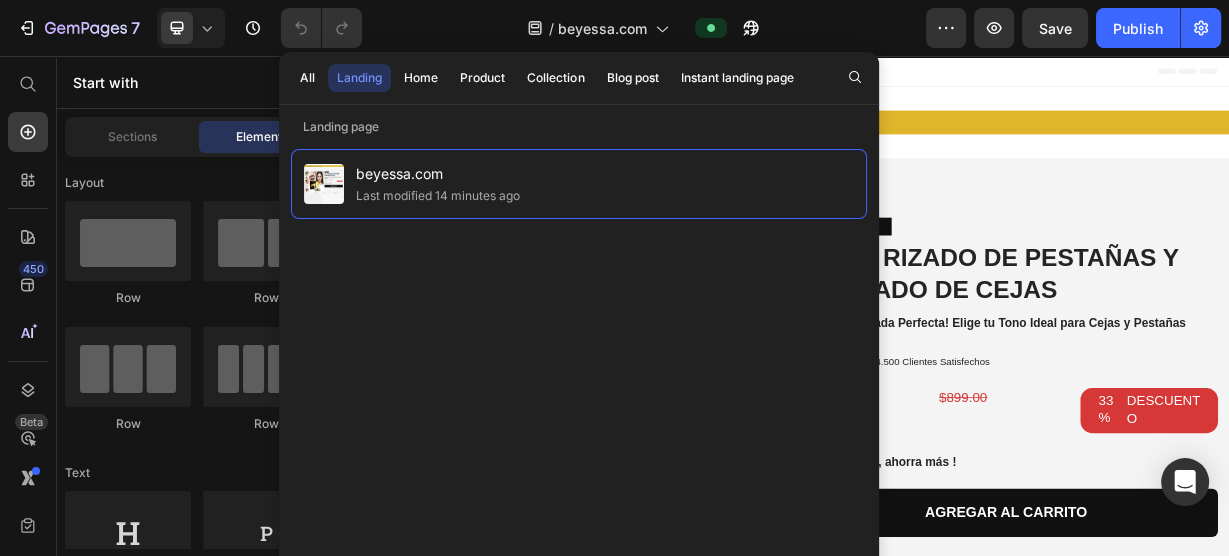 click on "/  beyessa.com" 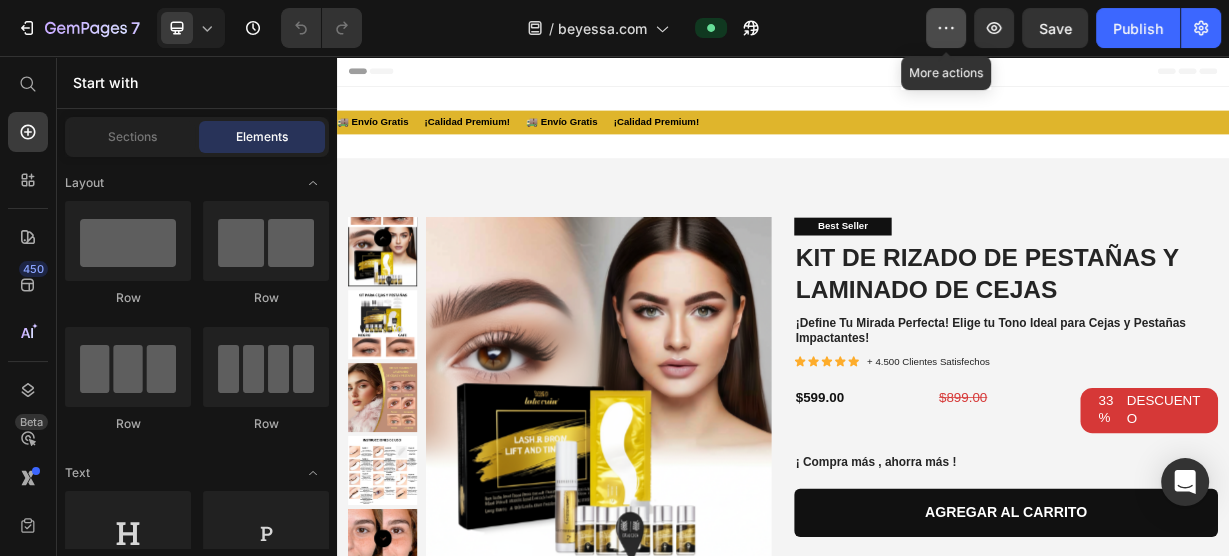 click 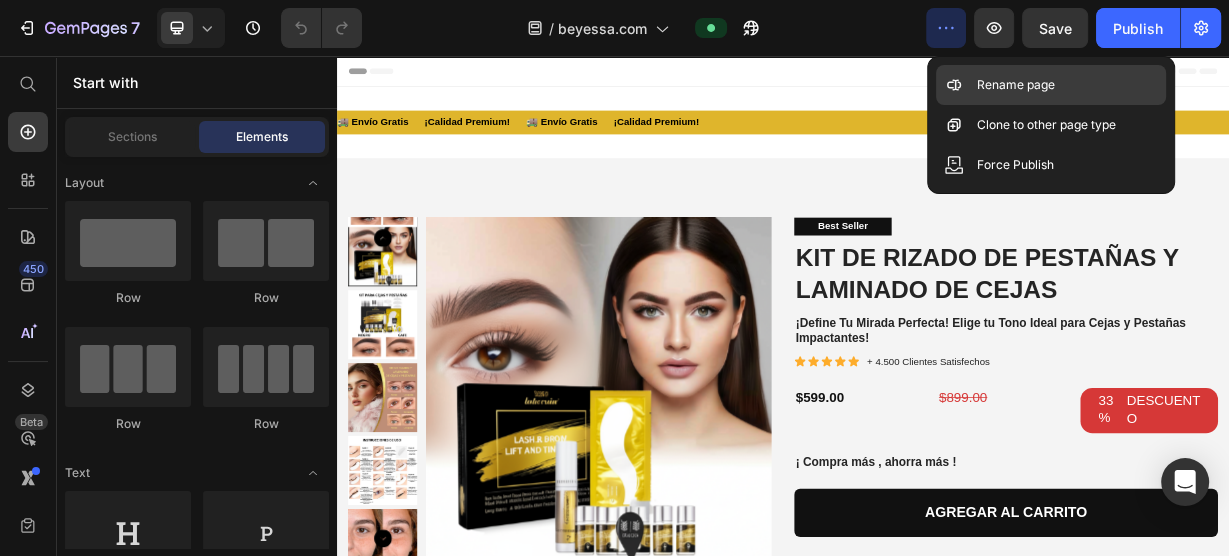 click on "Rename page" at bounding box center [1015, 85] 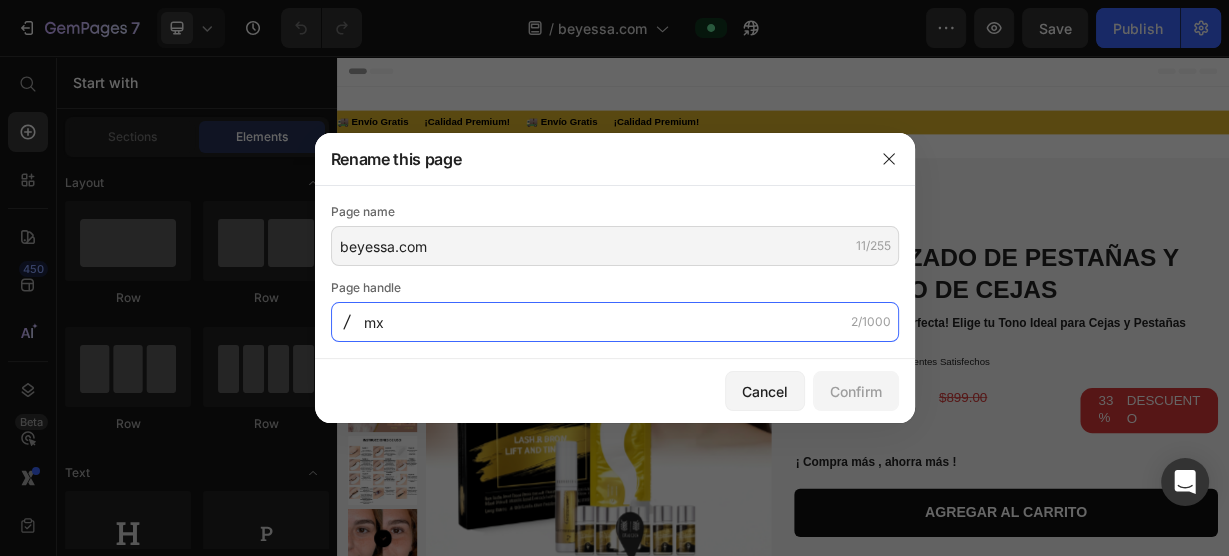 click on "mx" 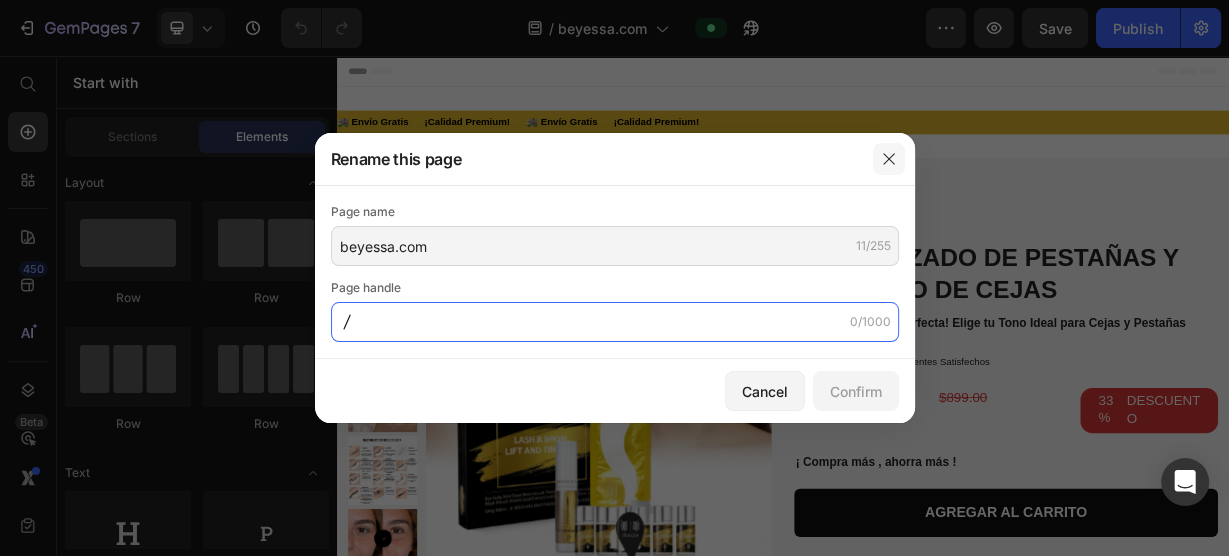 type 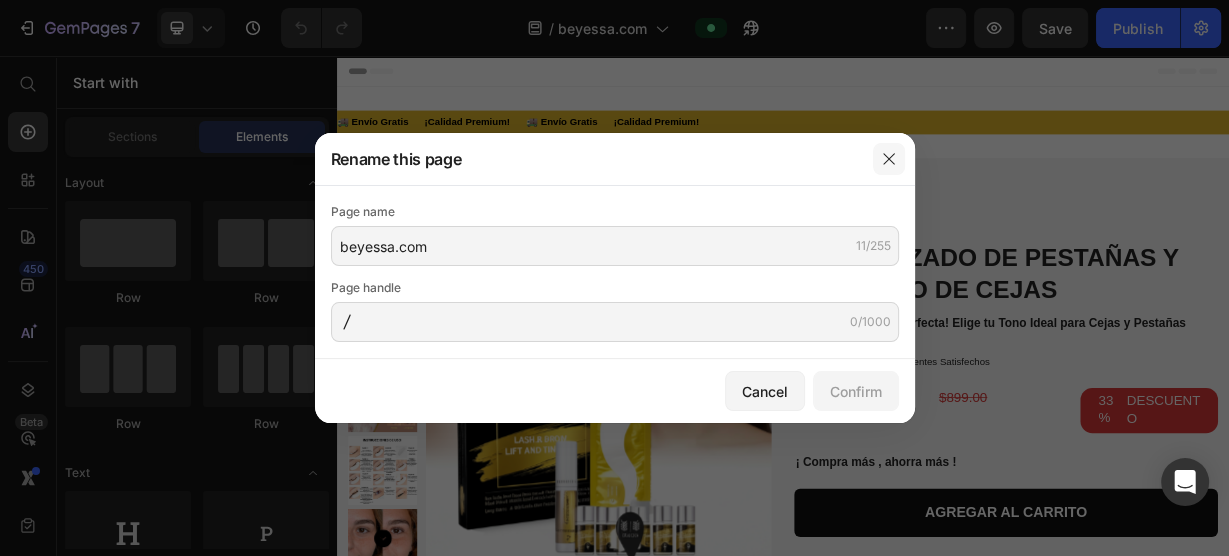 click 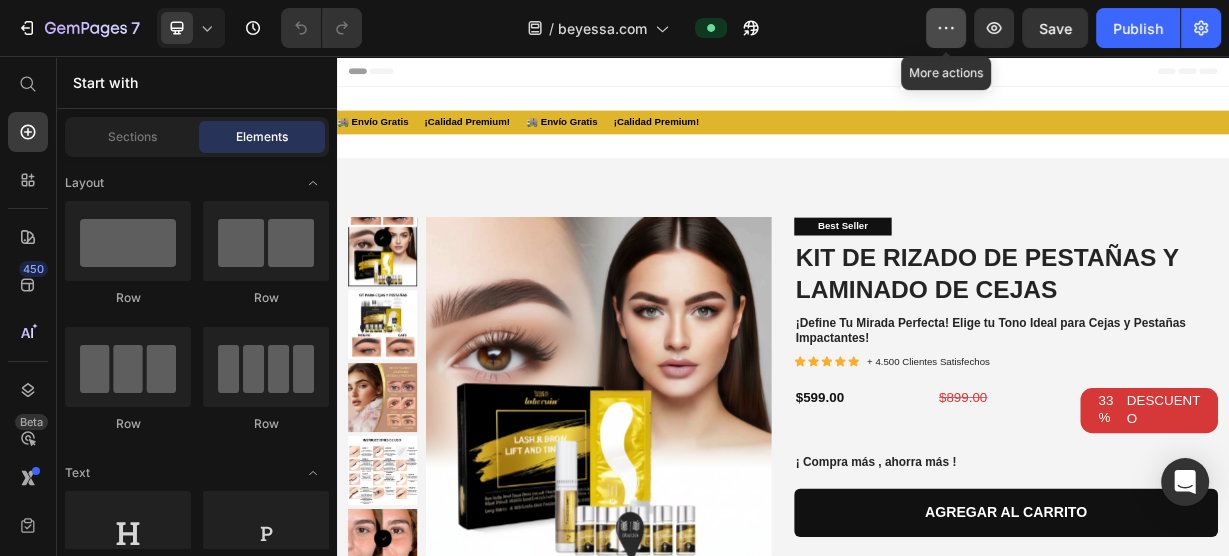 click 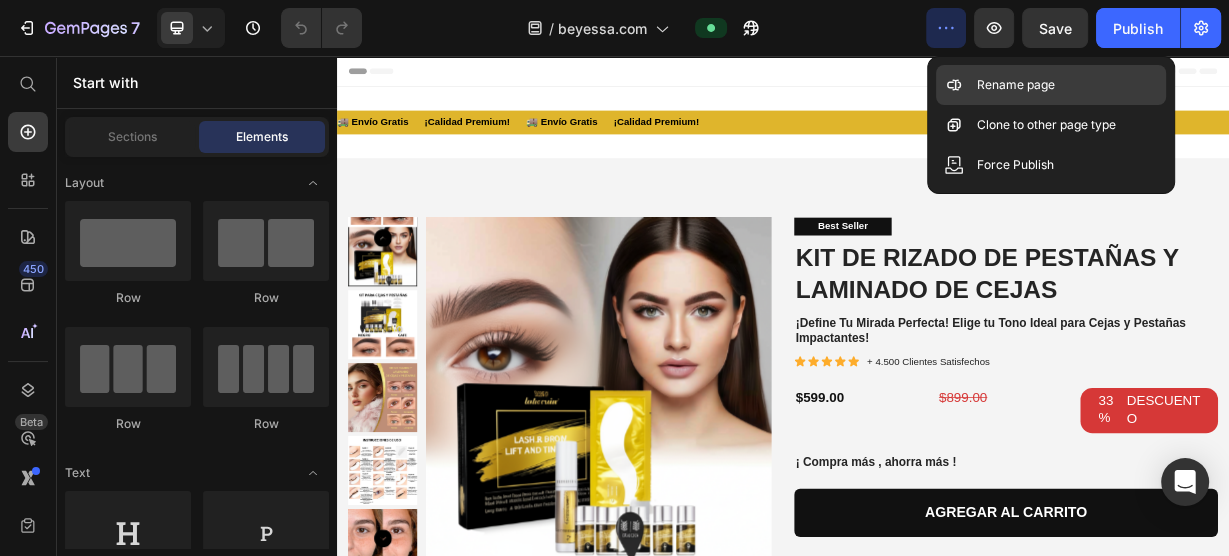 click on "Rename page" at bounding box center [1015, 85] 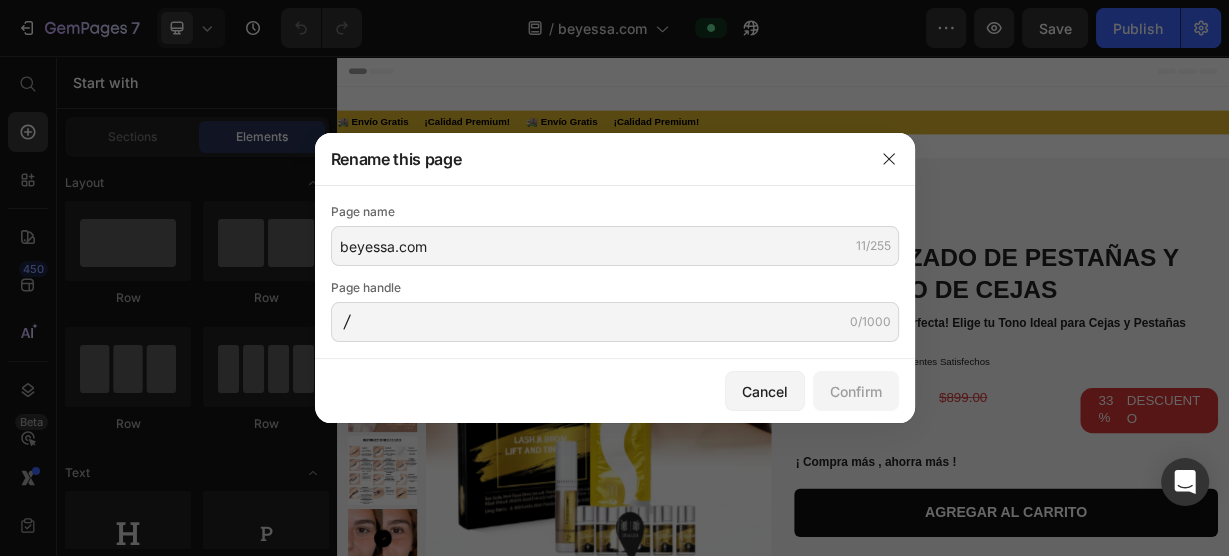 drag, startPoint x: 755, startPoint y: 156, endPoint x: 811, endPoint y: 132, distance: 60.926186 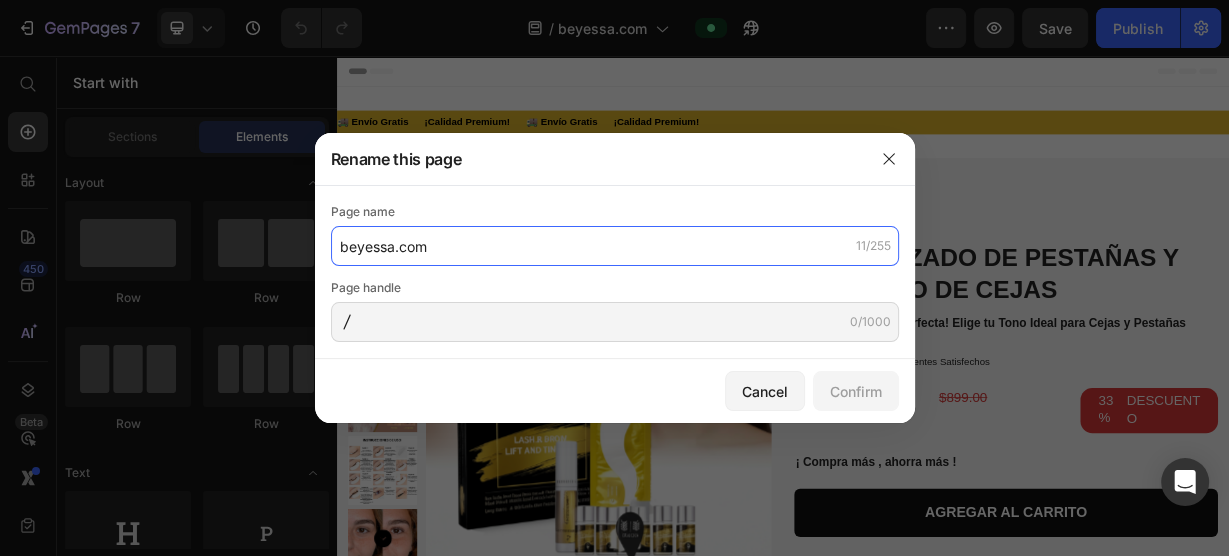 click on "beyessa.com" 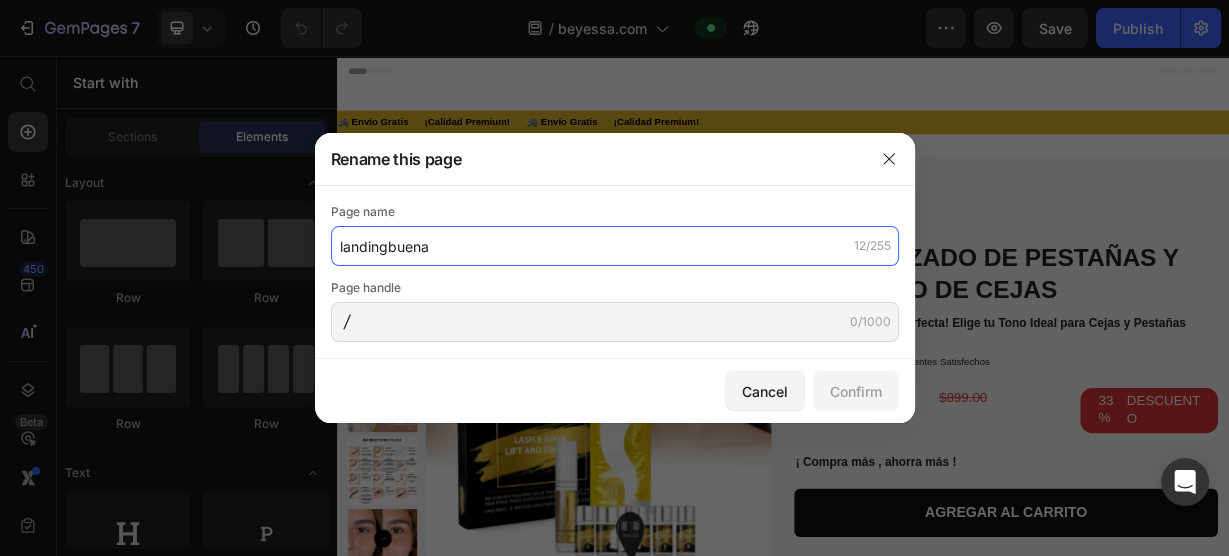 type on "landingbuena" 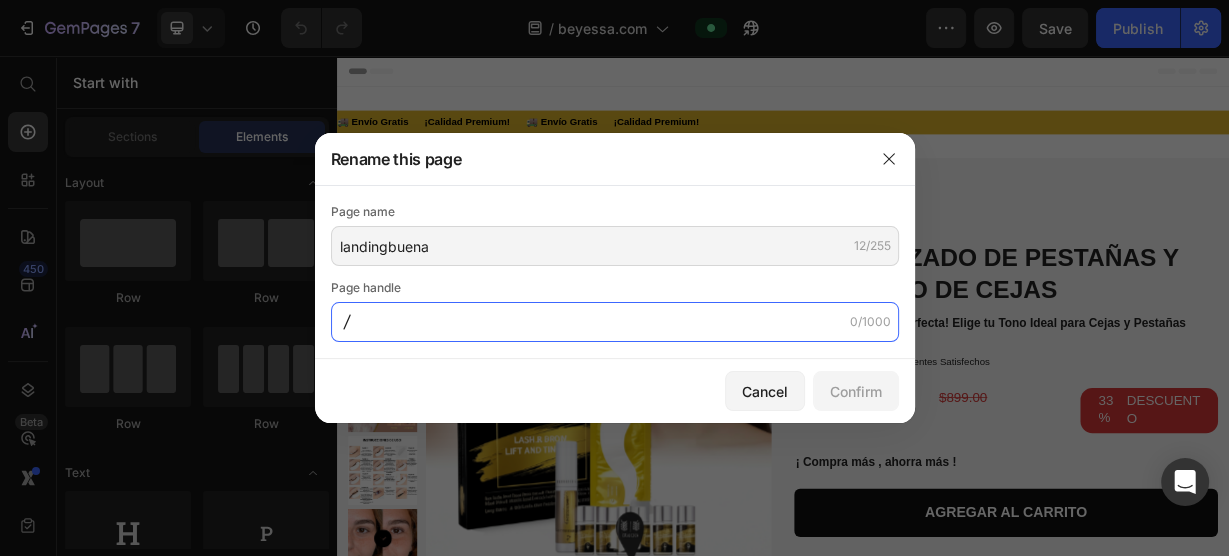 click 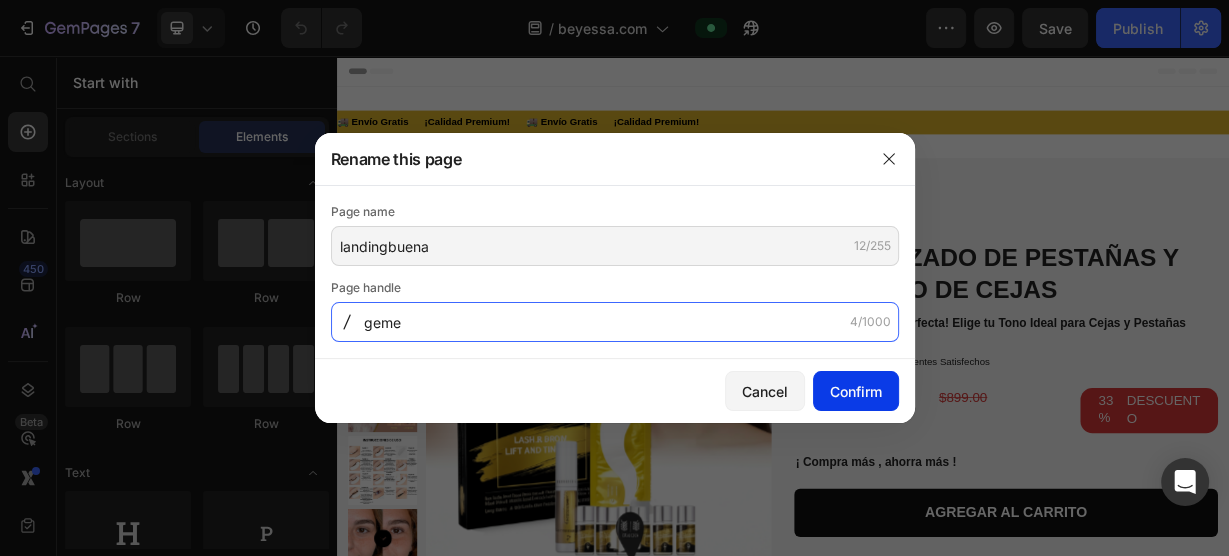 type on "geme" 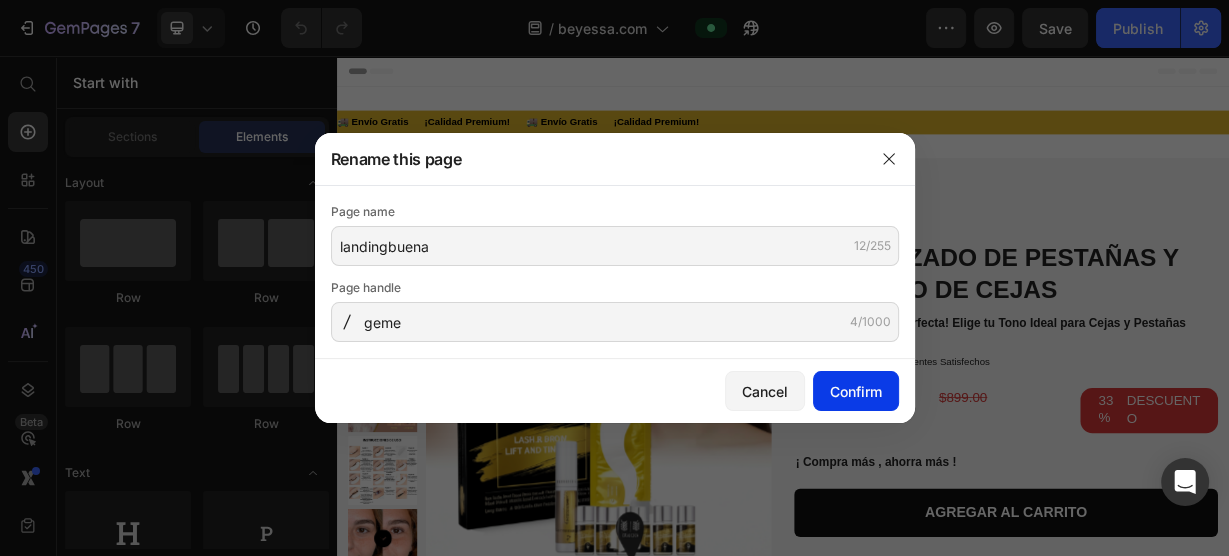 click on "Confirm" at bounding box center [856, 391] 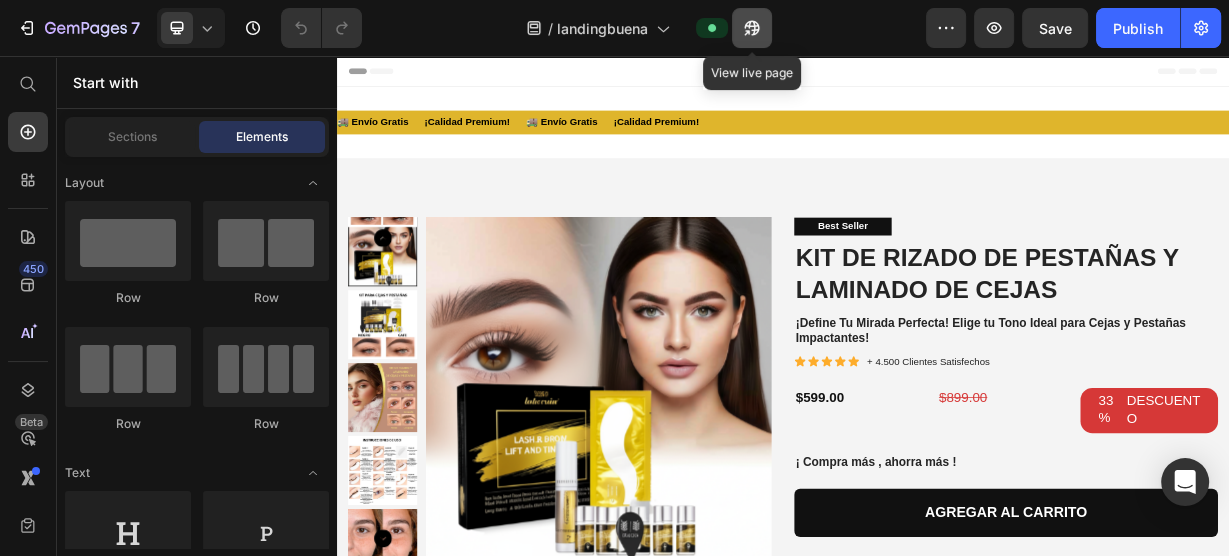click 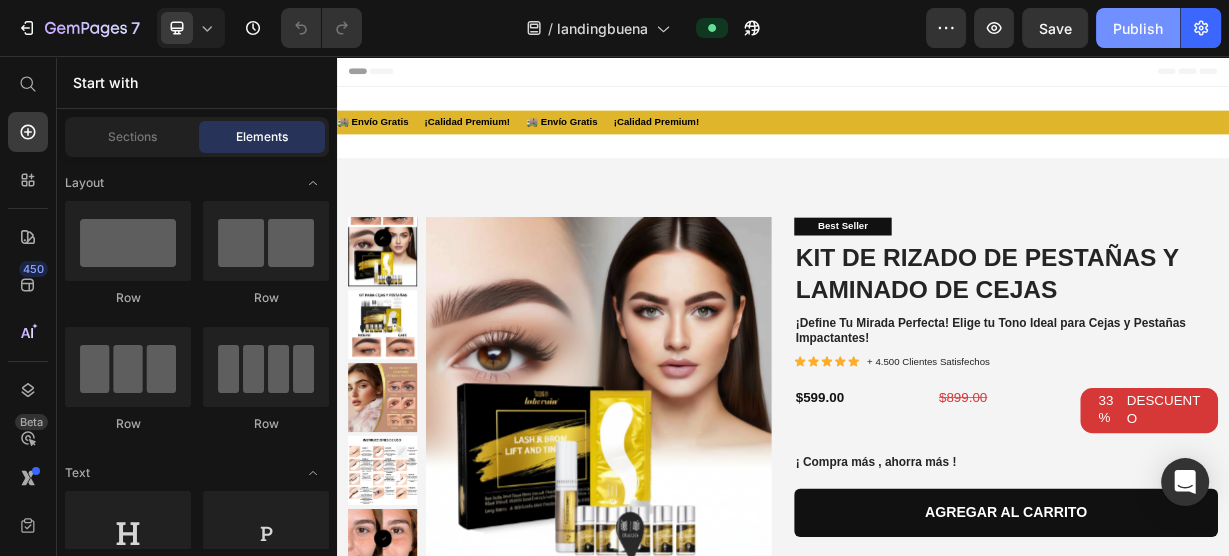 click on "Publish" at bounding box center (1138, 28) 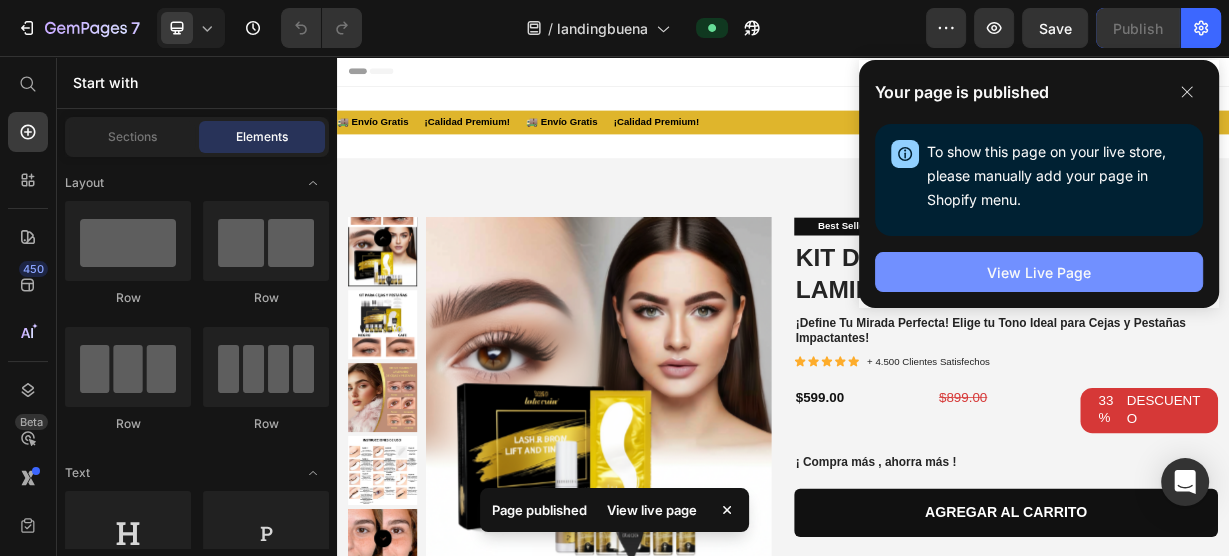 click on "View Live Page" at bounding box center [1039, 272] 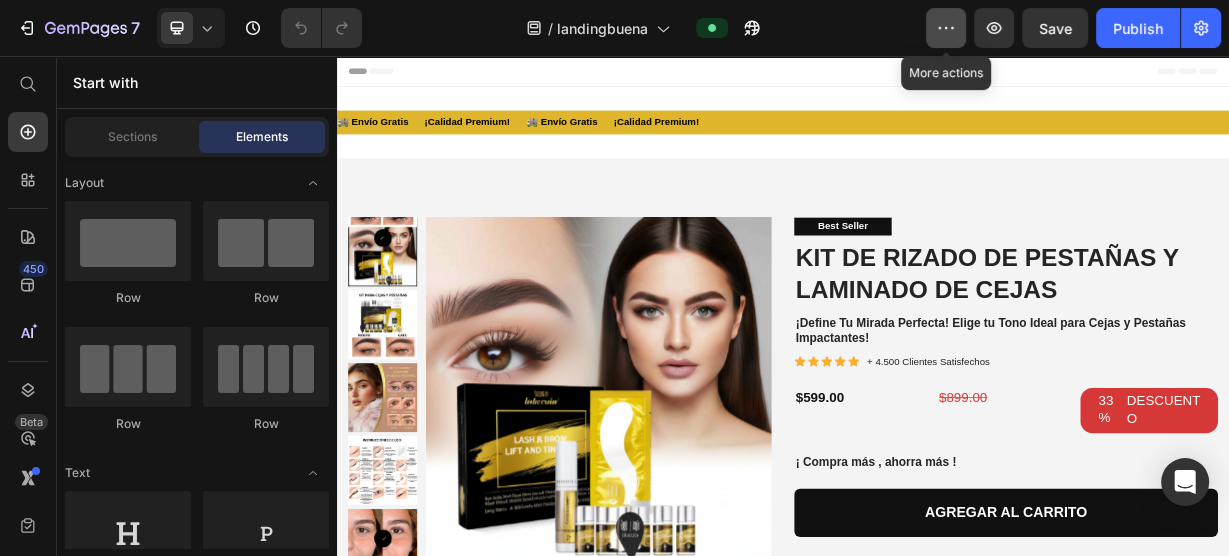 click 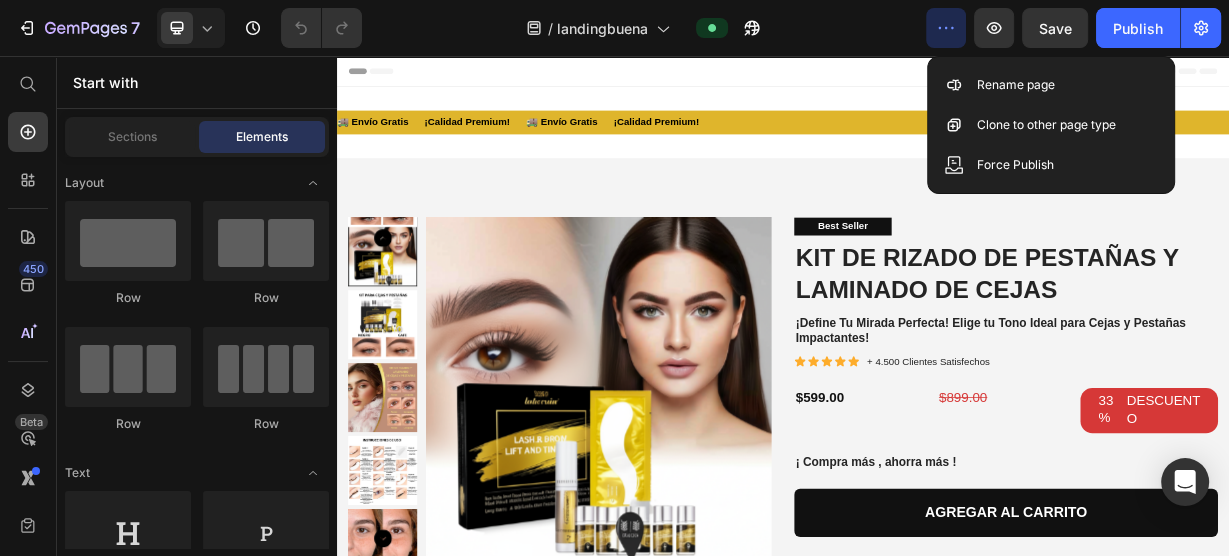 click on "Header" at bounding box center (937, 76) 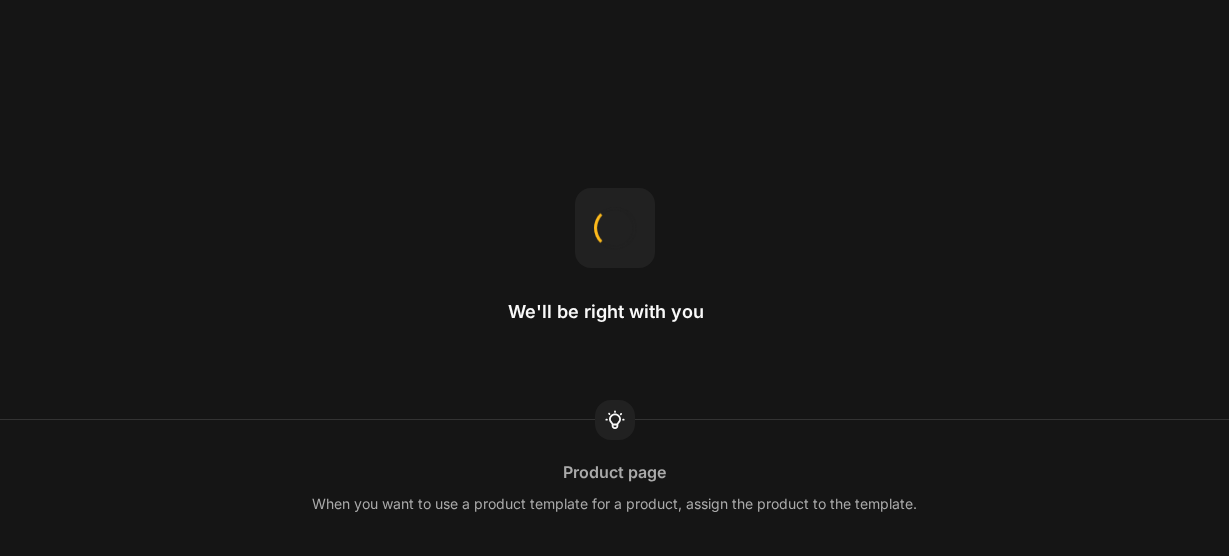 scroll, scrollTop: 0, scrollLeft: 0, axis: both 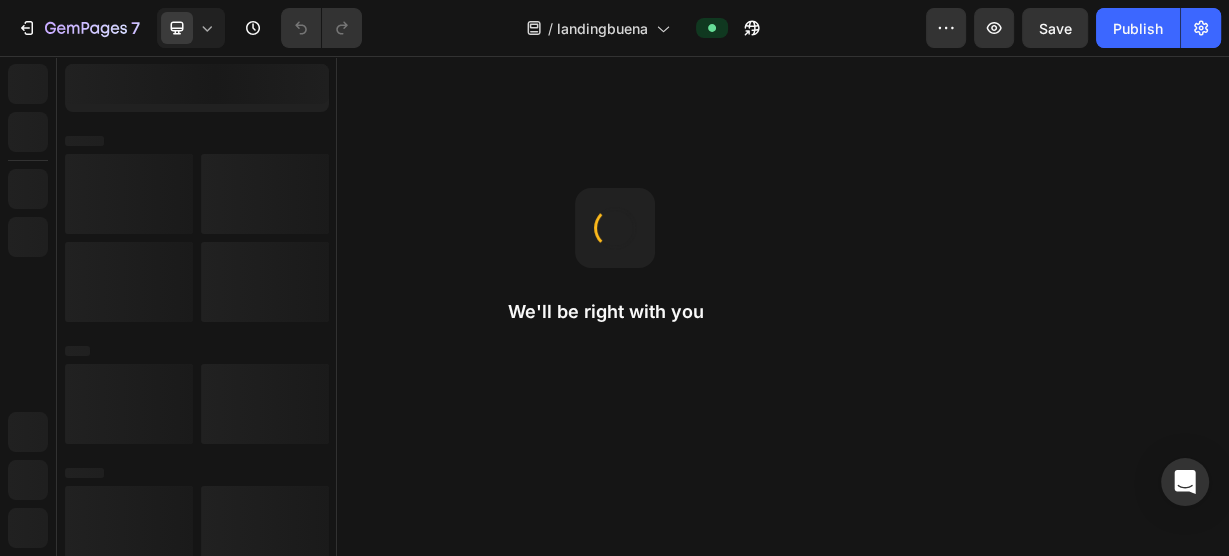 click at bounding box center (689, 505) 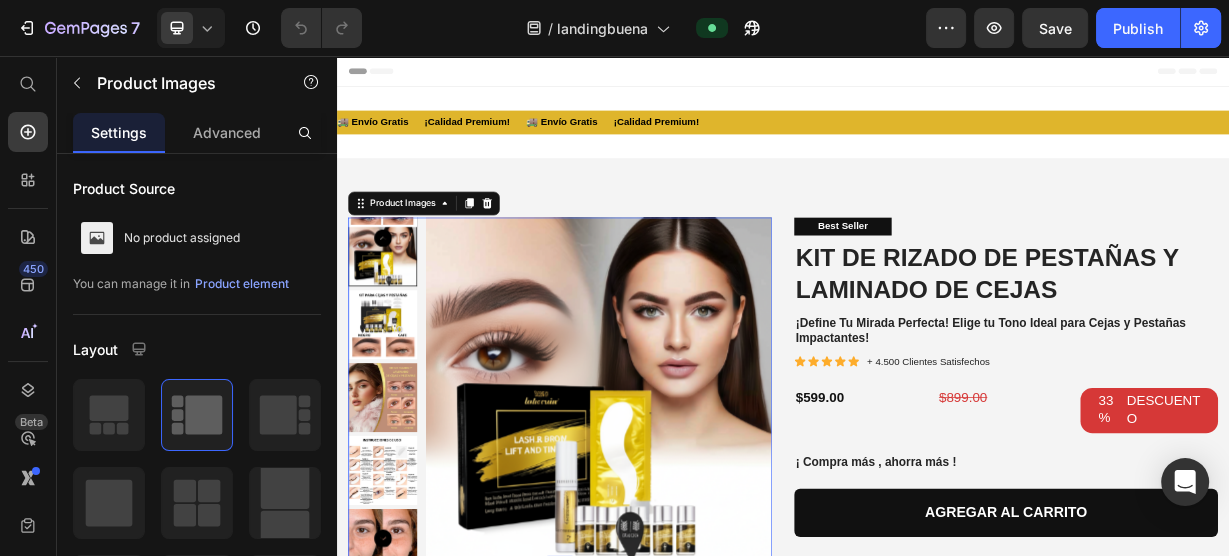 scroll, scrollTop: 0, scrollLeft: 19, axis: horizontal 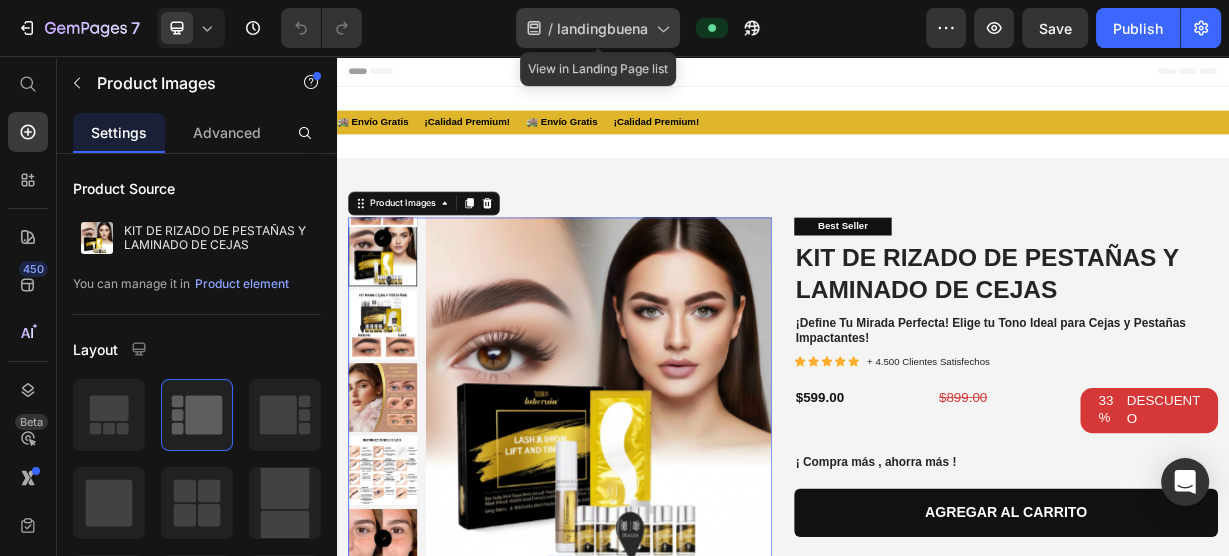 click 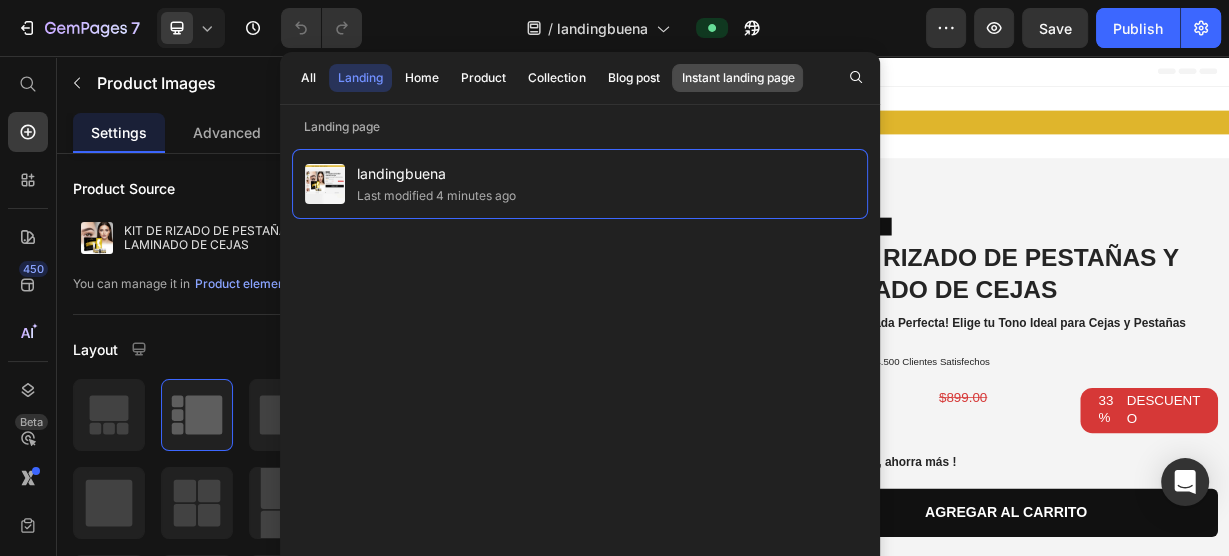 click on "Instant landing page" at bounding box center (737, 78) 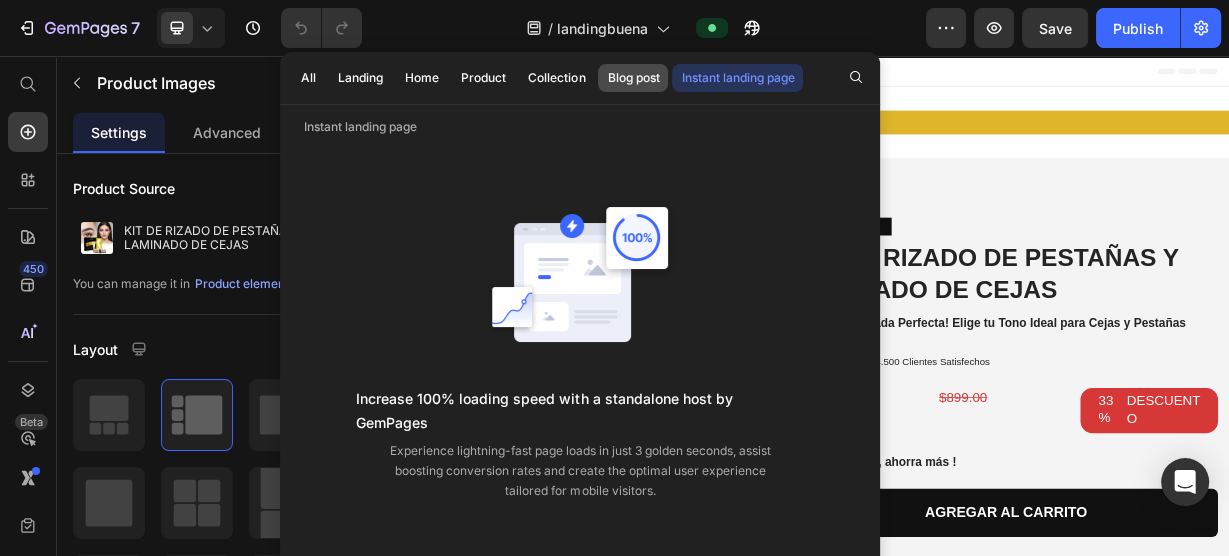 click on "Blog post" at bounding box center [633, 78] 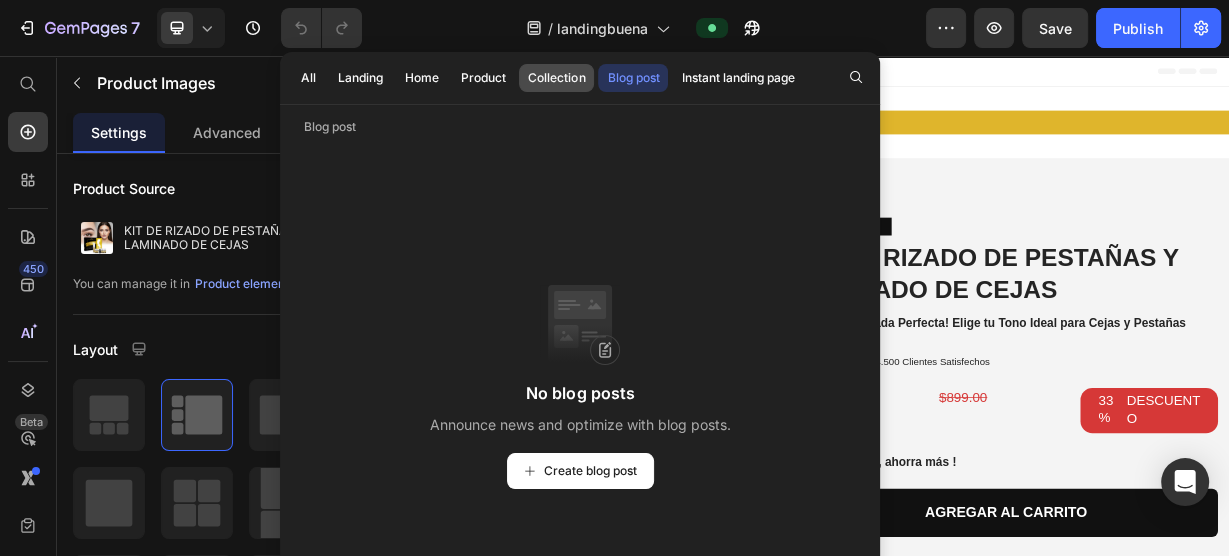 click on "Collection" at bounding box center [556, 78] 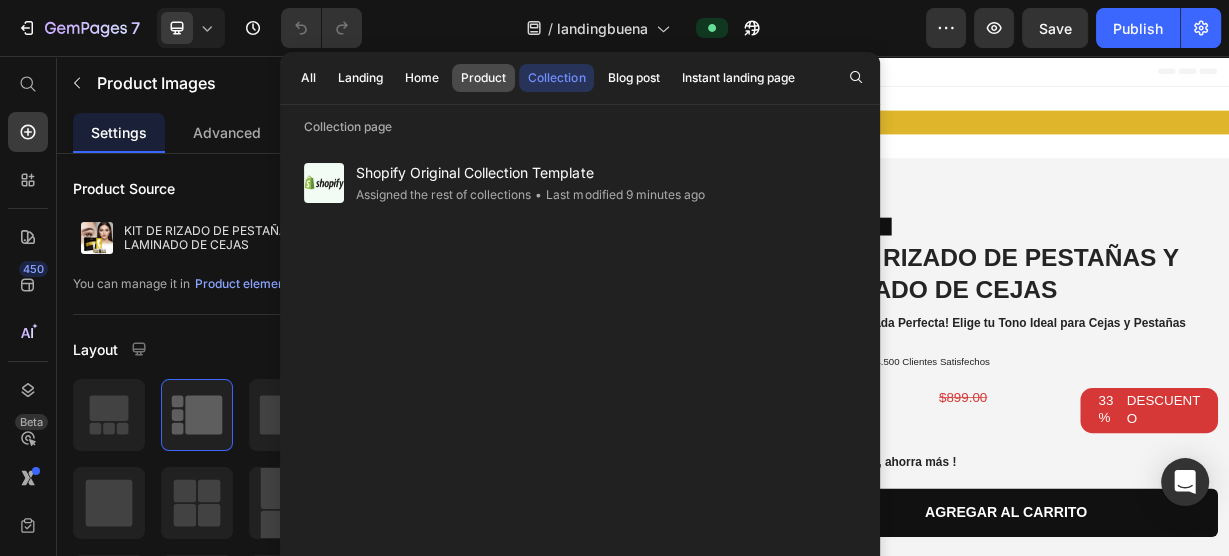 click on "Product" 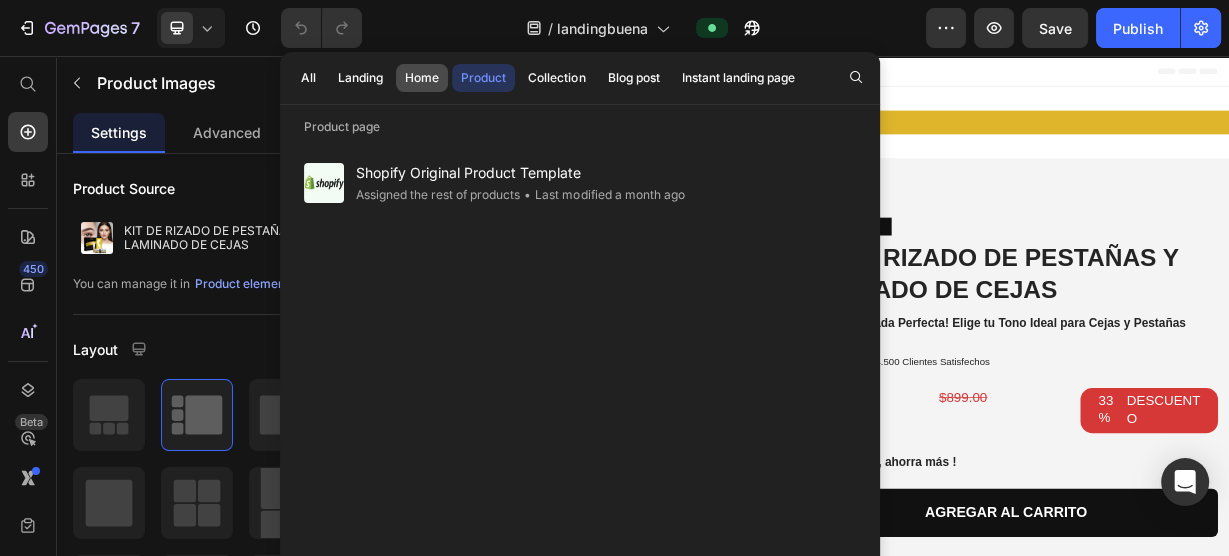 click on "Home" 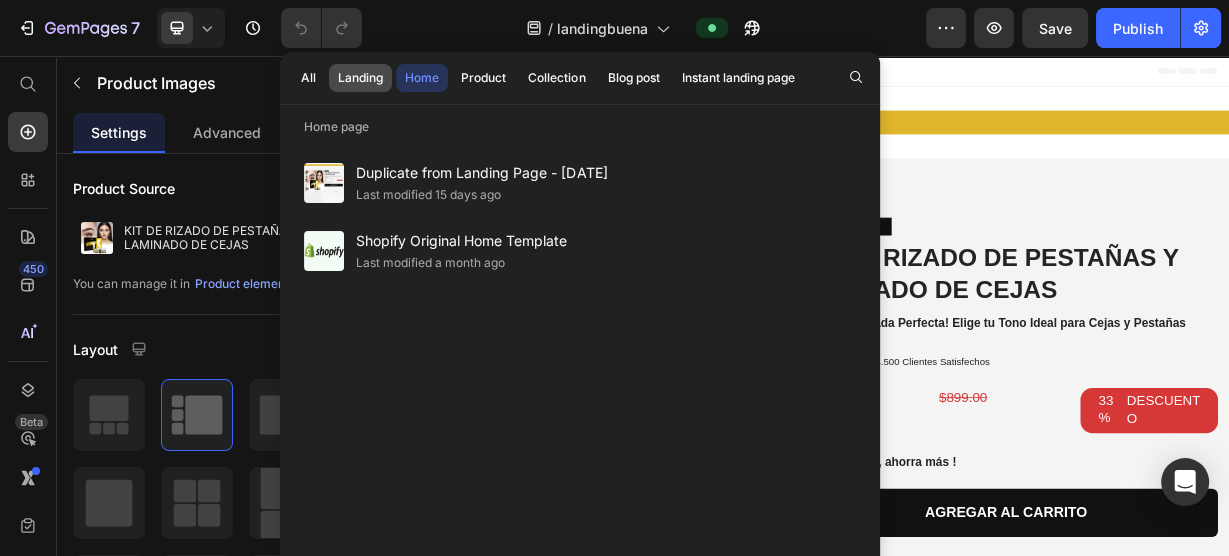 click on "Landing" 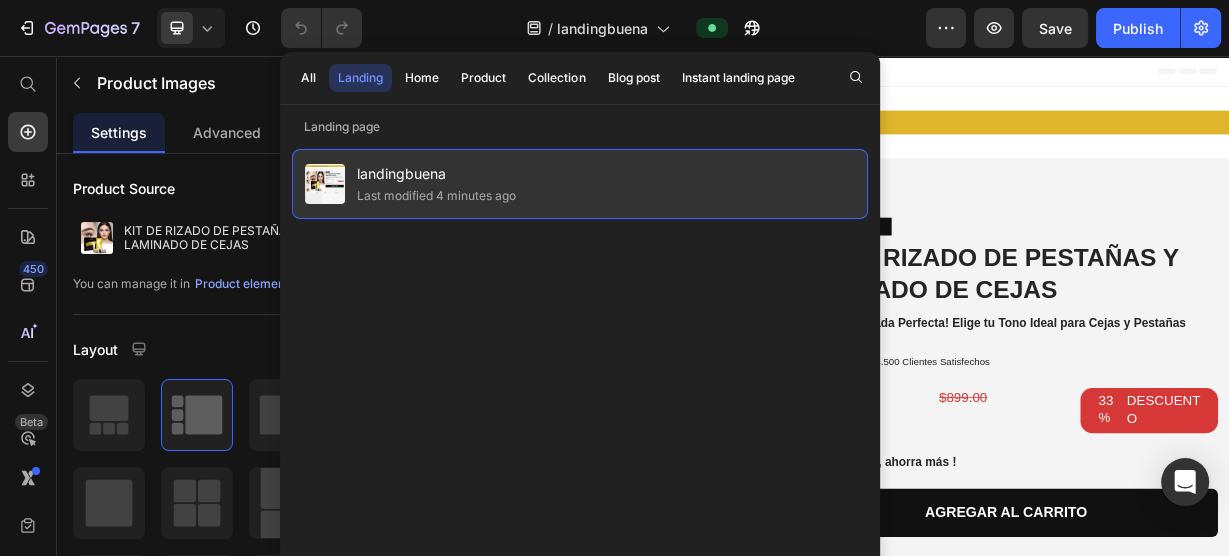 click on "Last modified 4 minutes ago" 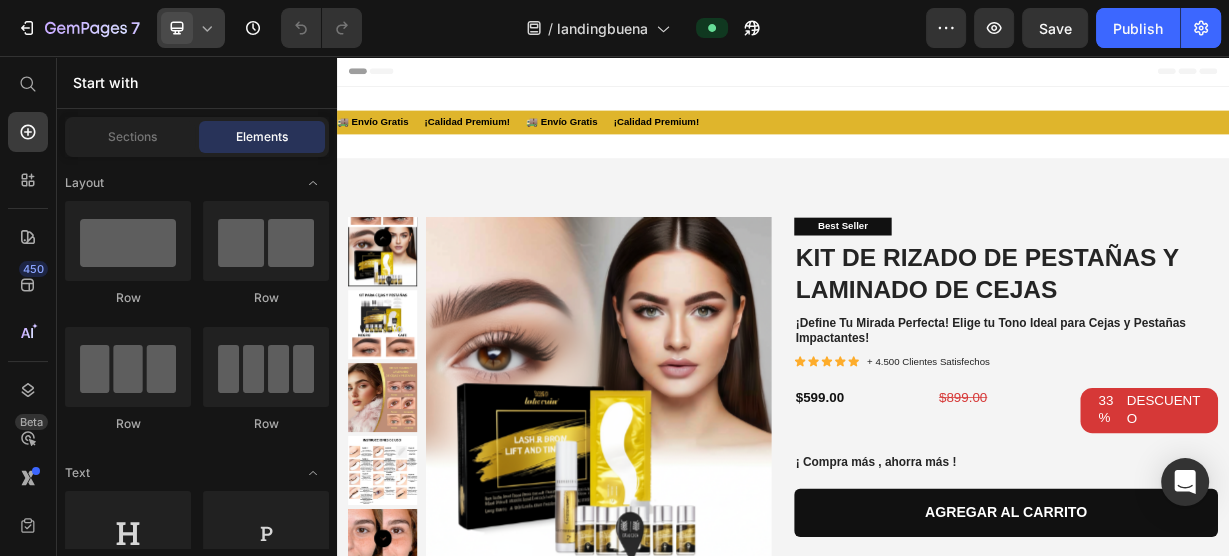 click 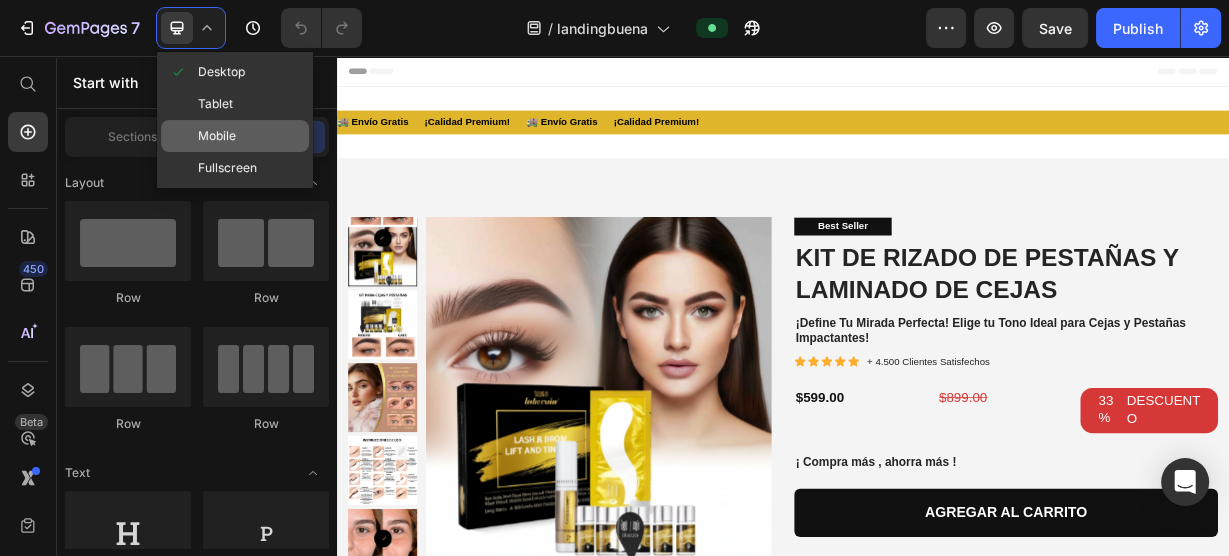 drag, startPoint x: 240, startPoint y: 143, endPoint x: 43, endPoint y: 10, distance: 237.69308 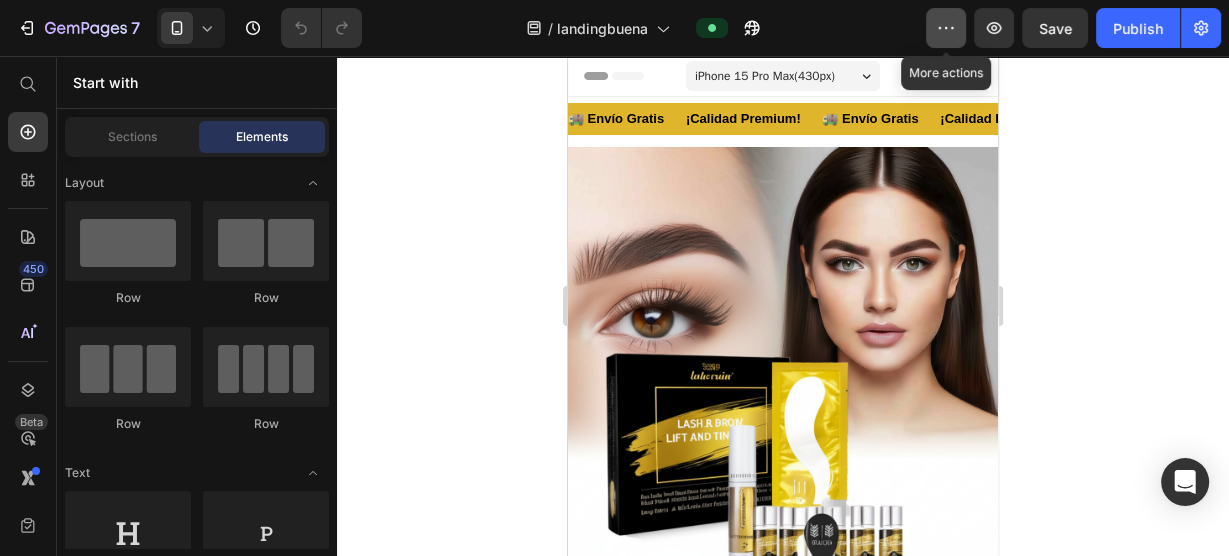 click 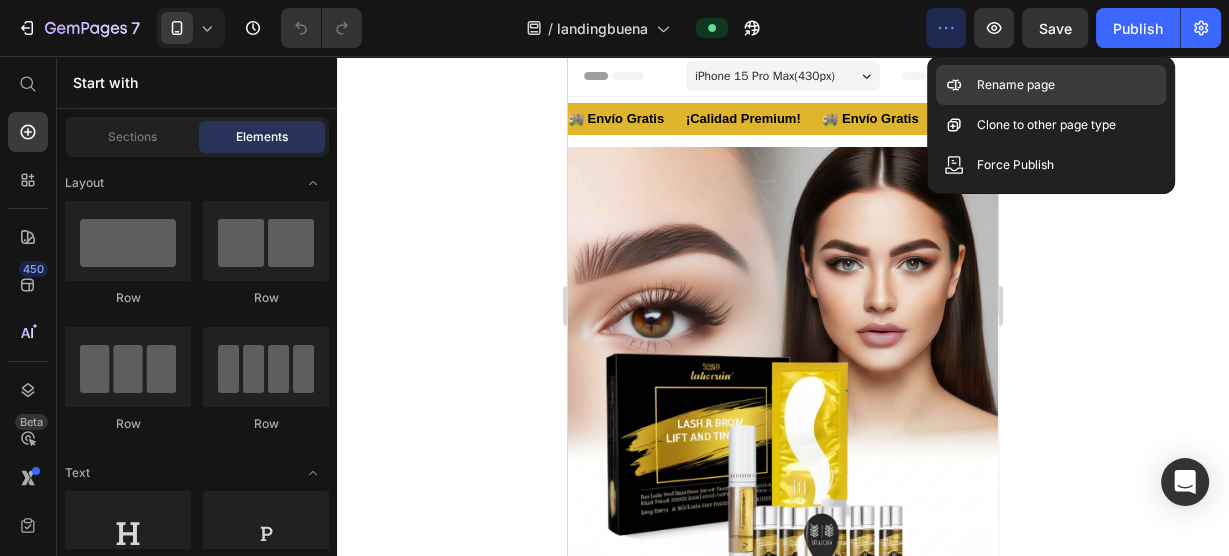 click on "Rename page" at bounding box center (1015, 85) 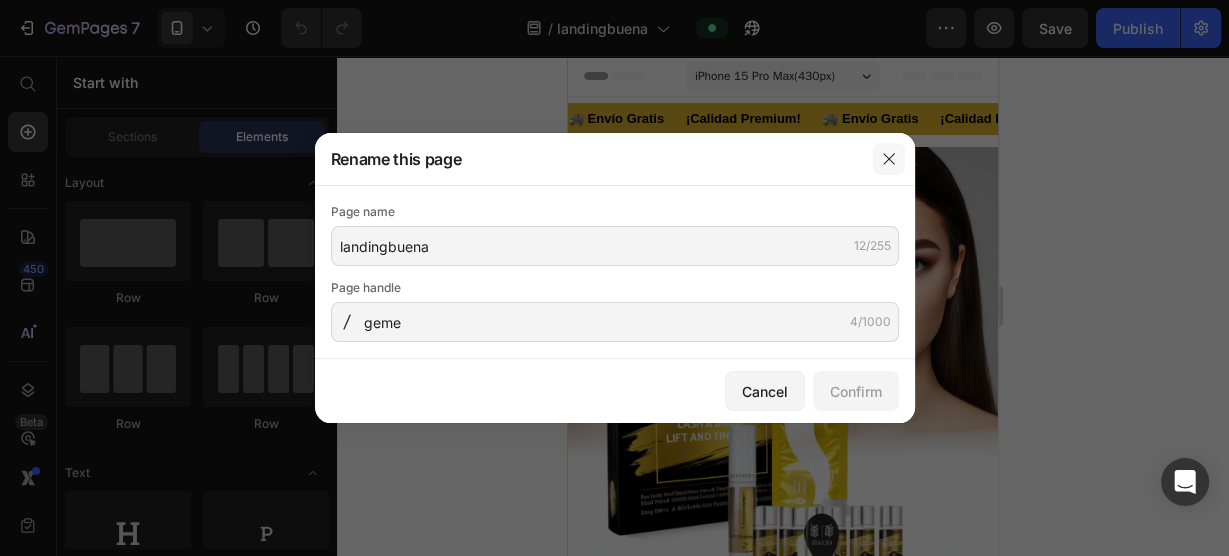 click 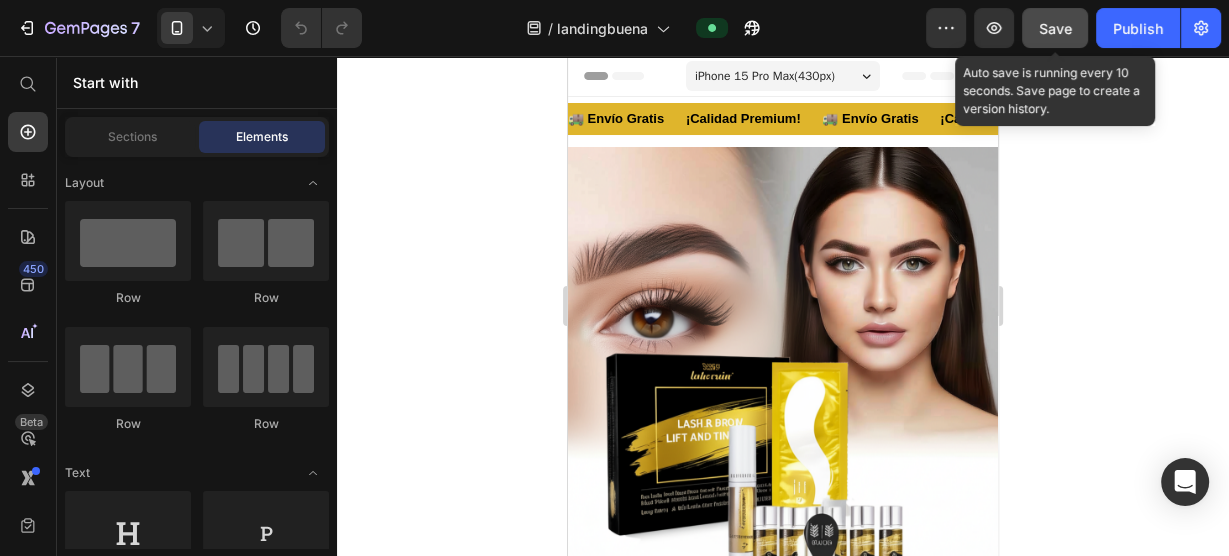 click on "Save" at bounding box center [1055, 28] 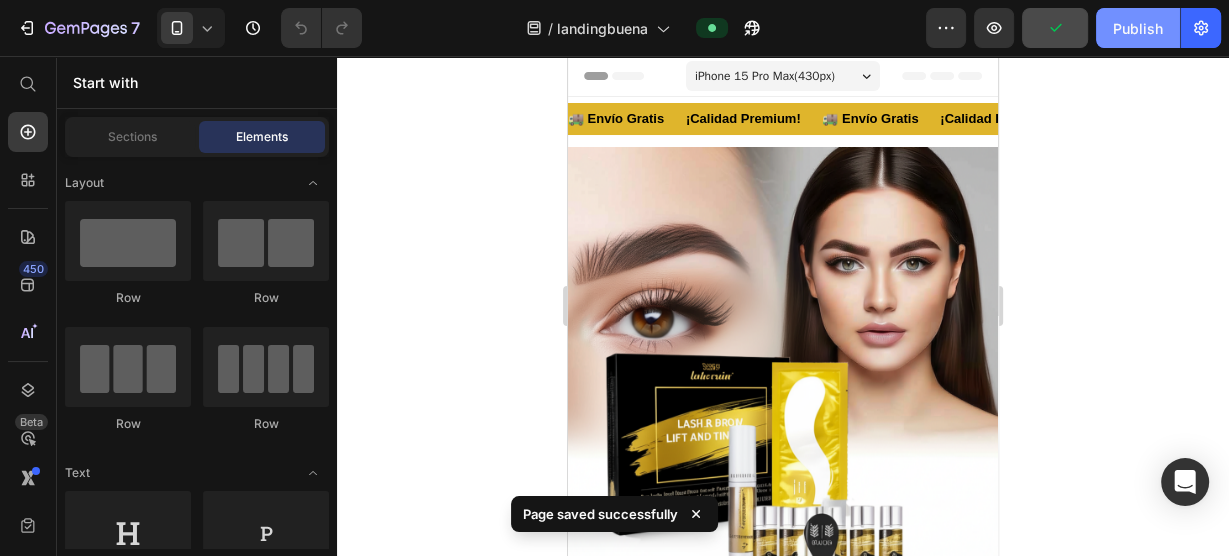 click on "Publish" 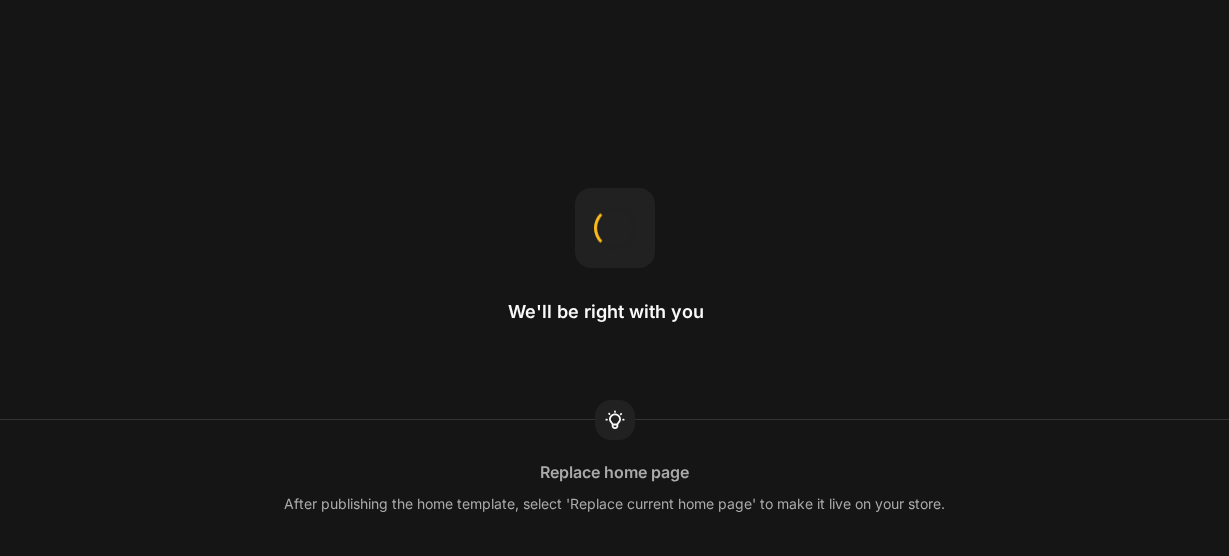 scroll, scrollTop: 0, scrollLeft: 0, axis: both 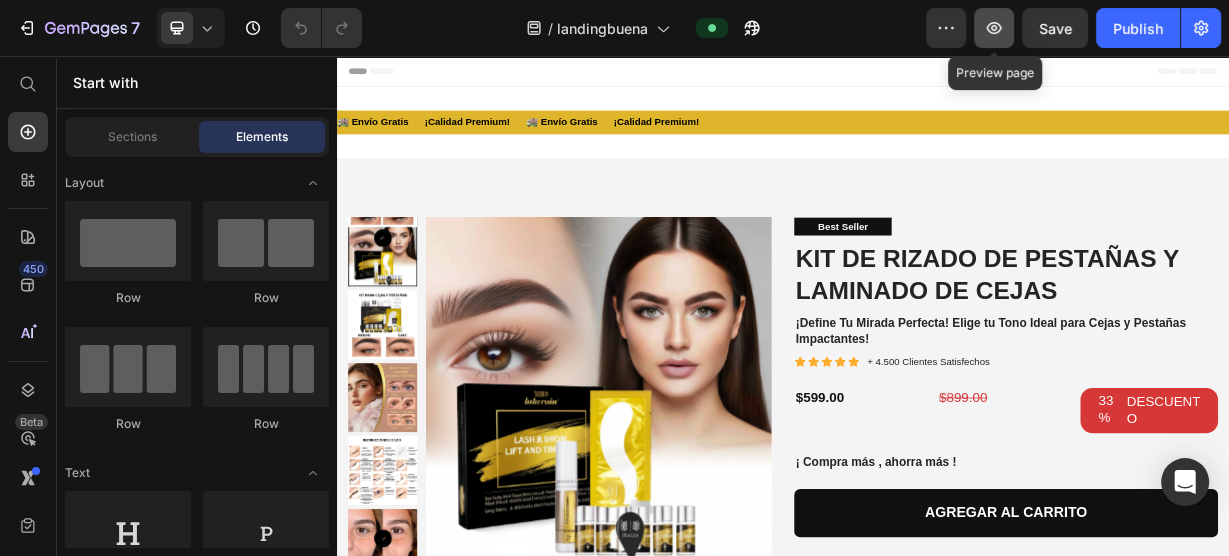 click 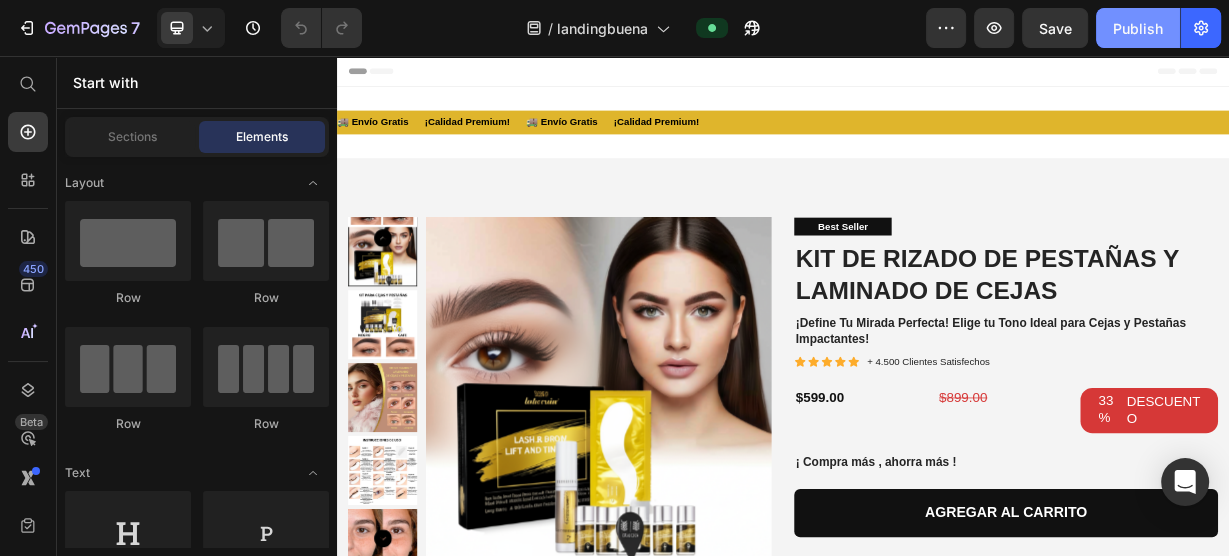 click on "Publish" at bounding box center [1138, 28] 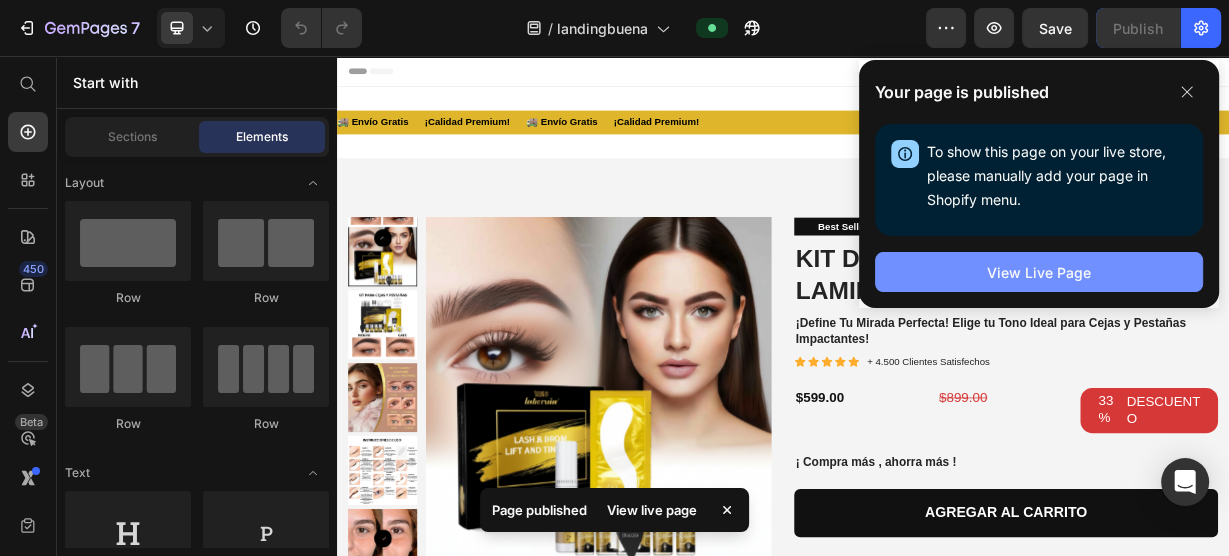 click on "View Live Page" at bounding box center (1039, 272) 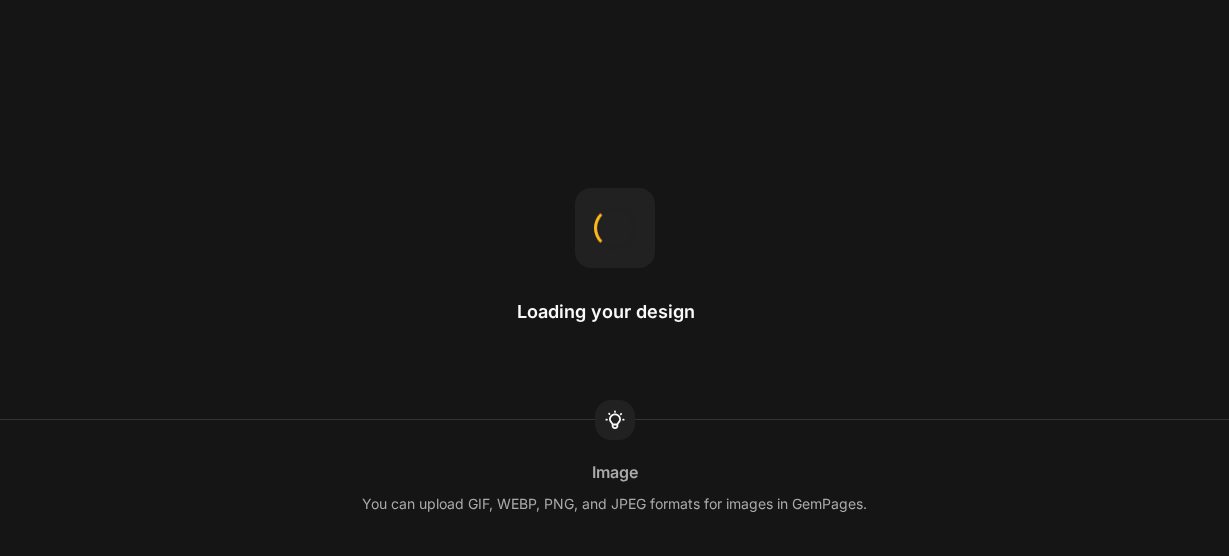 scroll, scrollTop: 0, scrollLeft: 0, axis: both 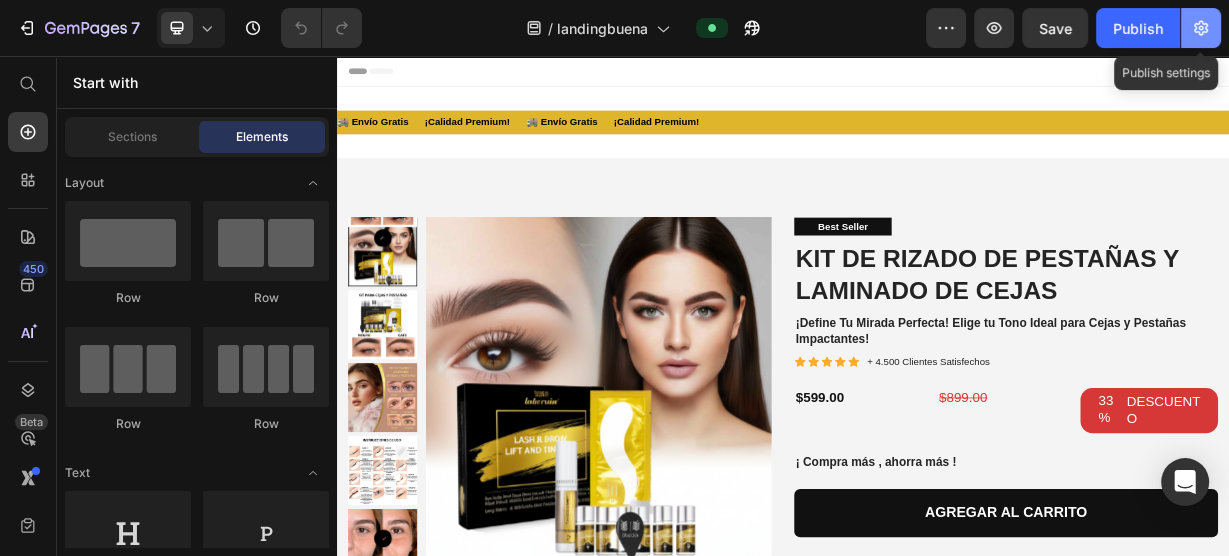 click 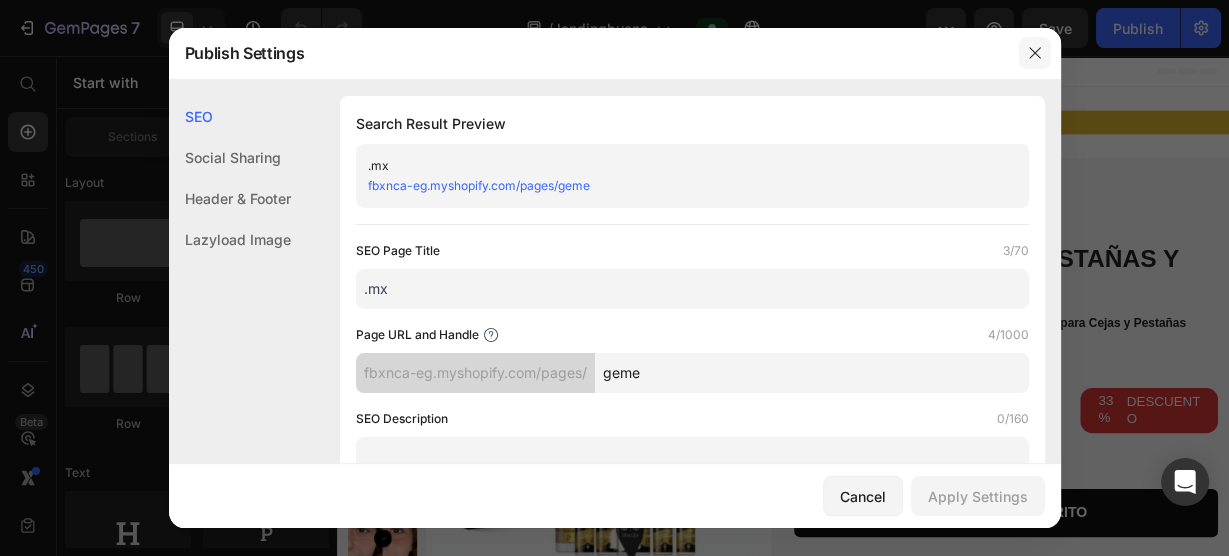 click 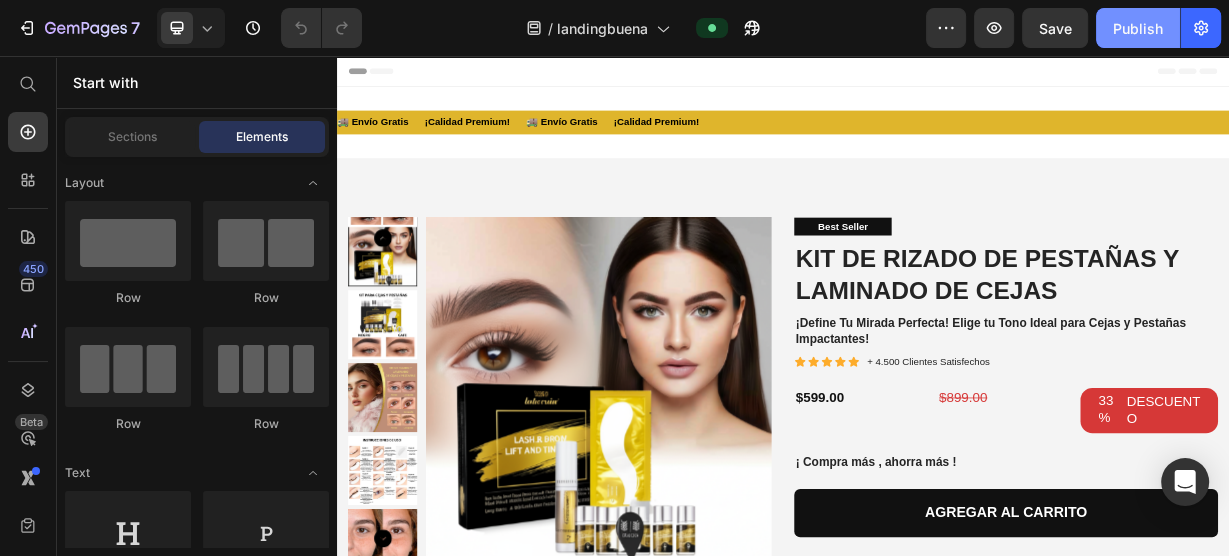 click on "Publish" at bounding box center (1138, 28) 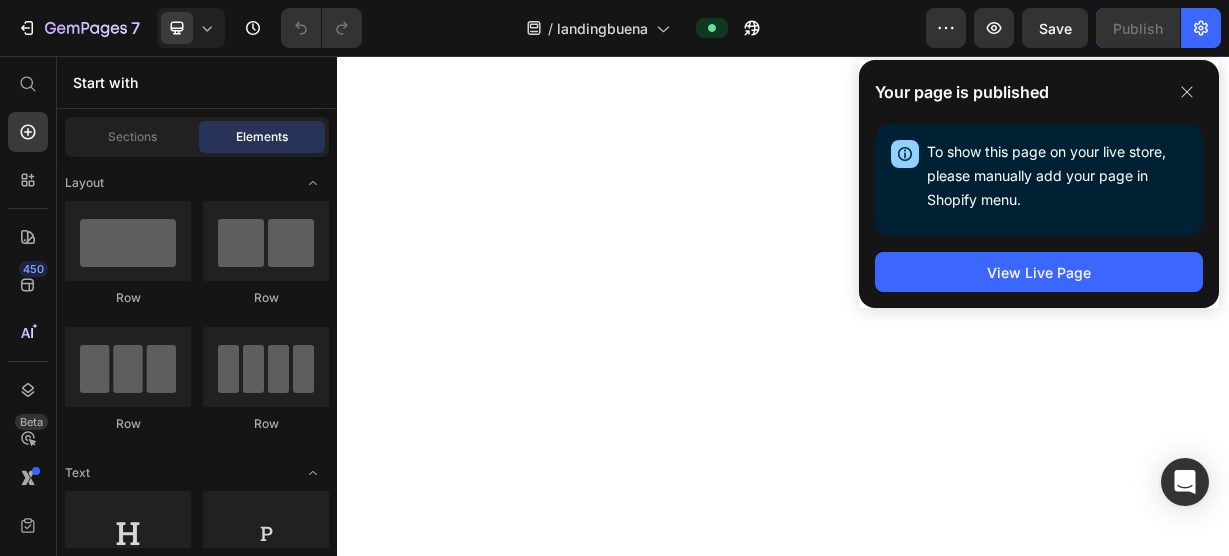 scroll, scrollTop: 0, scrollLeft: 0, axis: both 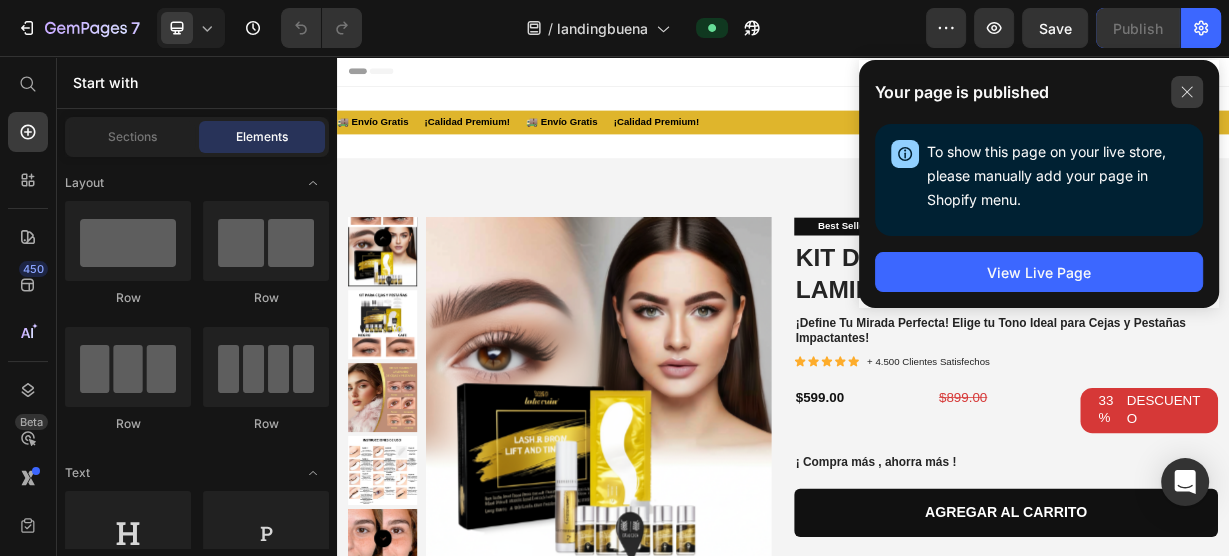 click 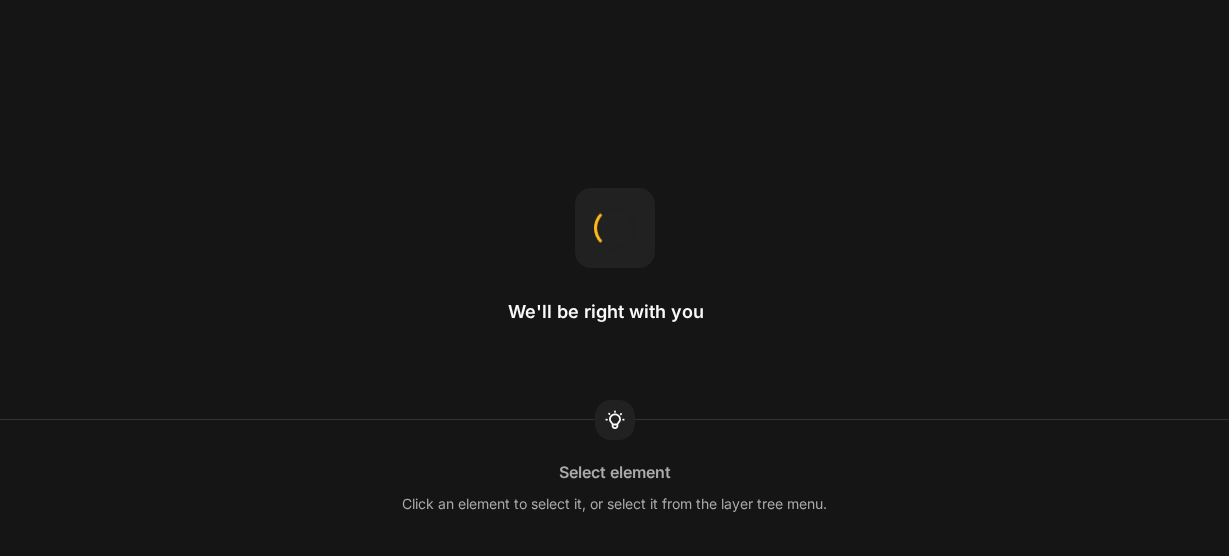 scroll, scrollTop: 0, scrollLeft: 0, axis: both 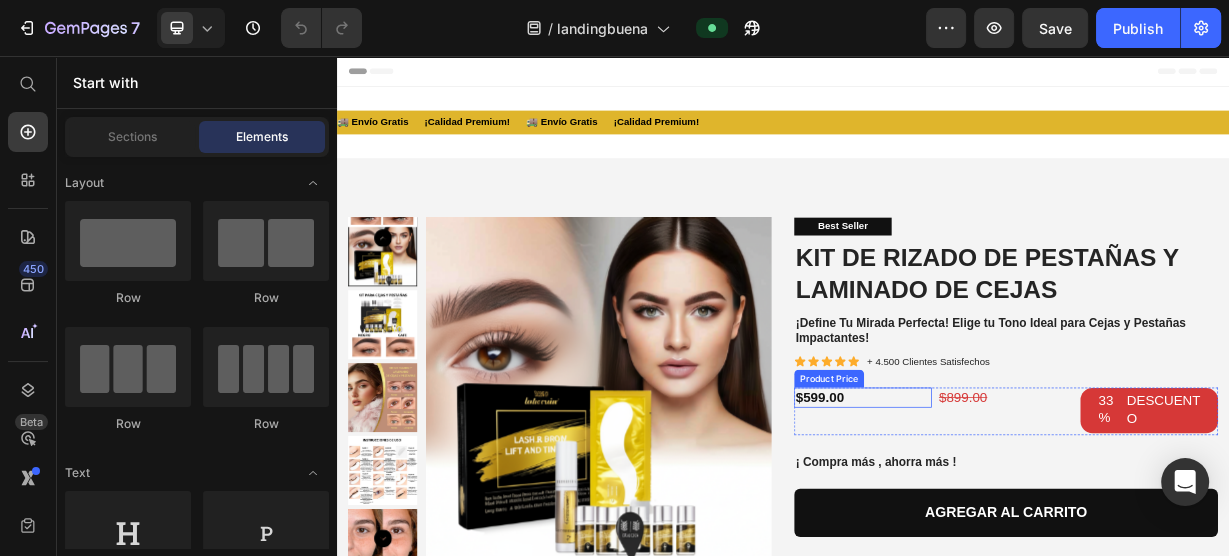 drag, startPoint x: 997, startPoint y: 518, endPoint x: 1009, endPoint y: 520, distance: 12.165525 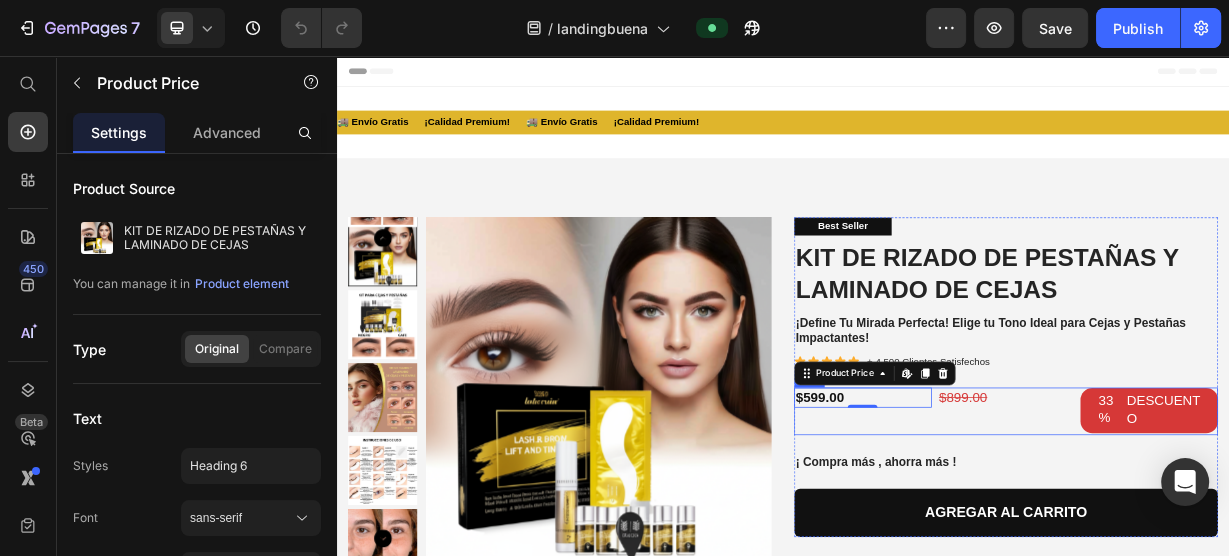 click on "$899.00 Product Price" at bounding box center (1237, 534) 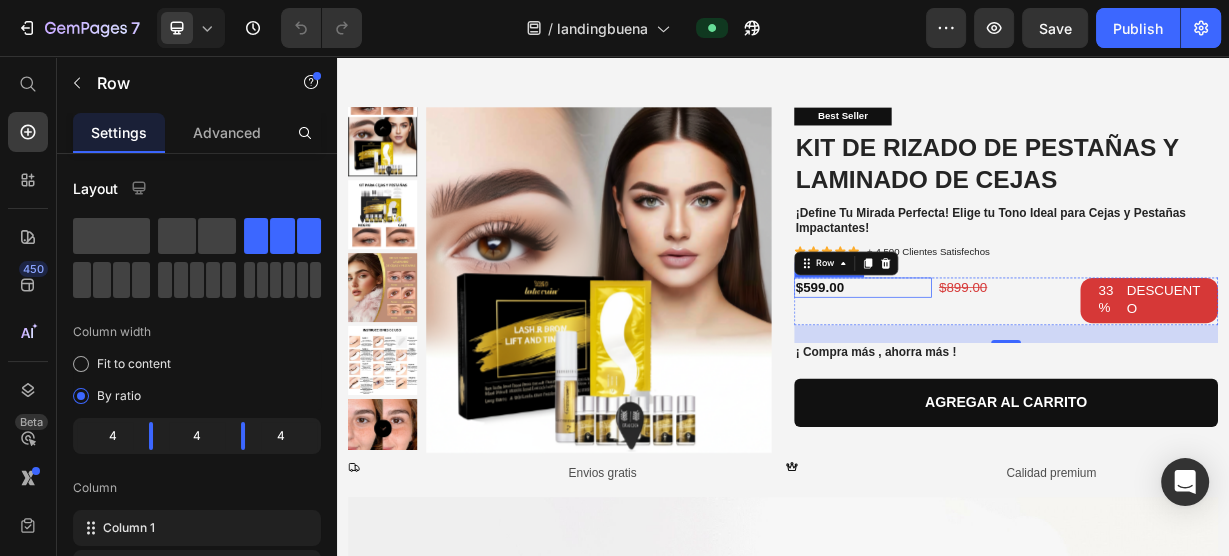 scroll, scrollTop: 320, scrollLeft: 0, axis: vertical 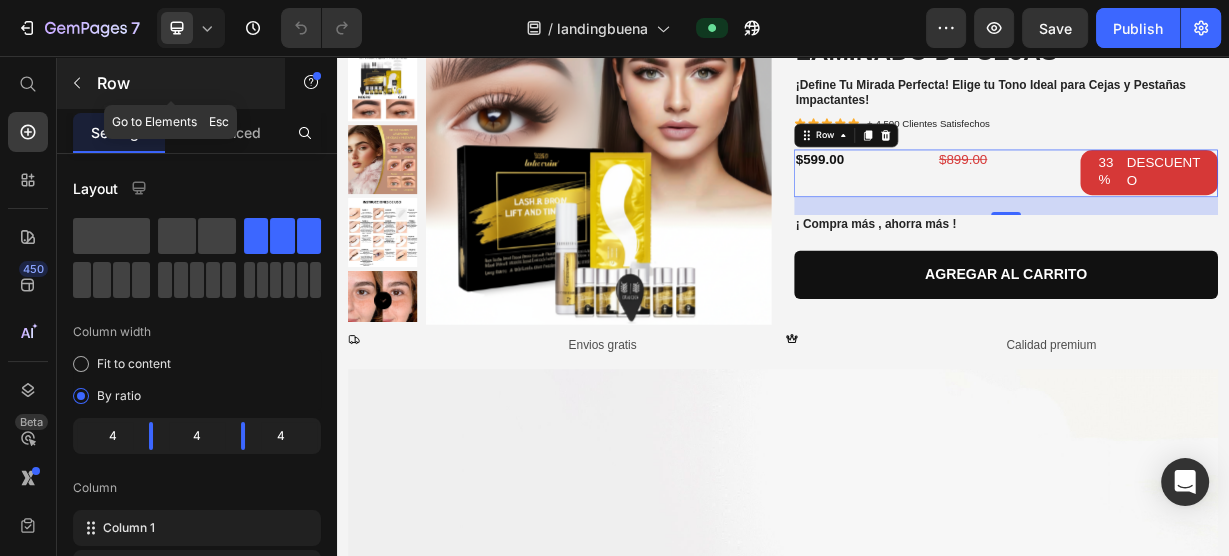 click 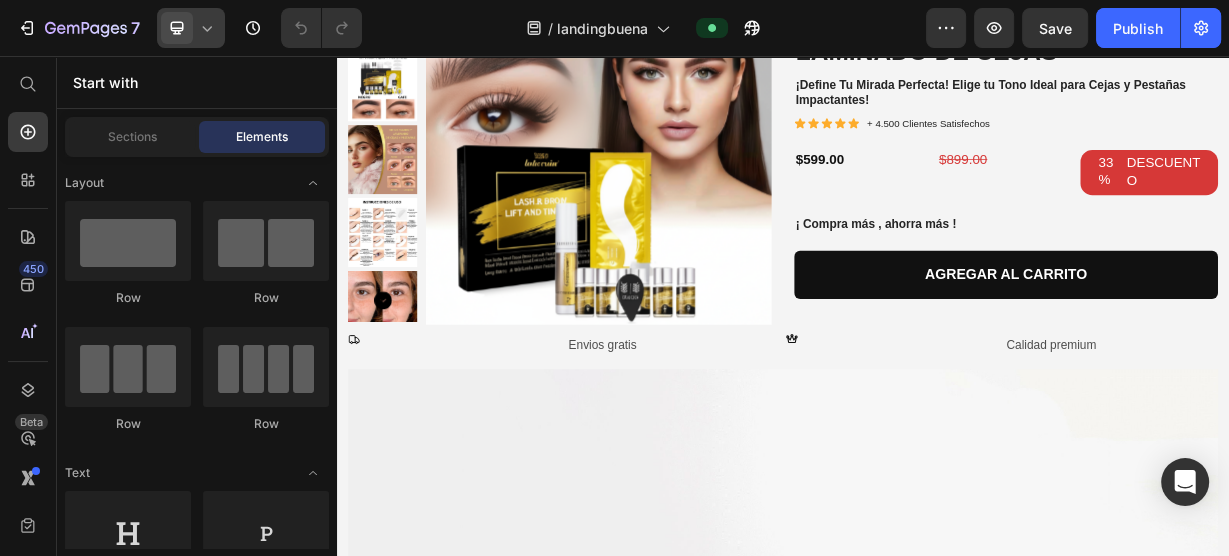 click 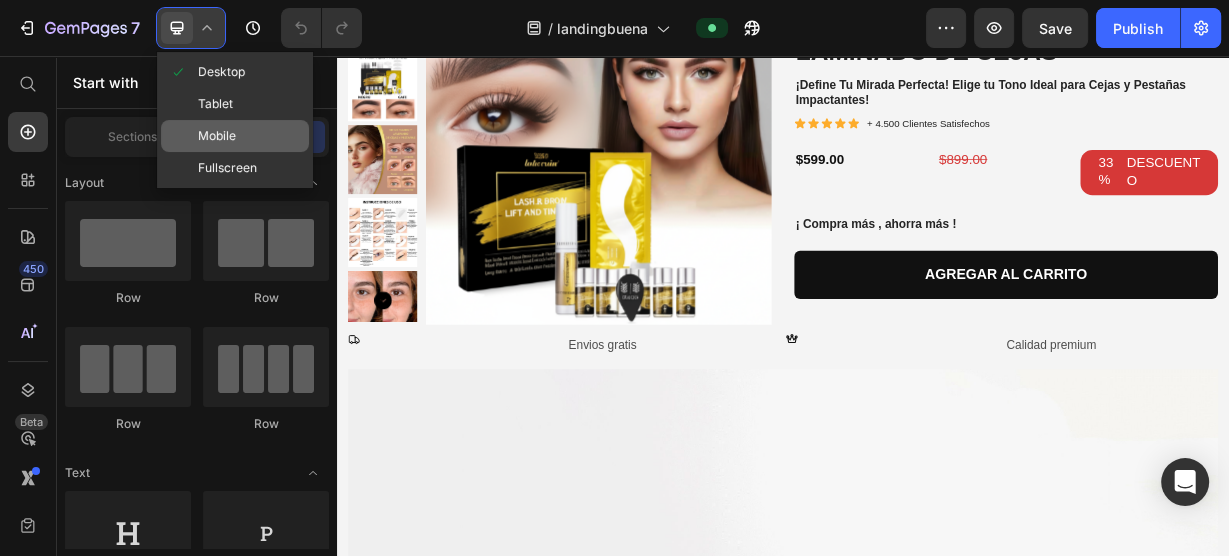 click on "Mobile" at bounding box center (217, 136) 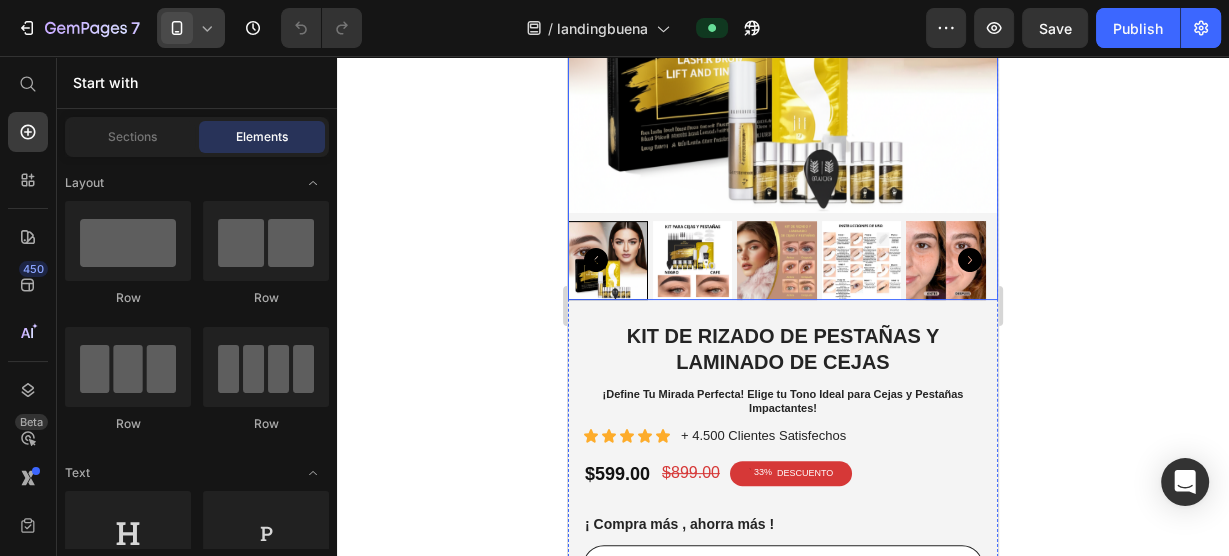 scroll, scrollTop: 400, scrollLeft: 0, axis: vertical 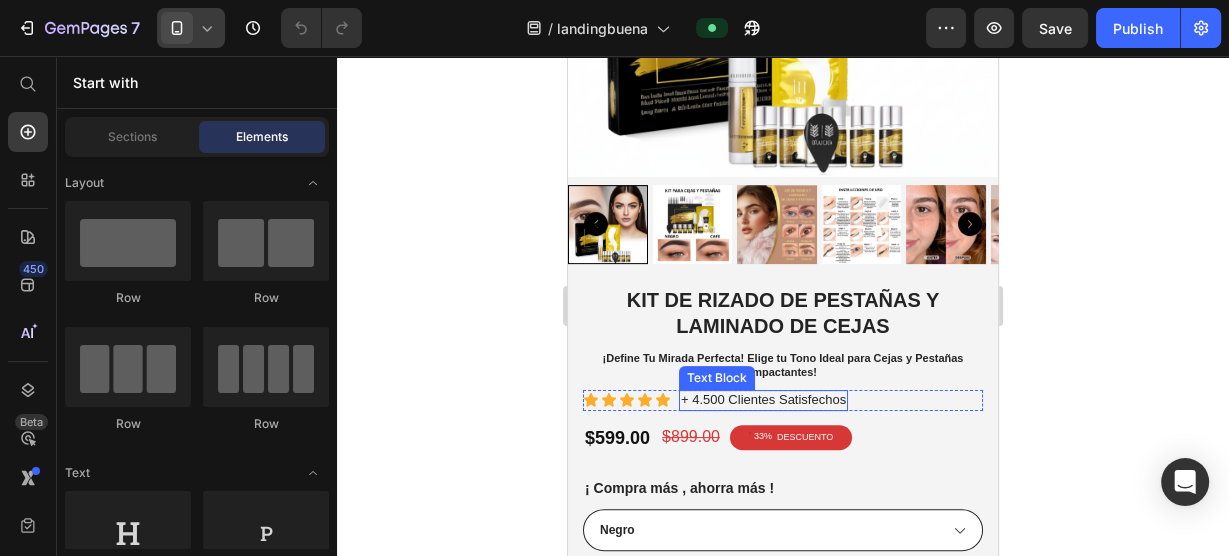 click on "+ 4.500 Clientes Satisfechos" at bounding box center (763, 400) 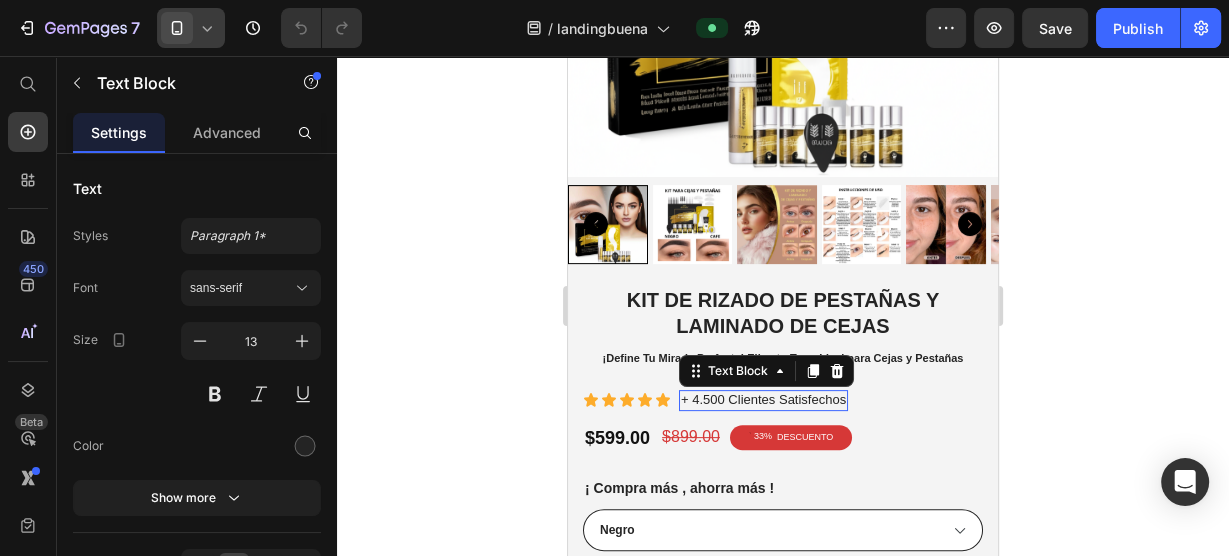 click on "+ 4.500 Clientes Satisfechos" at bounding box center (763, 400) 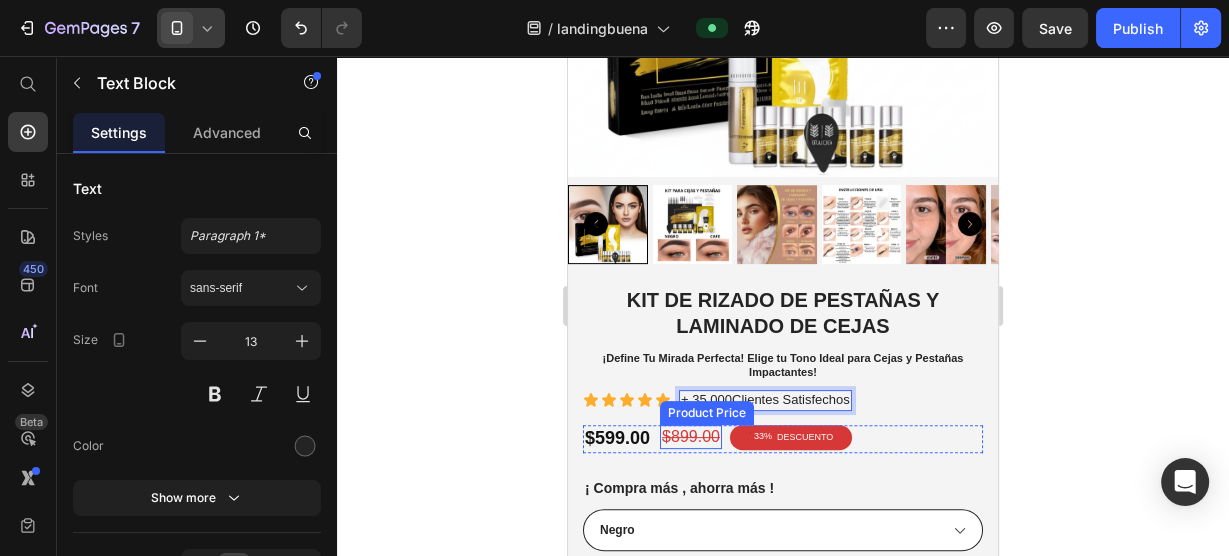 click on "$899.00" at bounding box center [691, 437] 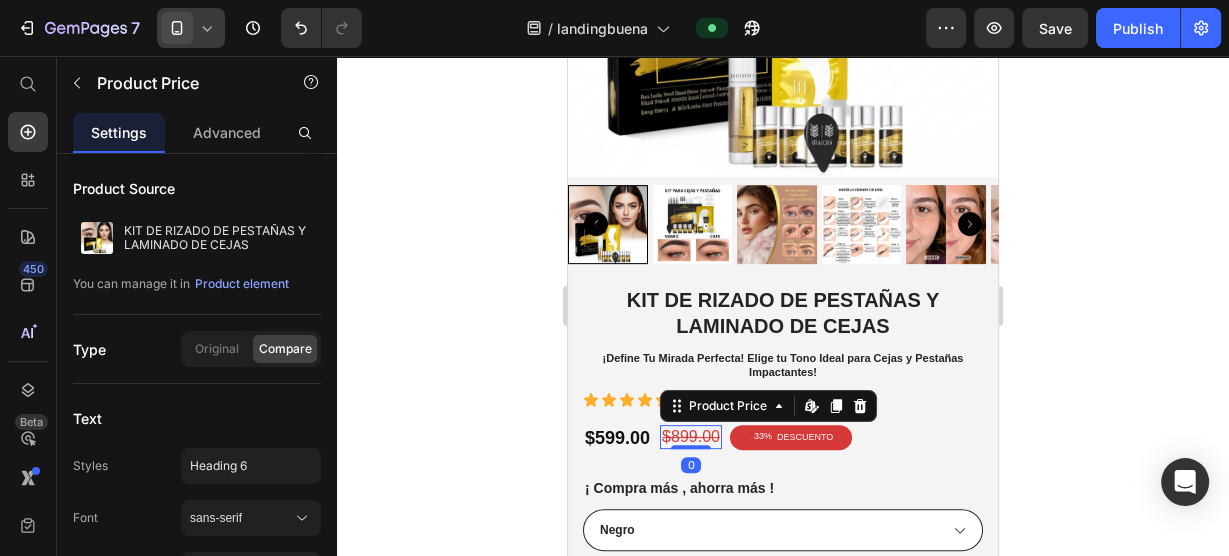 click on "$899.00" at bounding box center (691, 437) 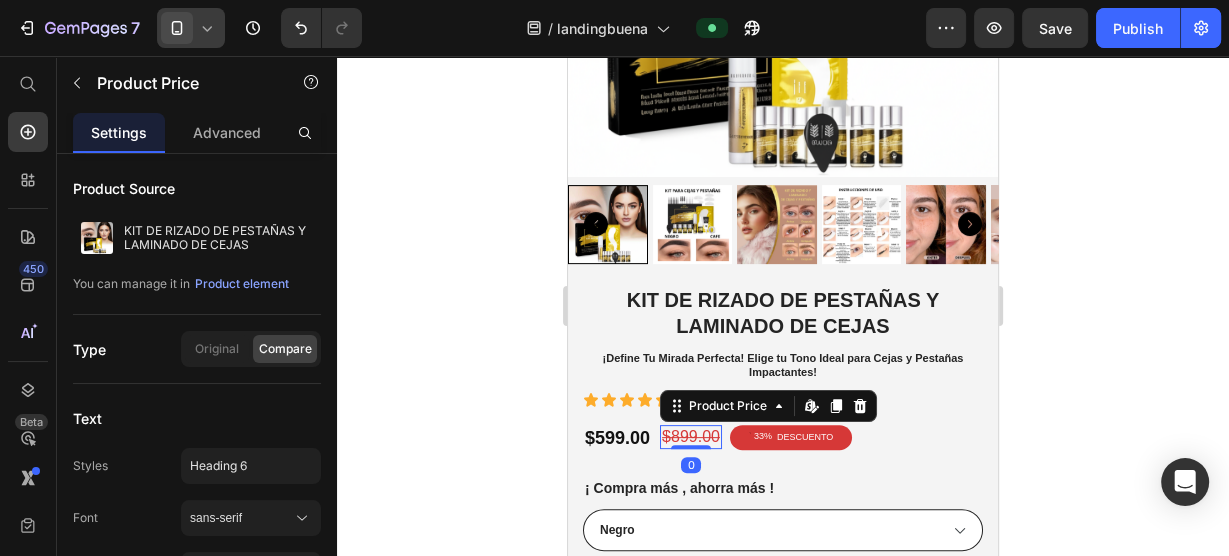 click on "$899.00" at bounding box center [691, 437] 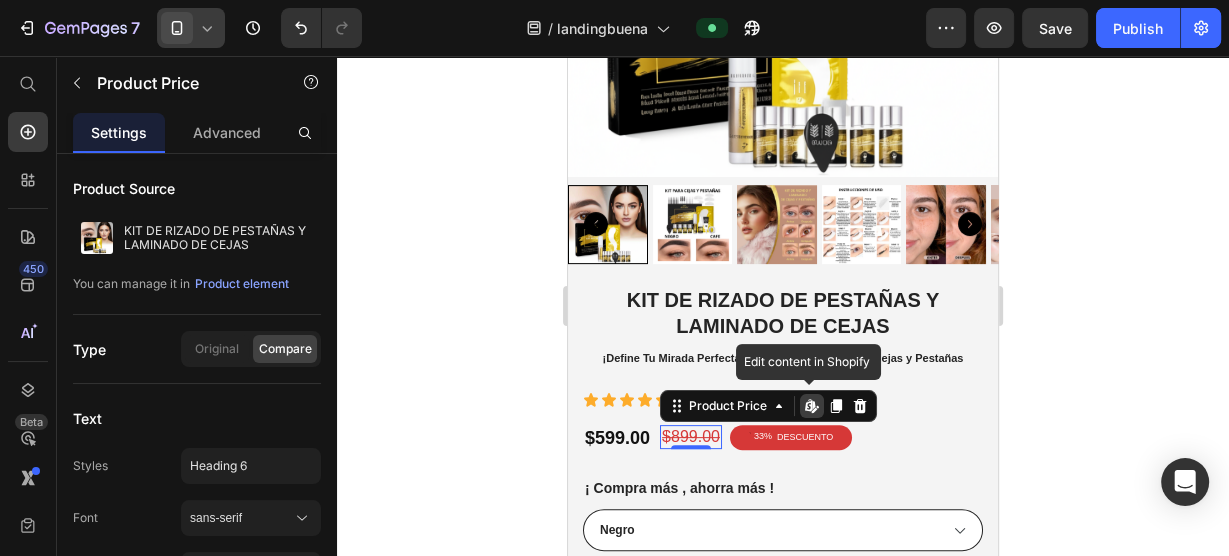 click on "$899.00" at bounding box center [691, 437] 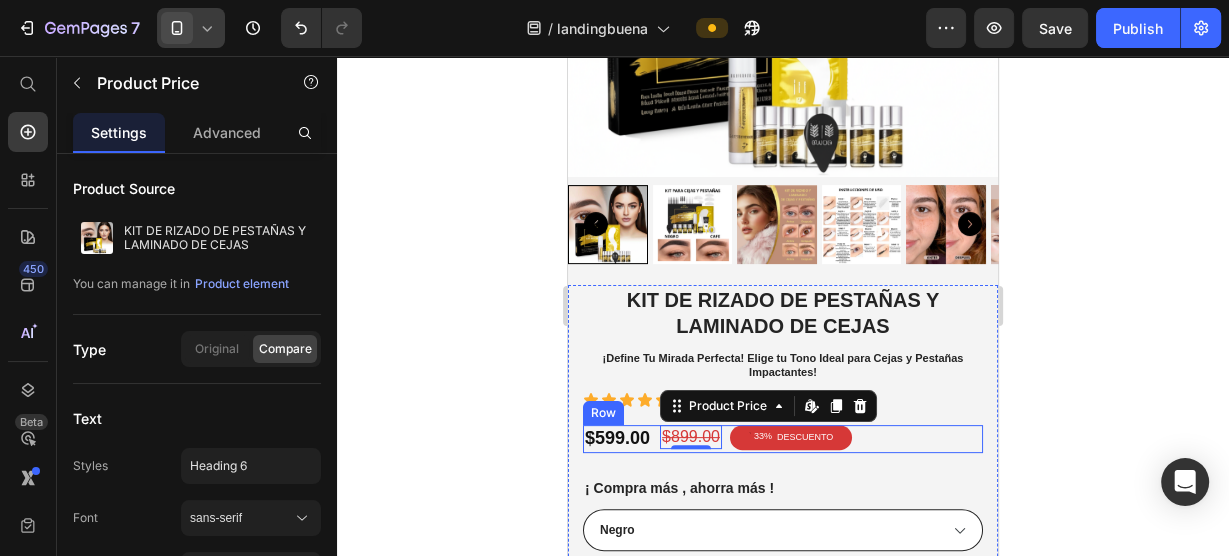 click 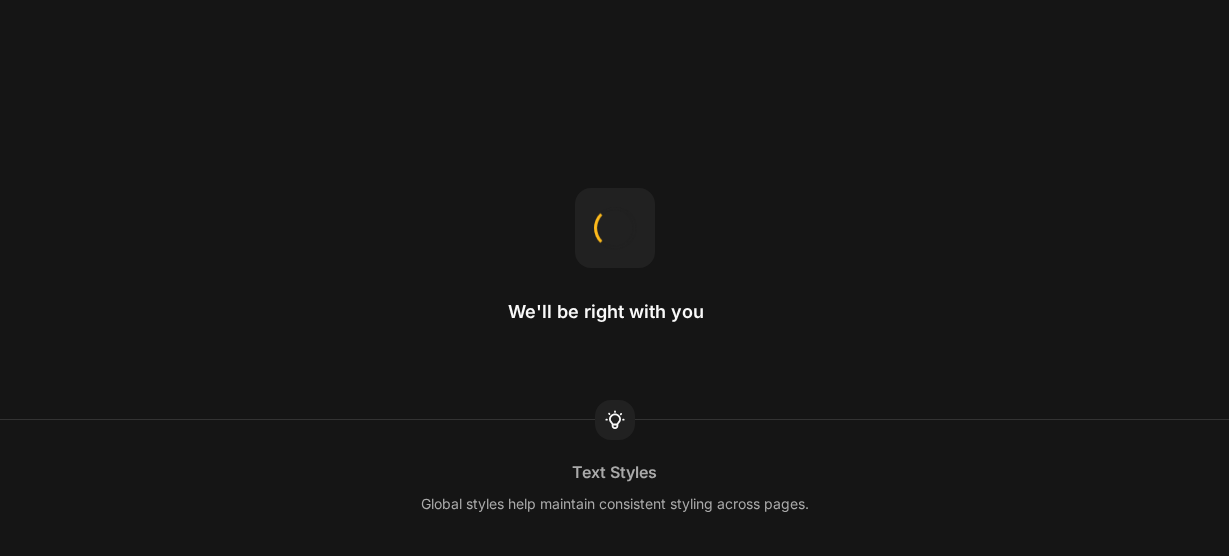 scroll, scrollTop: 0, scrollLeft: 0, axis: both 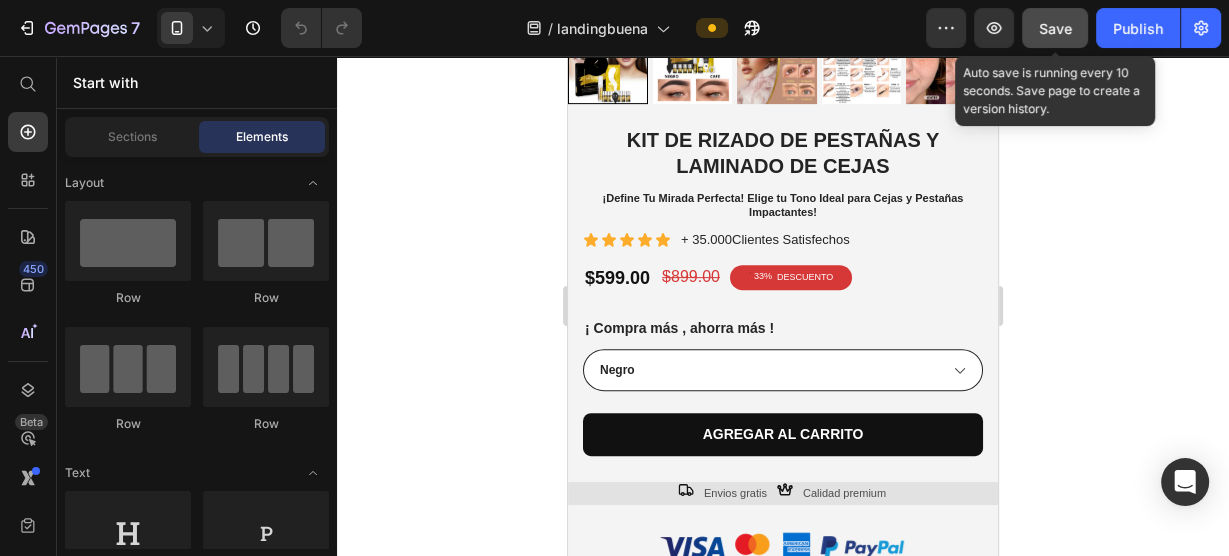 click on "Save" 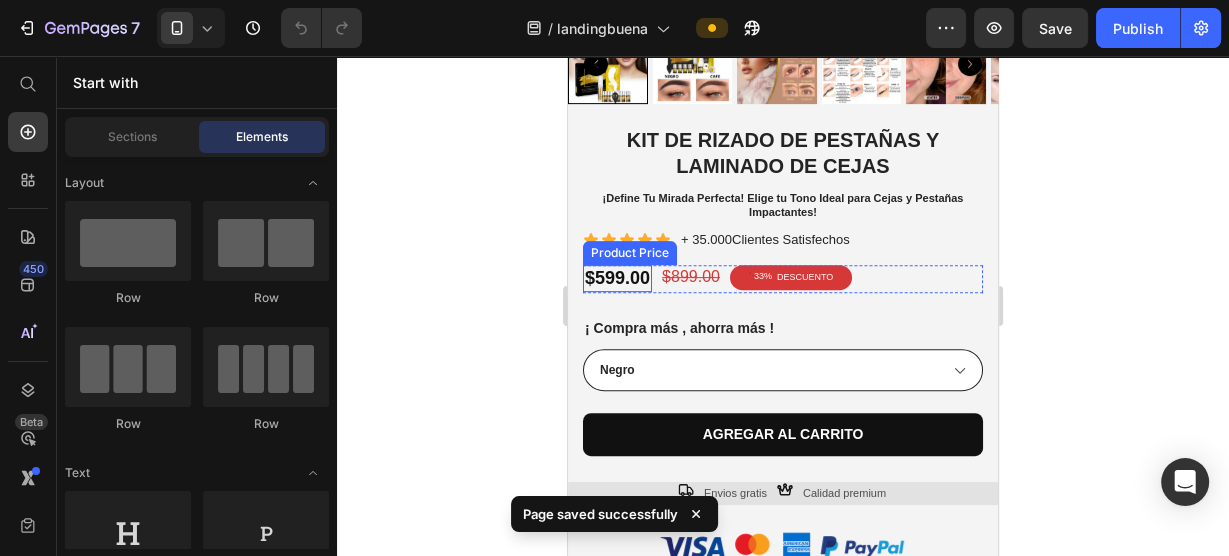 click on "$599.00" at bounding box center [617, 278] 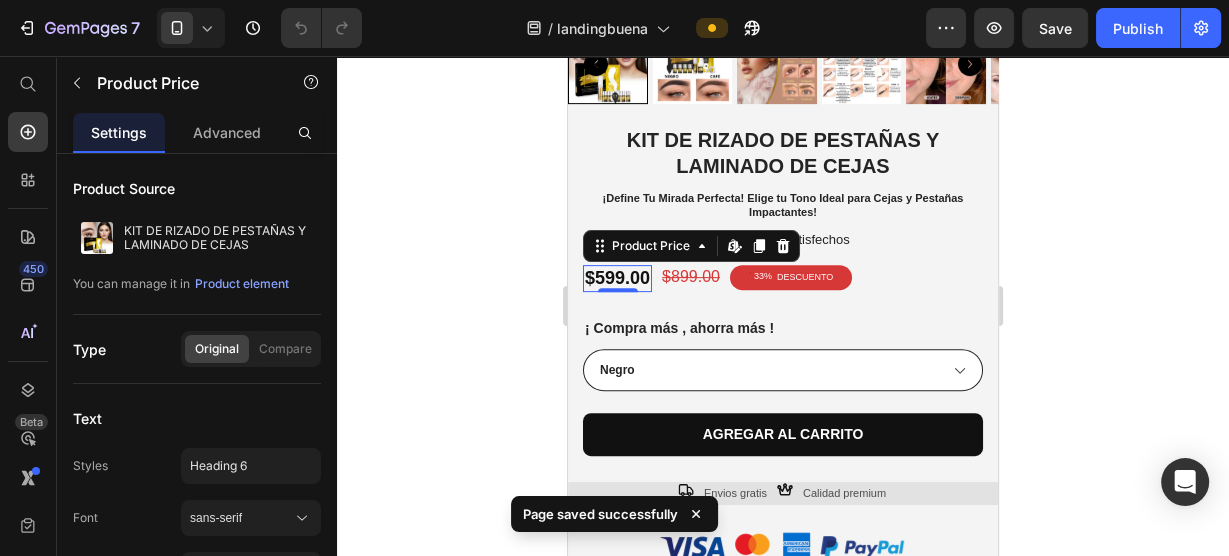 click 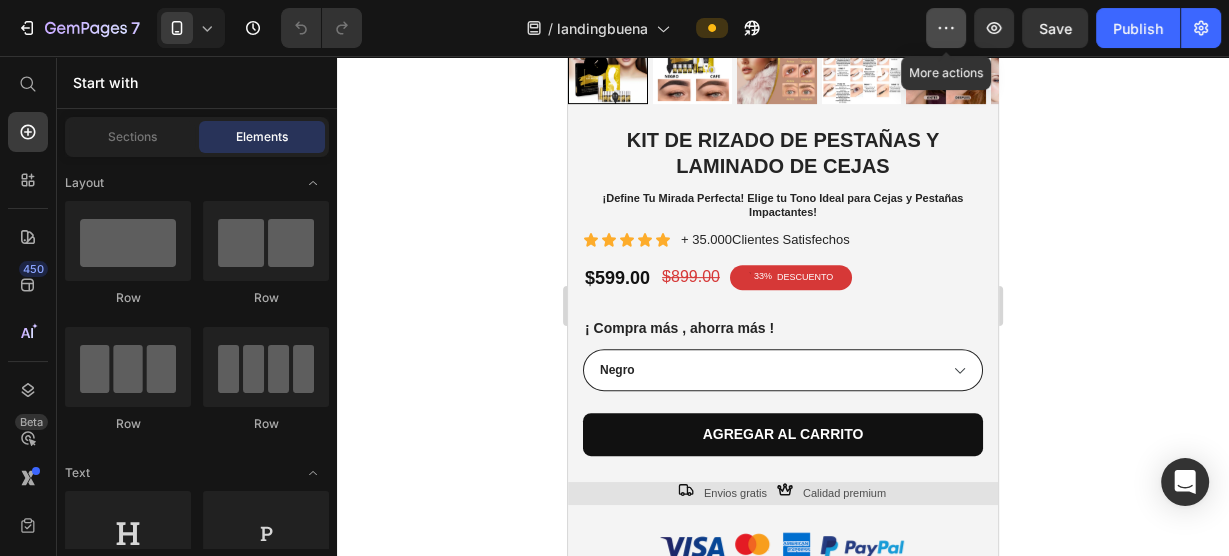 click 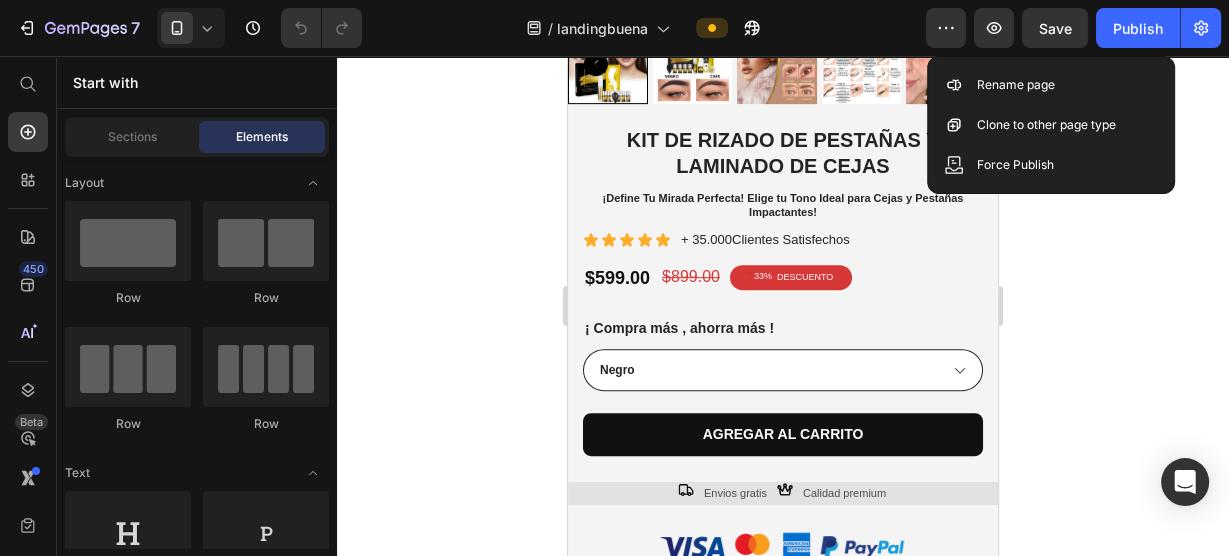 drag, startPoint x: 1095, startPoint y: 319, endPoint x: 1093, endPoint y: 285, distance: 34.058773 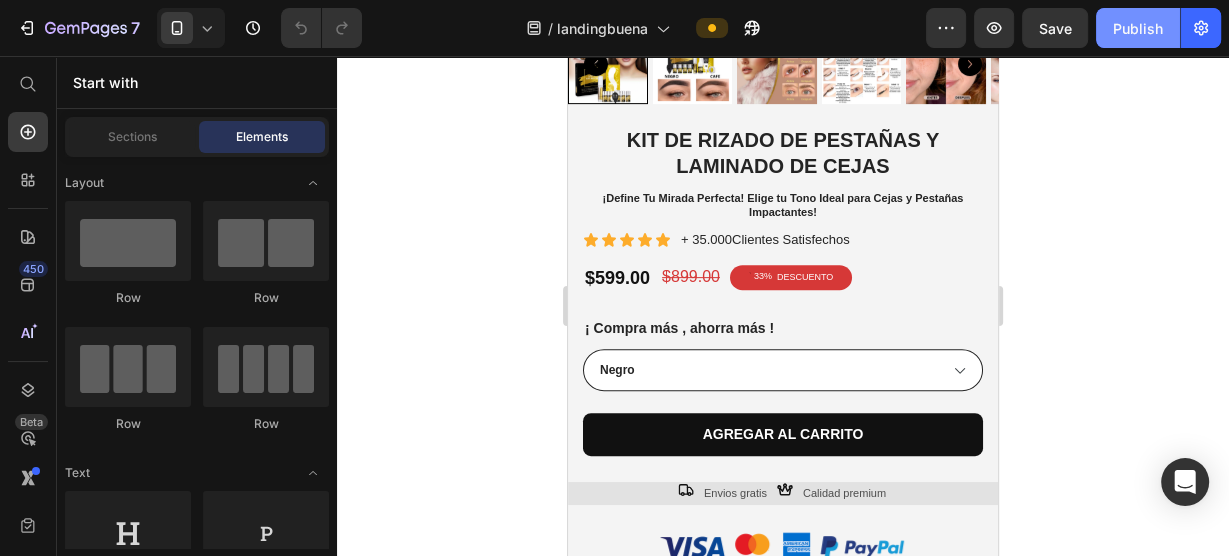 click on "Publish" at bounding box center [1138, 28] 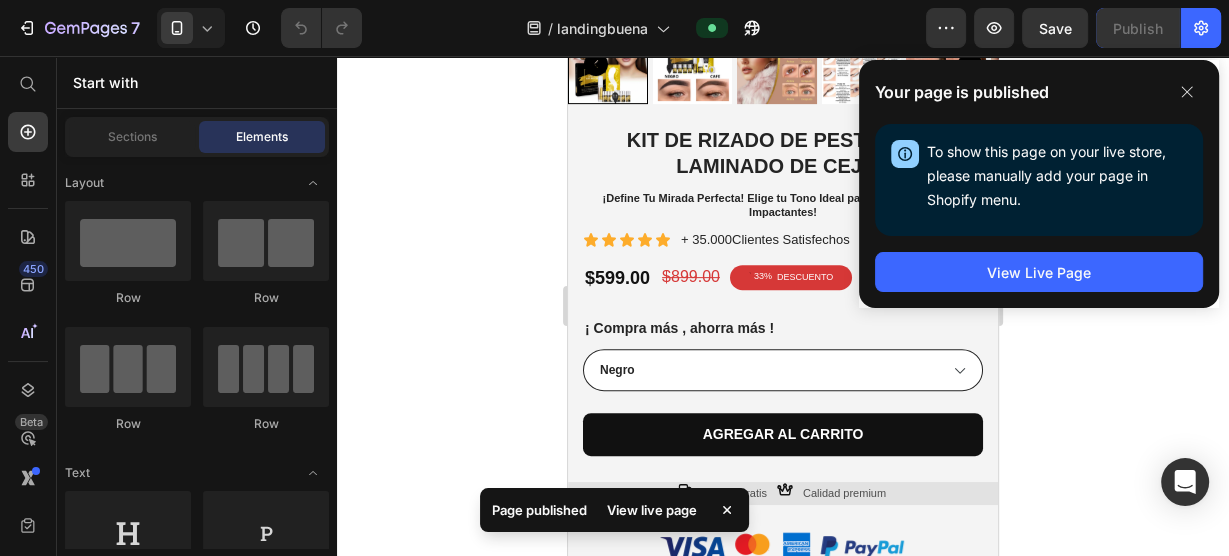 click 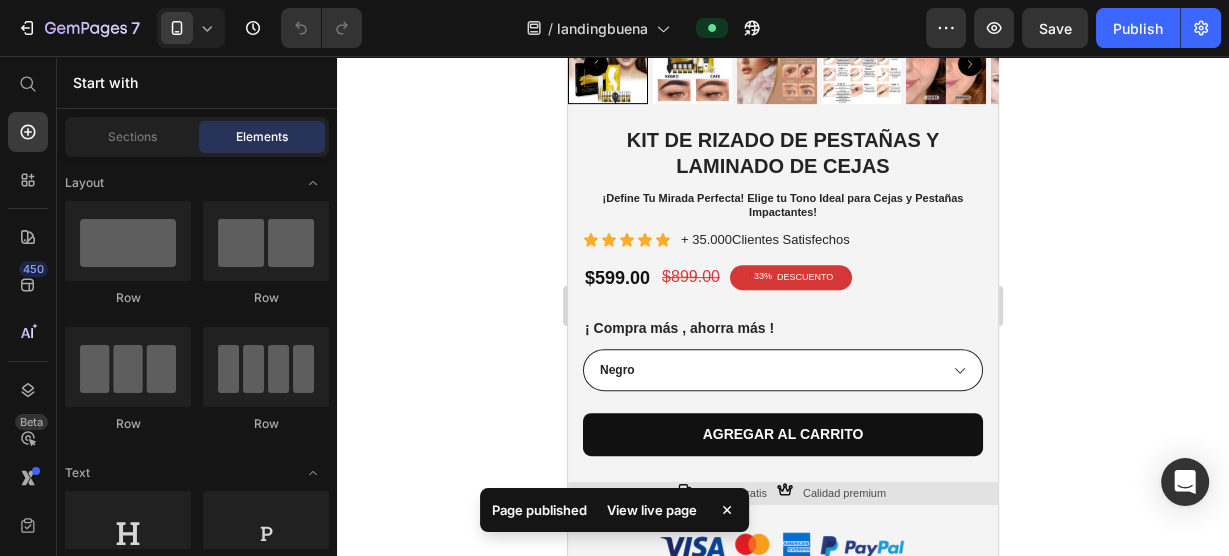 click 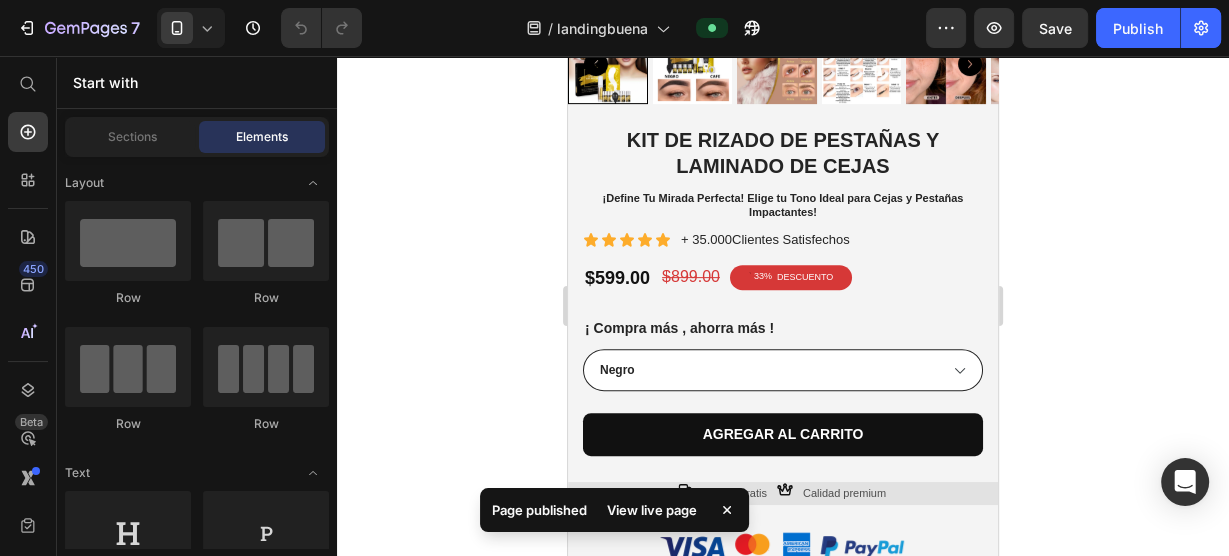 click 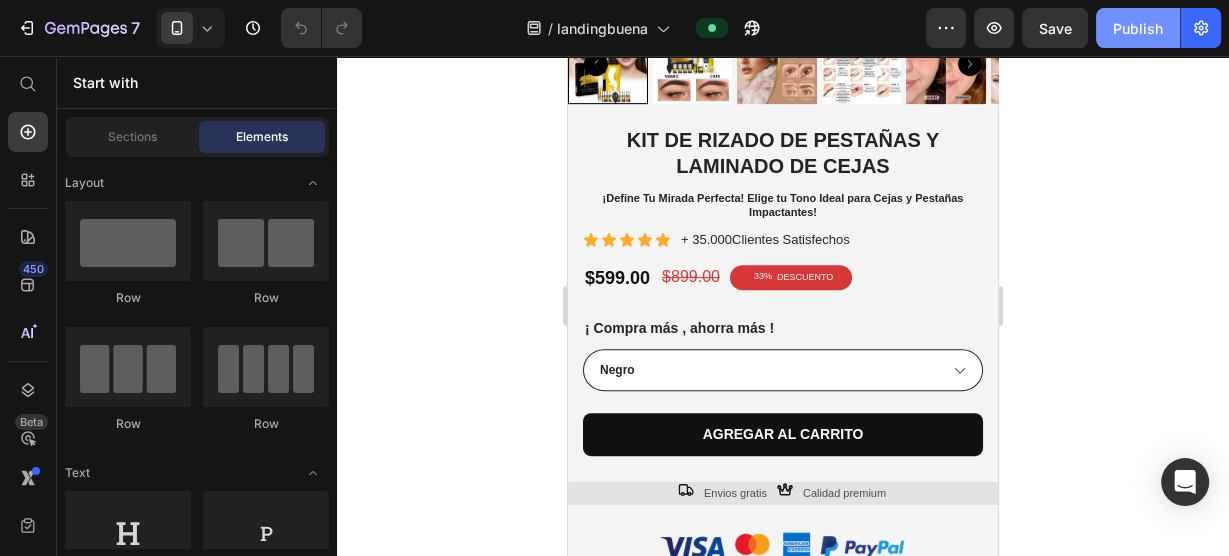click on "Publish" at bounding box center [1138, 28] 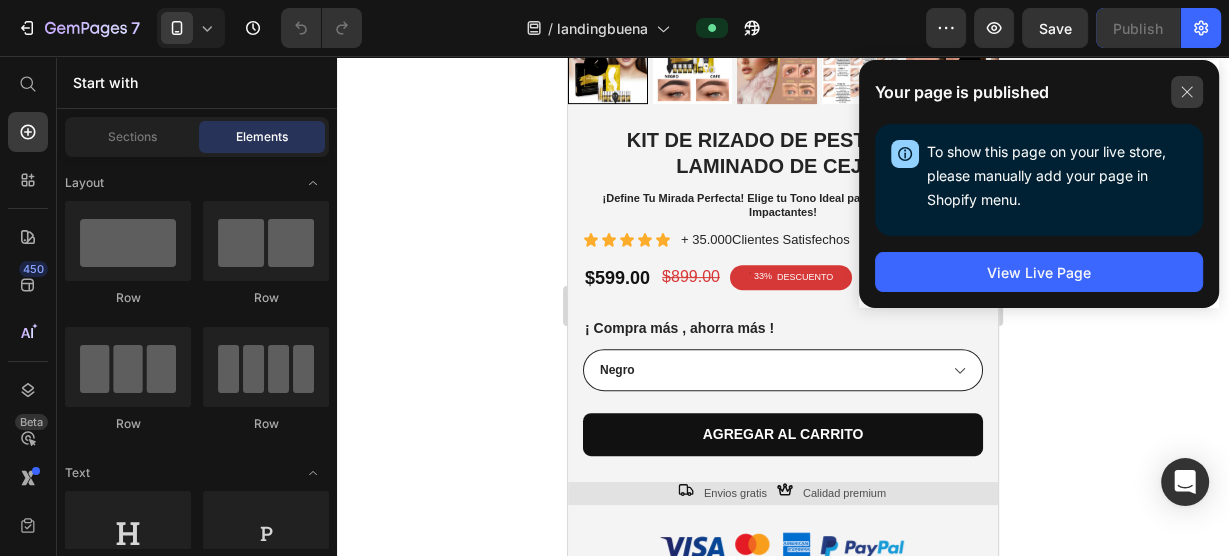 click 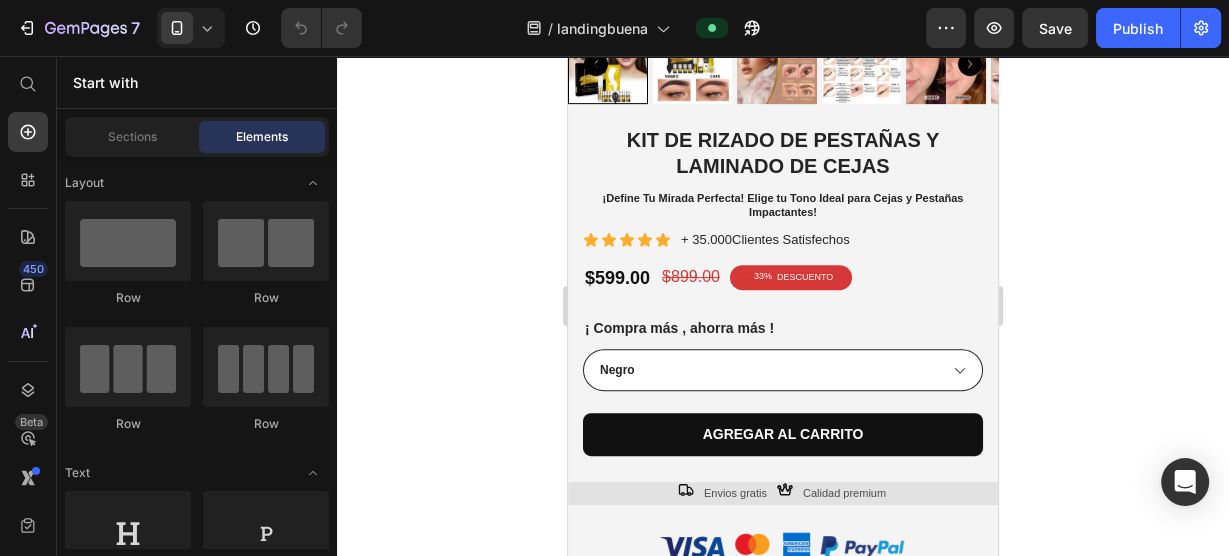 click 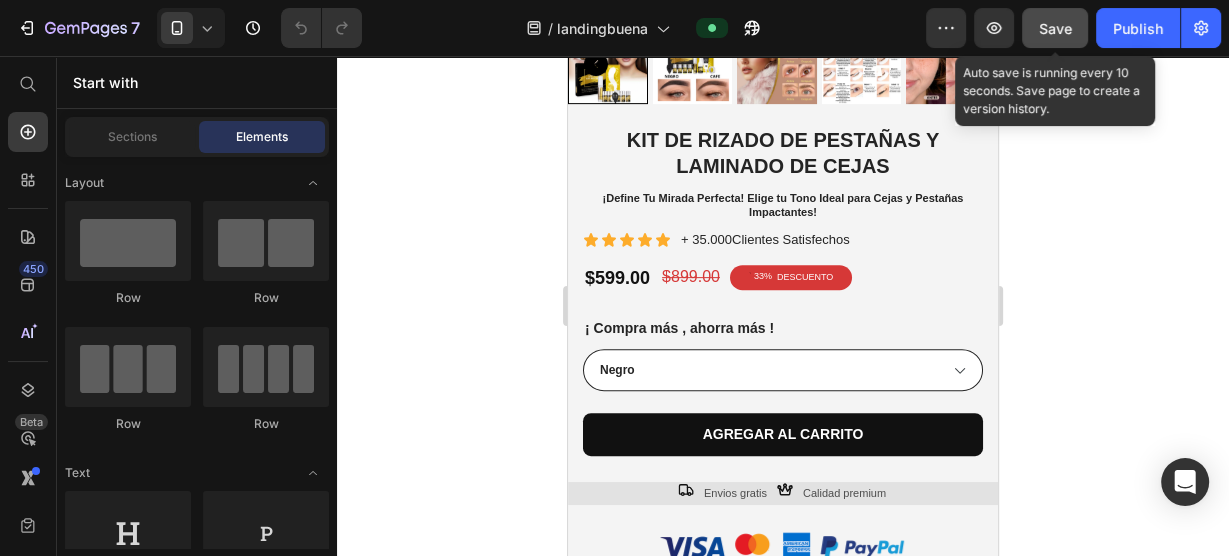 click on "Save" 